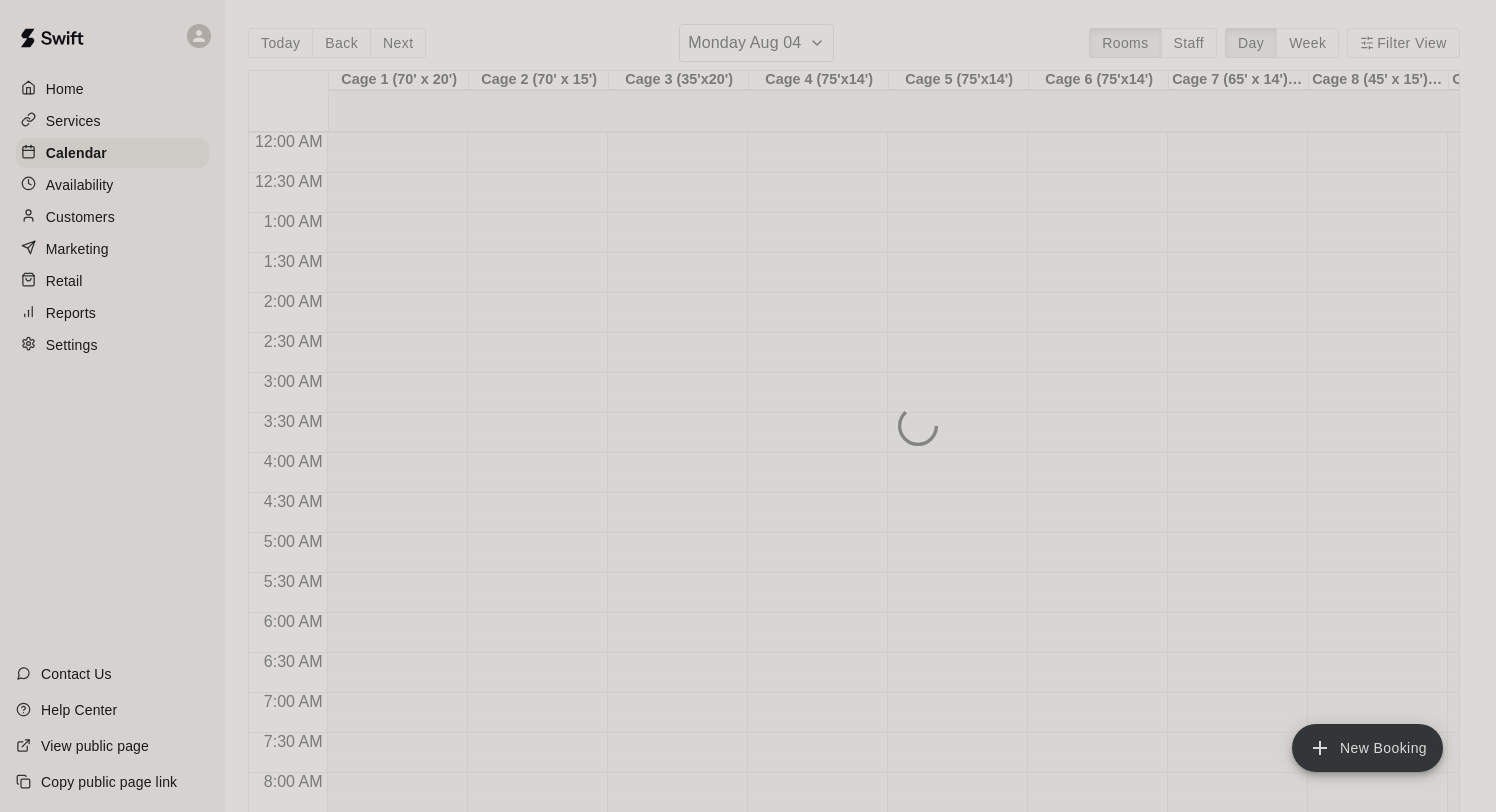 scroll, scrollTop: 0, scrollLeft: 0, axis: both 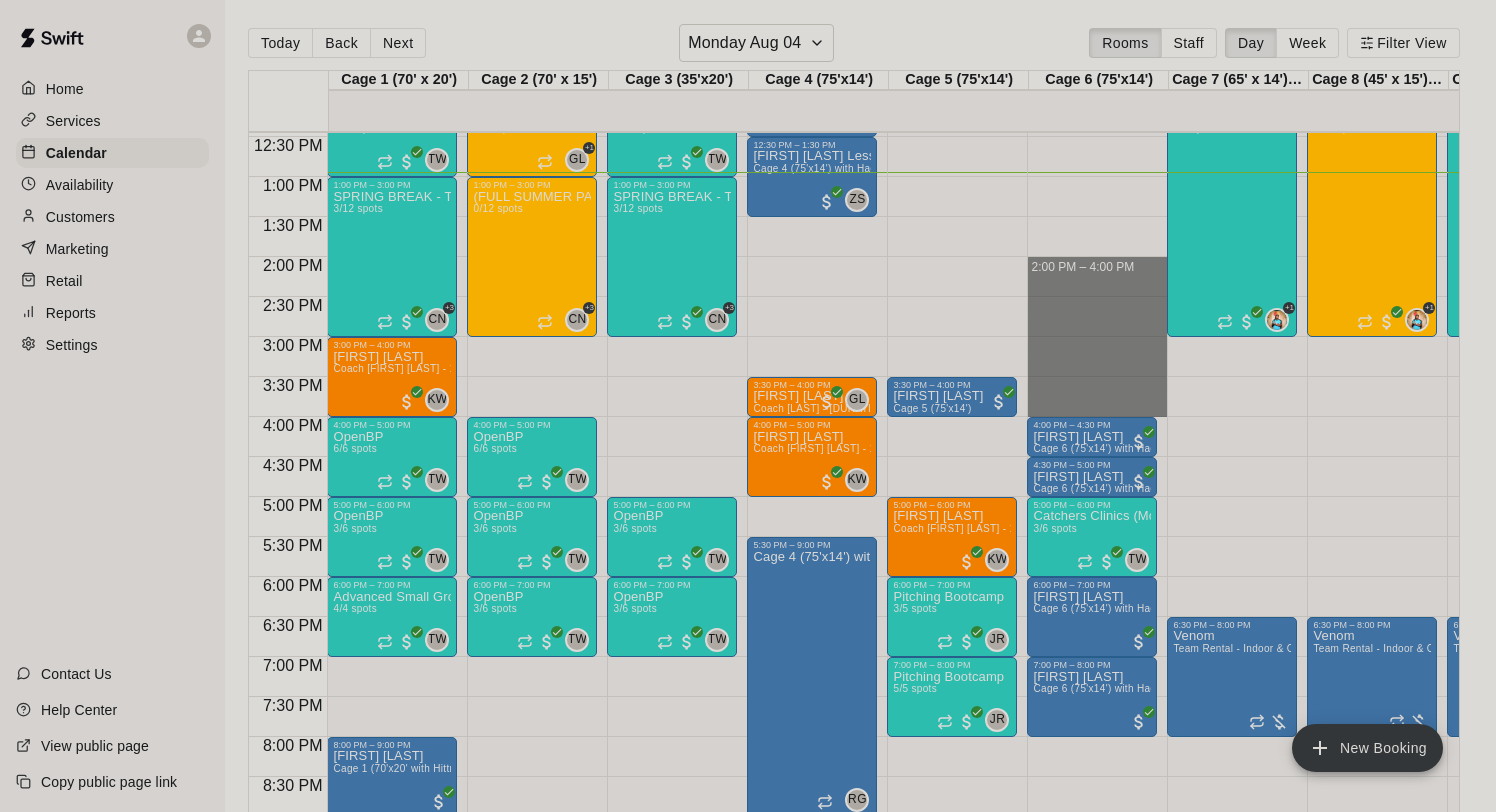 drag, startPoint x: 1071, startPoint y: 265, endPoint x: 1061, endPoint y: 410, distance: 145.34442 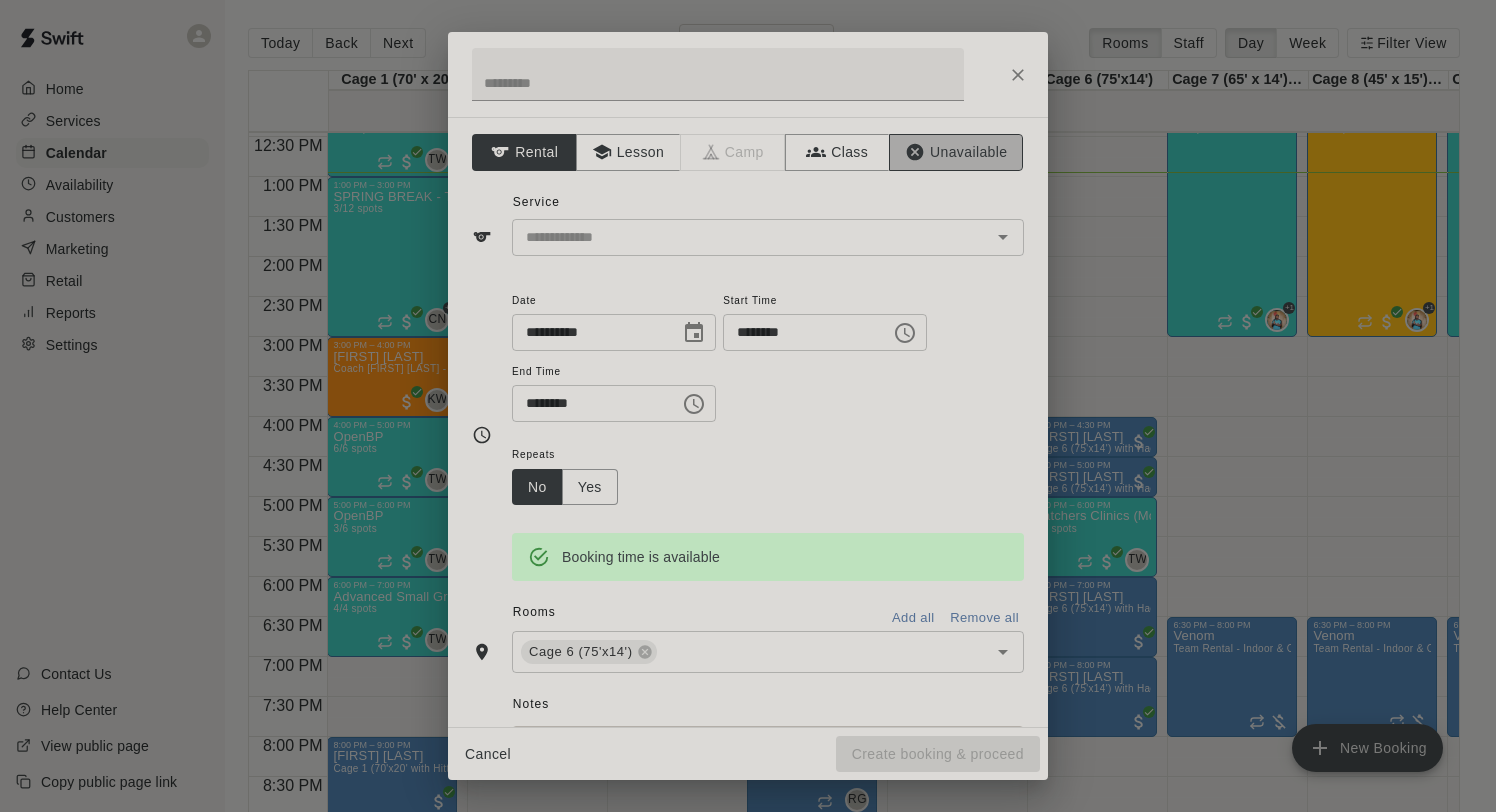 click on "Unavailable" at bounding box center [956, 152] 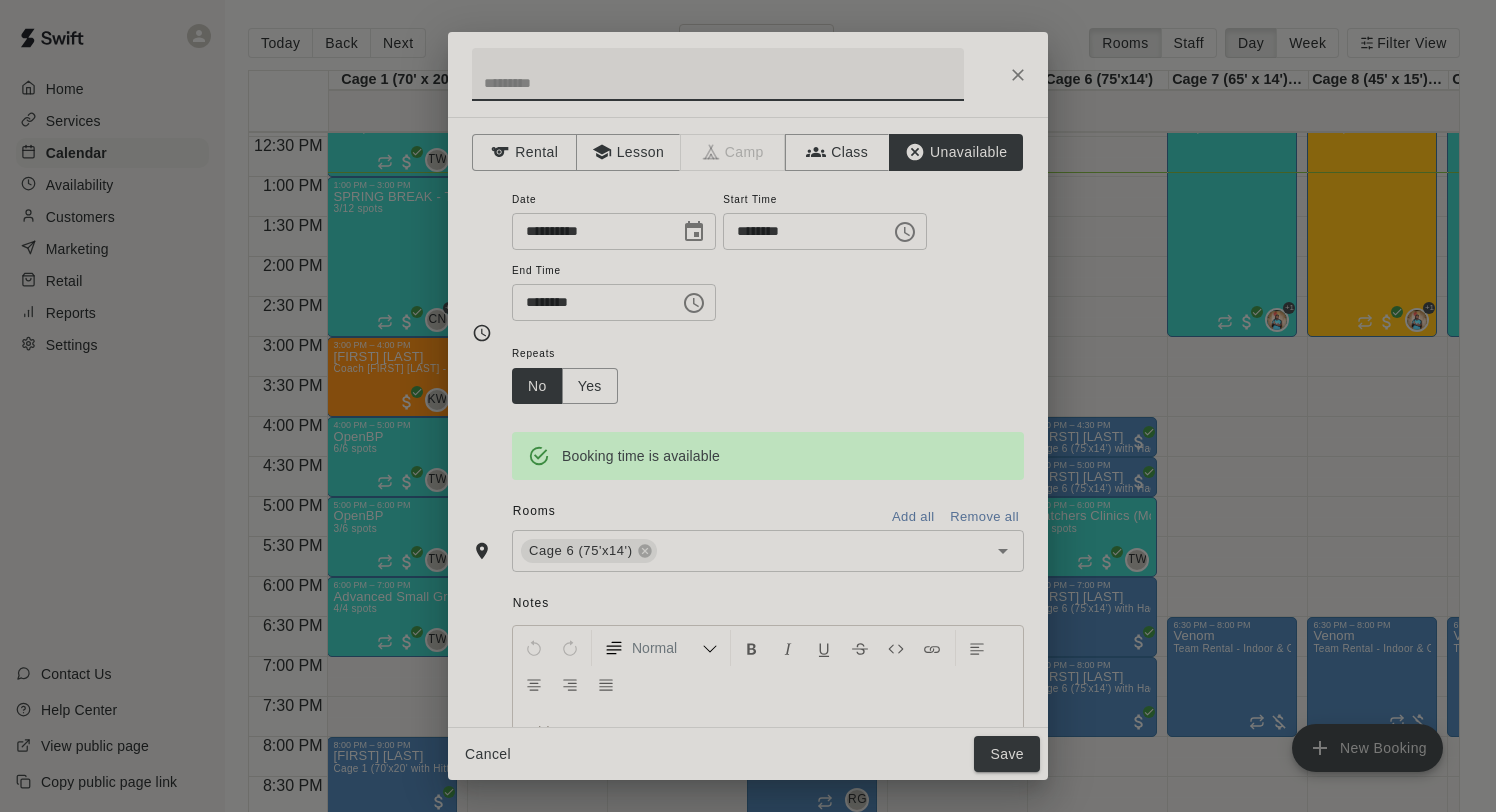 click at bounding box center (718, 74) 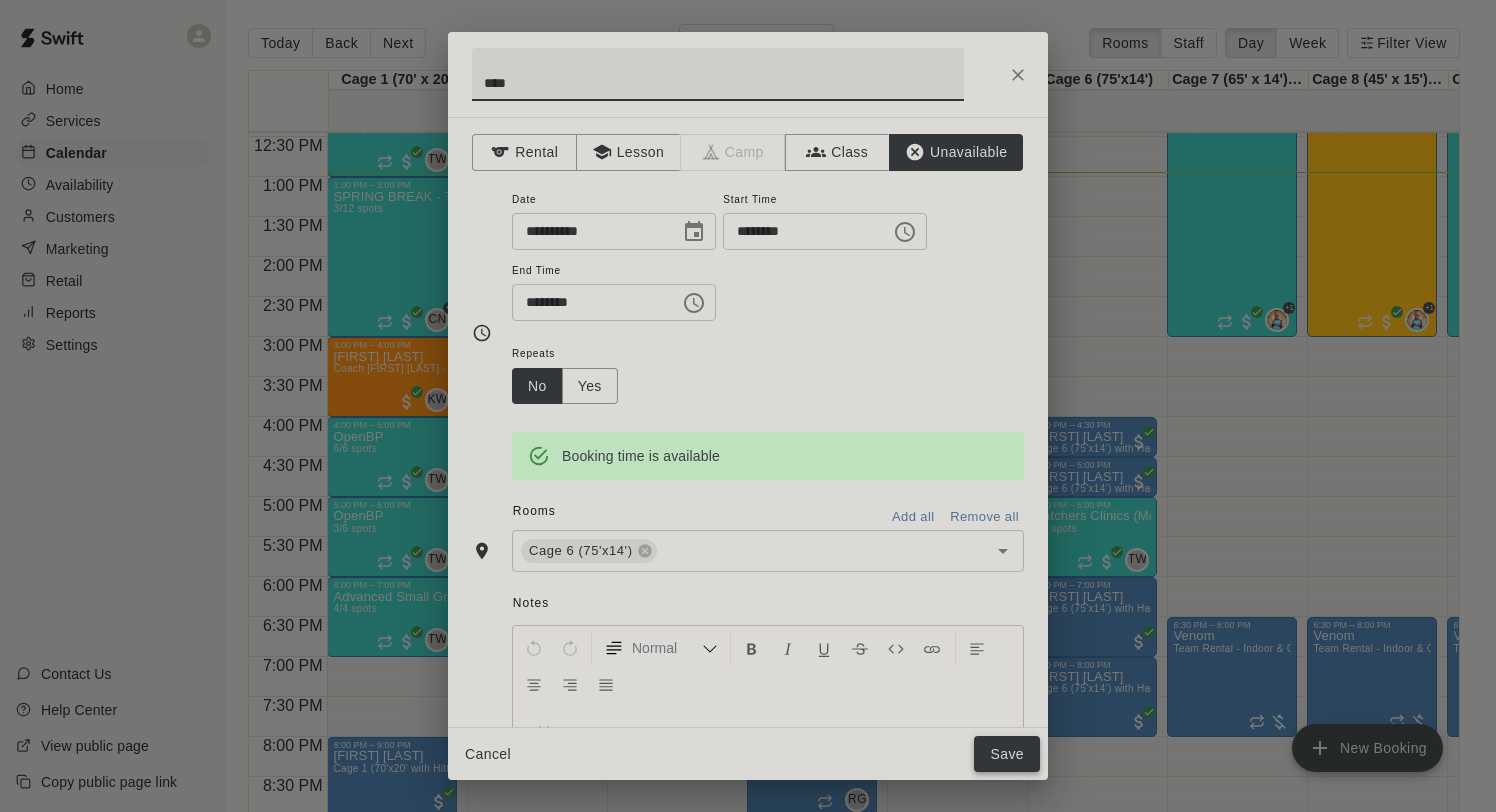 type on "****" 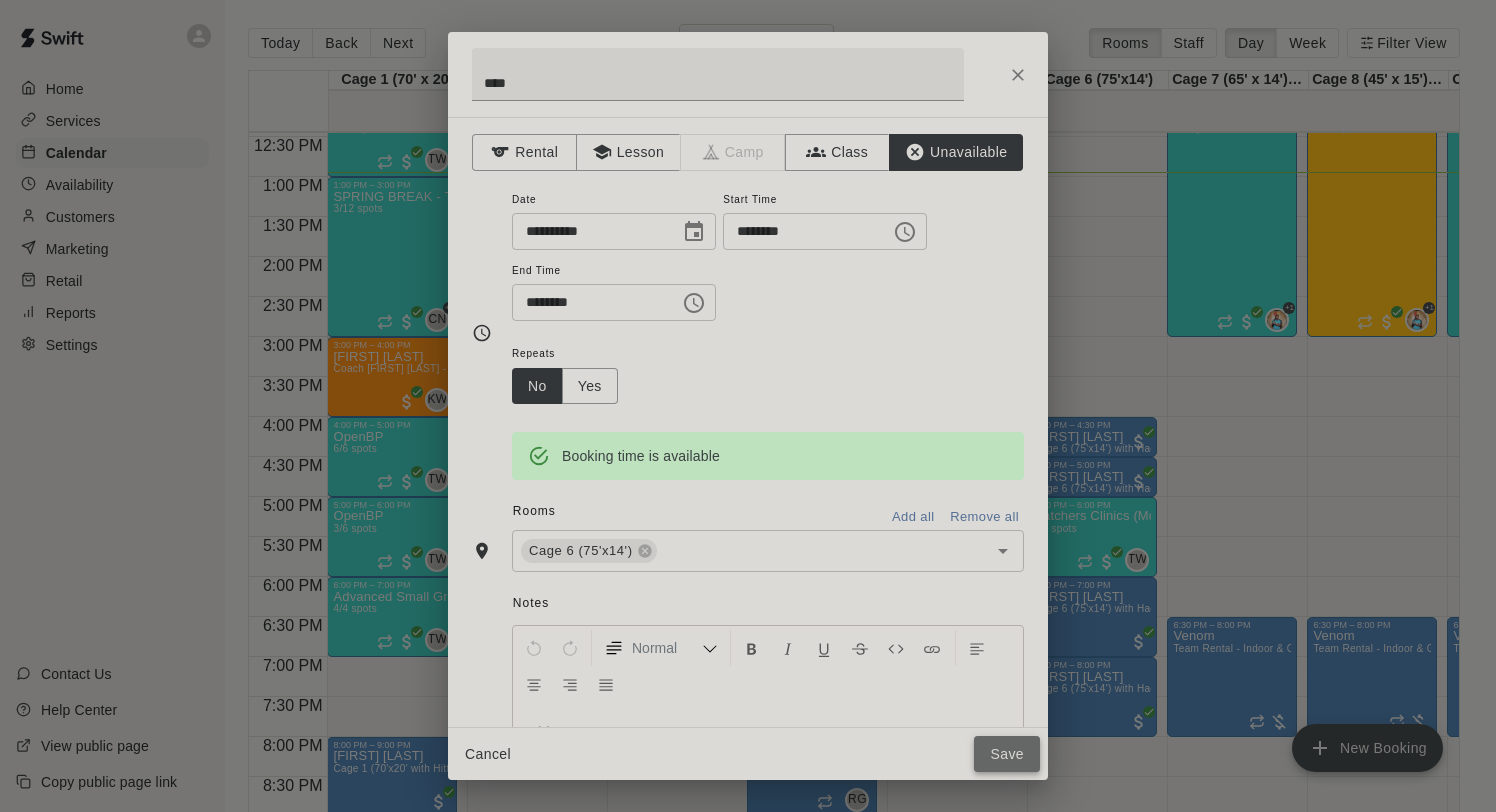 click on "Save" at bounding box center [1007, 754] 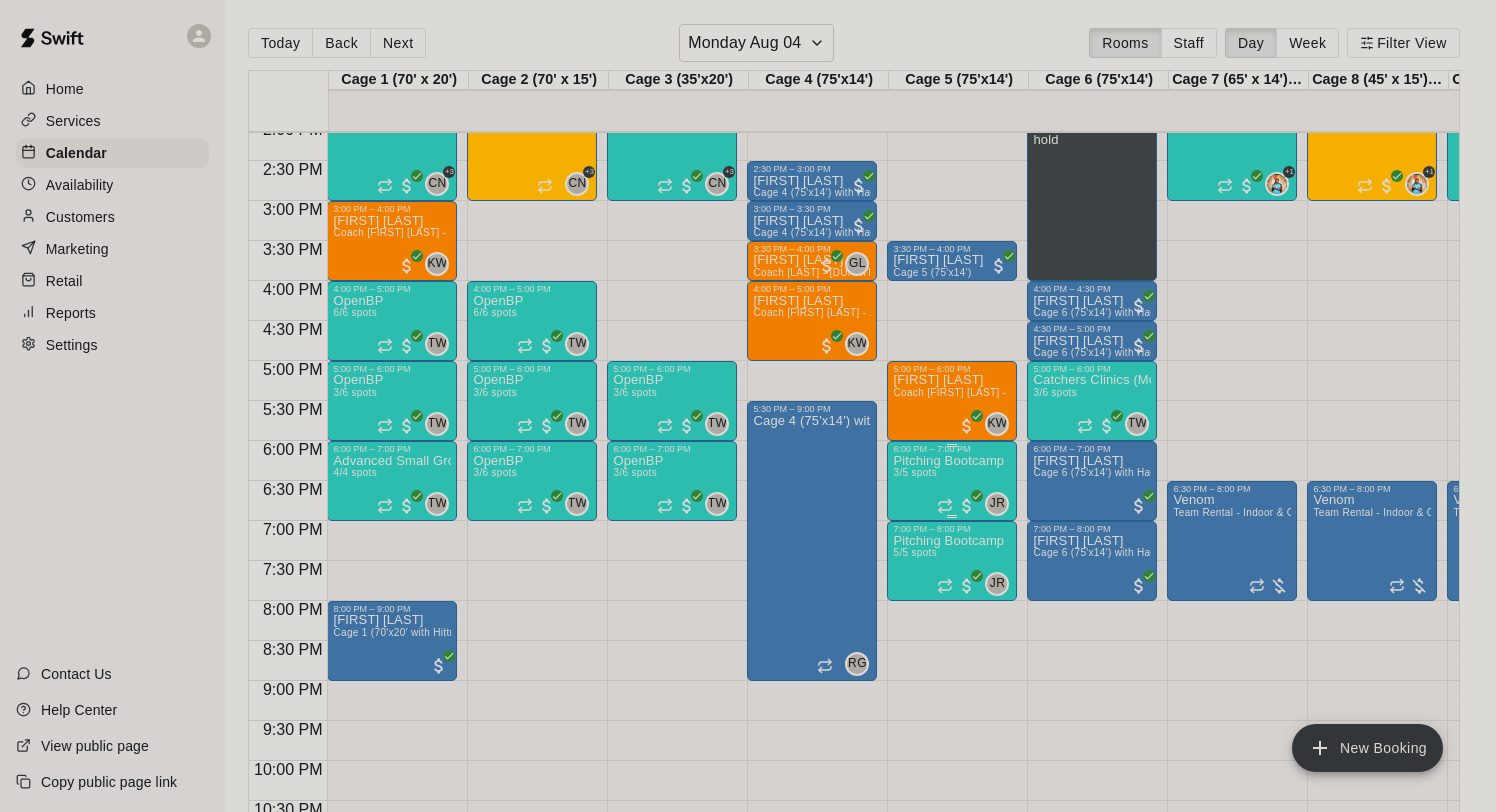 scroll, scrollTop: 1141, scrollLeft: 1, axis: both 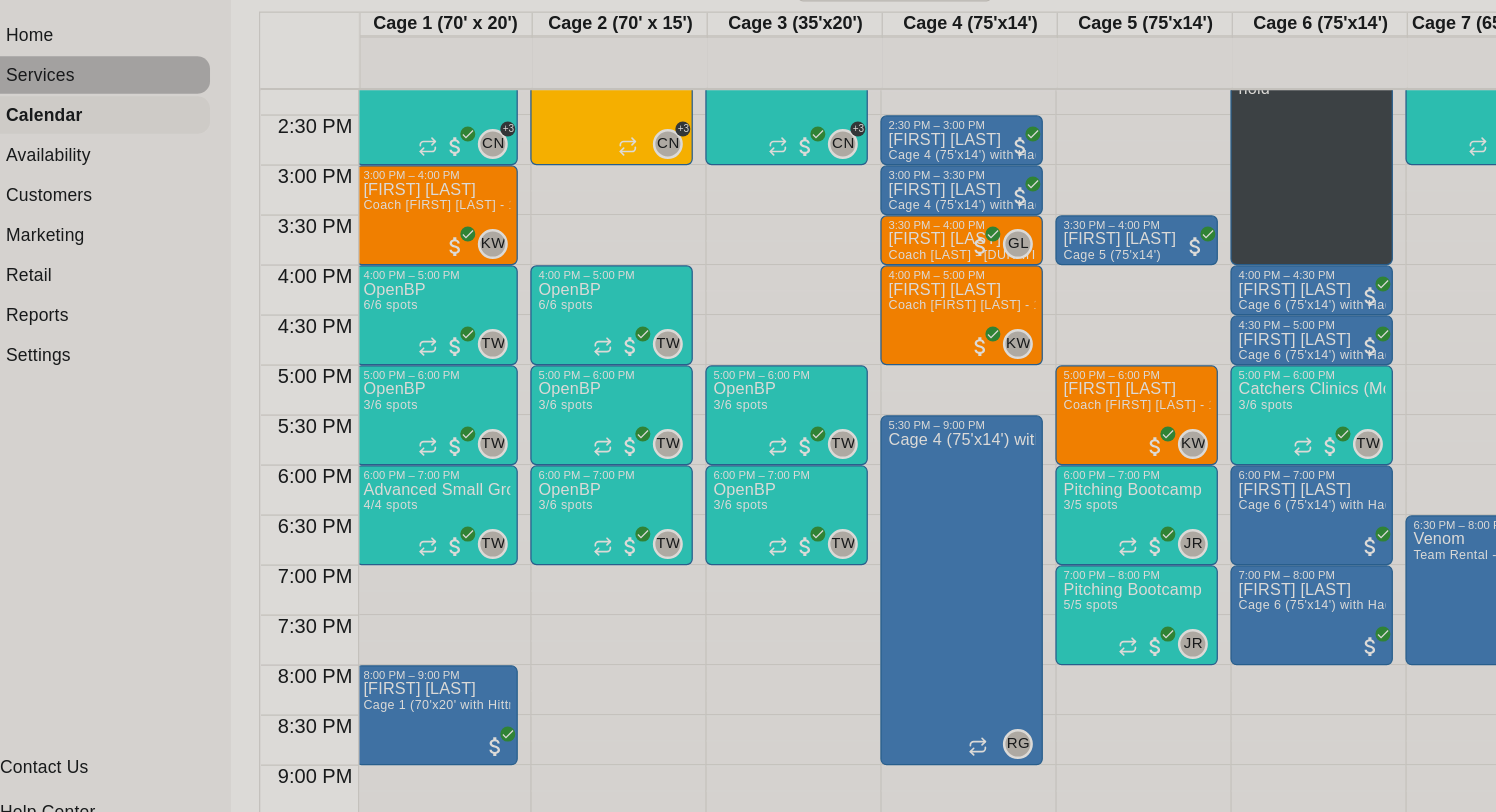 click on "Services" at bounding box center [112, 121] 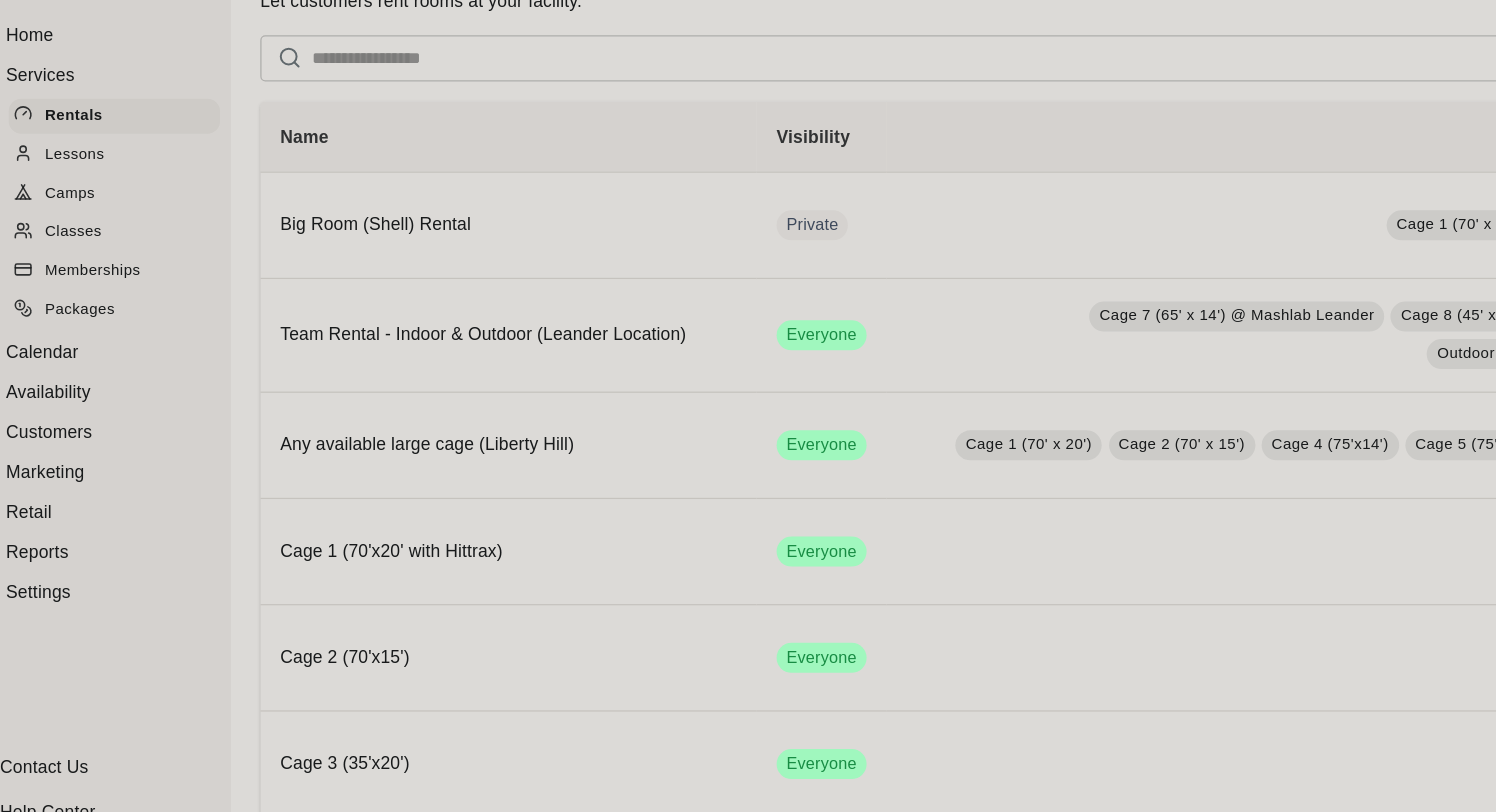 click on "Home Services Rentals Lessons Camps Classes Memberships Packages Calendar Availability Customers Marketing Retail Reports Settings" at bounding box center [112, 311] 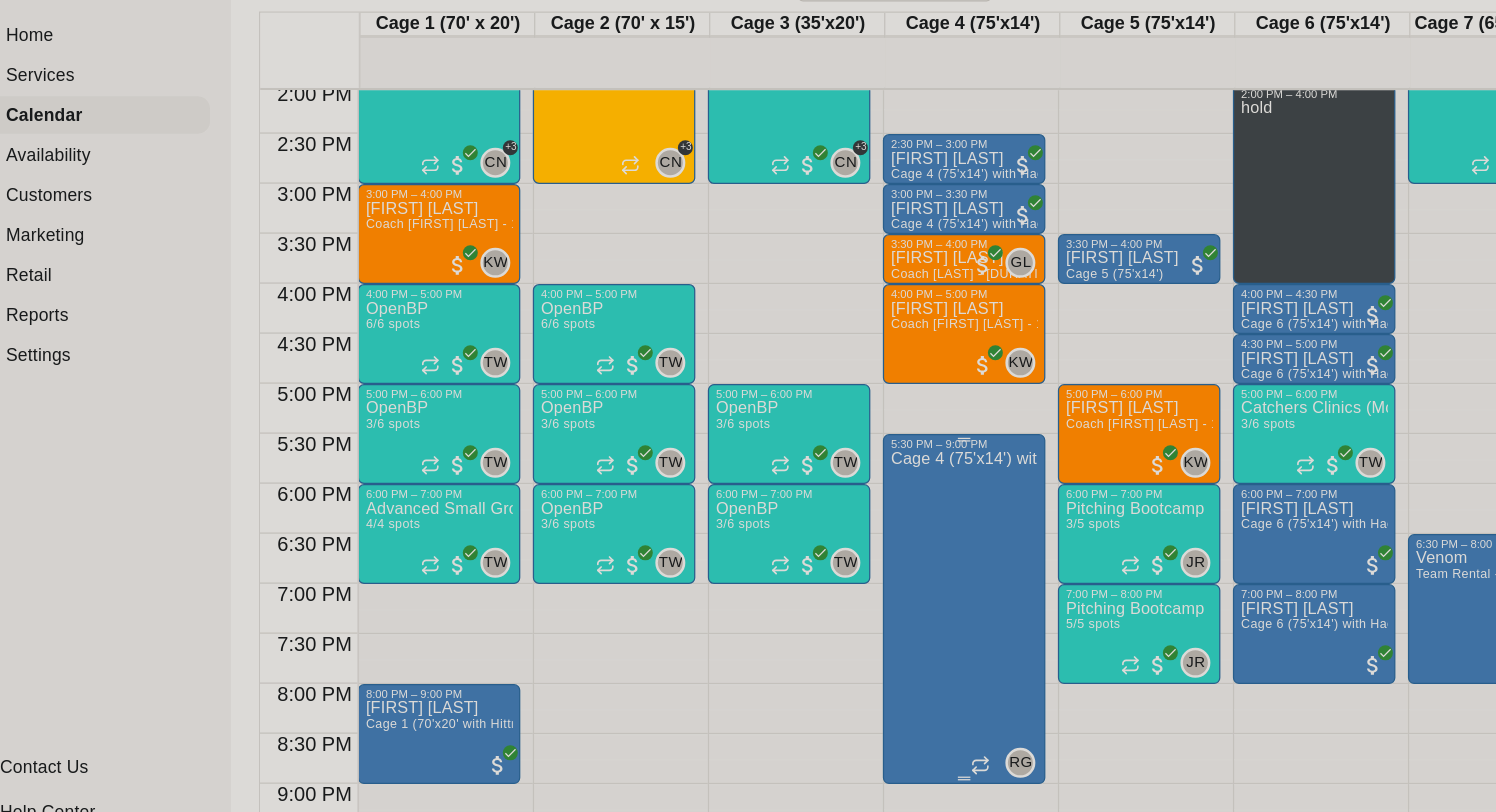 scroll, scrollTop: 1137, scrollLeft: 0, axis: vertical 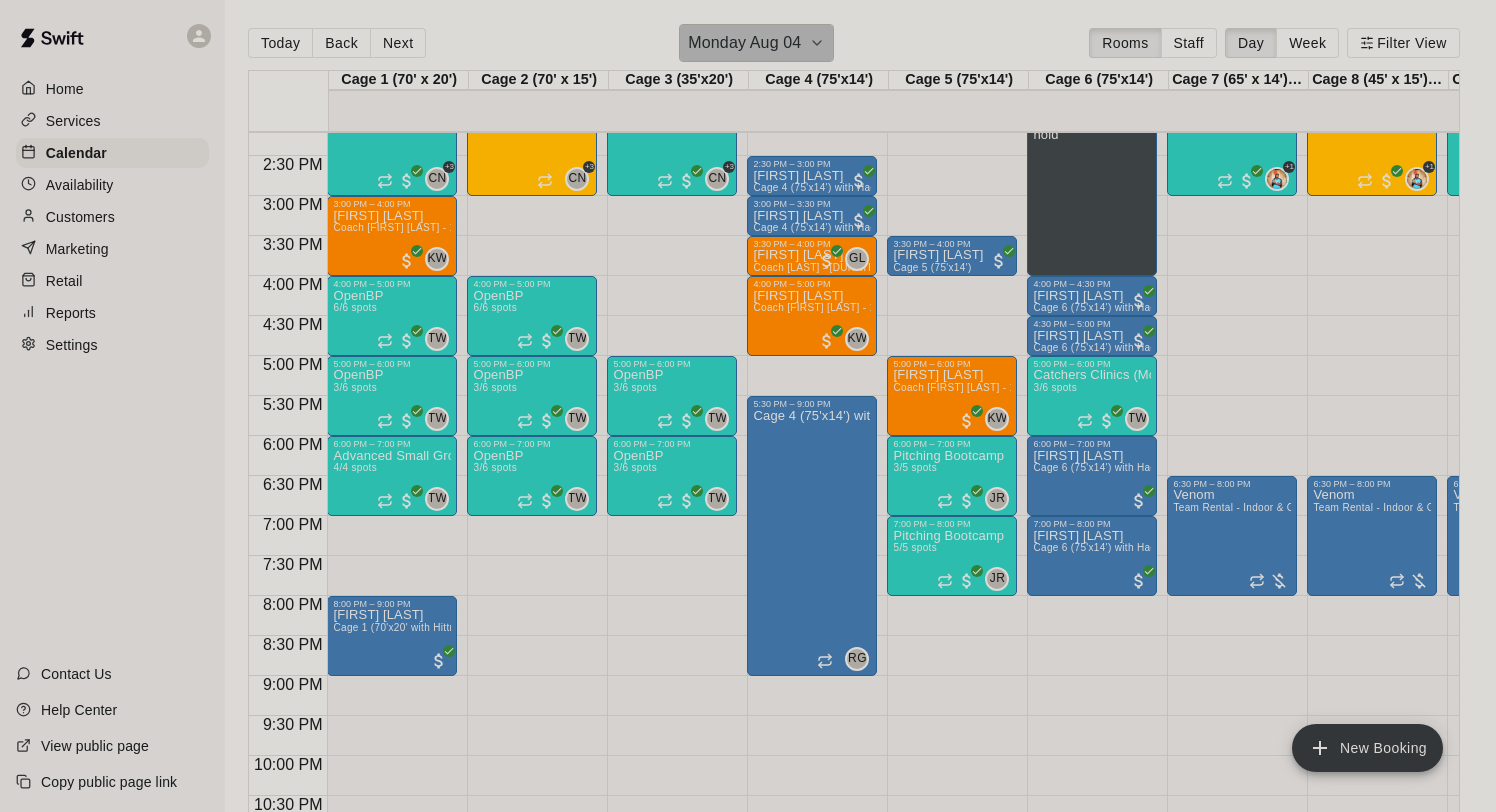 click on "Monday Aug 04" at bounding box center (744, 43) 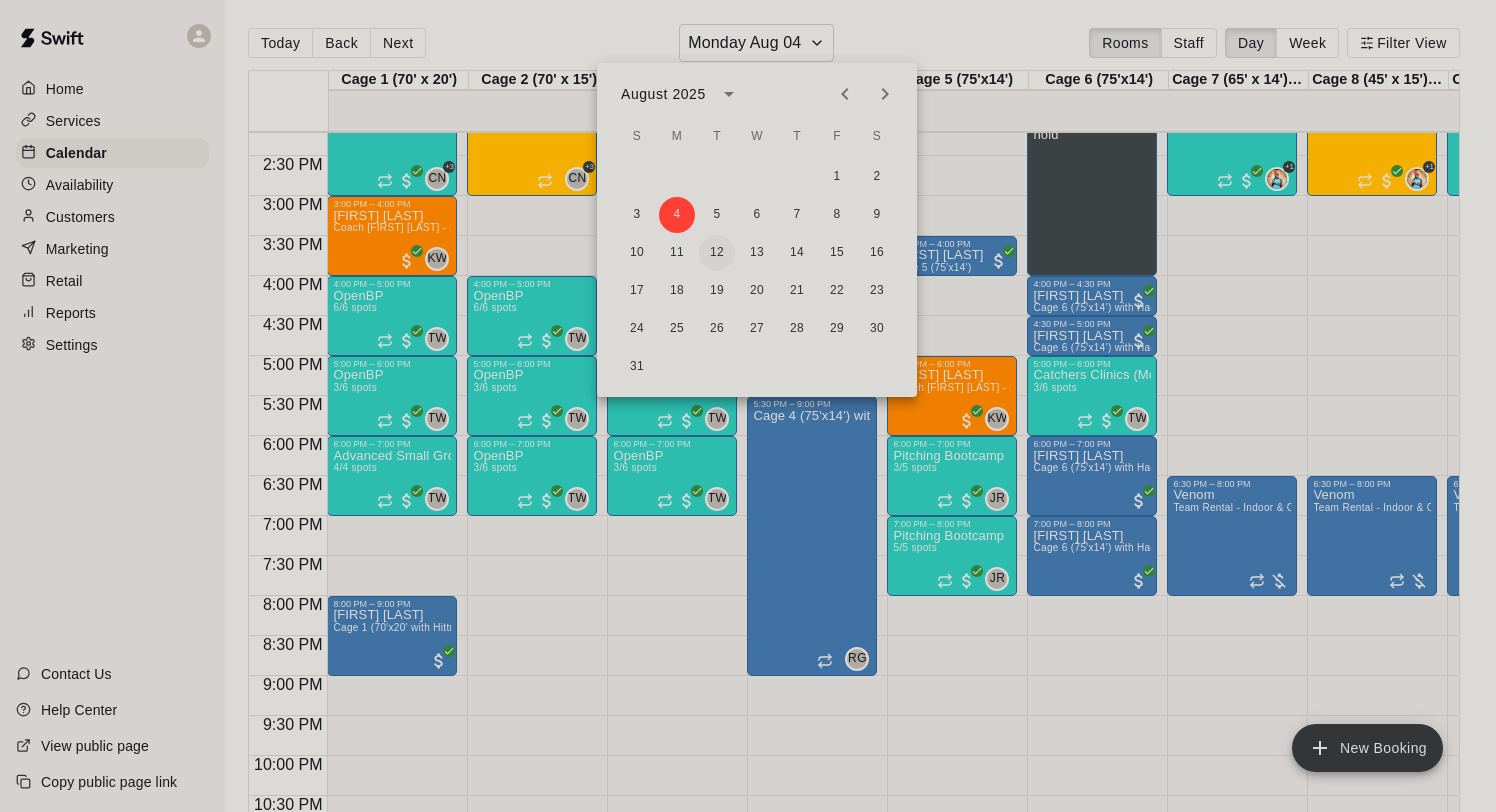 click on "12" at bounding box center (717, 253) 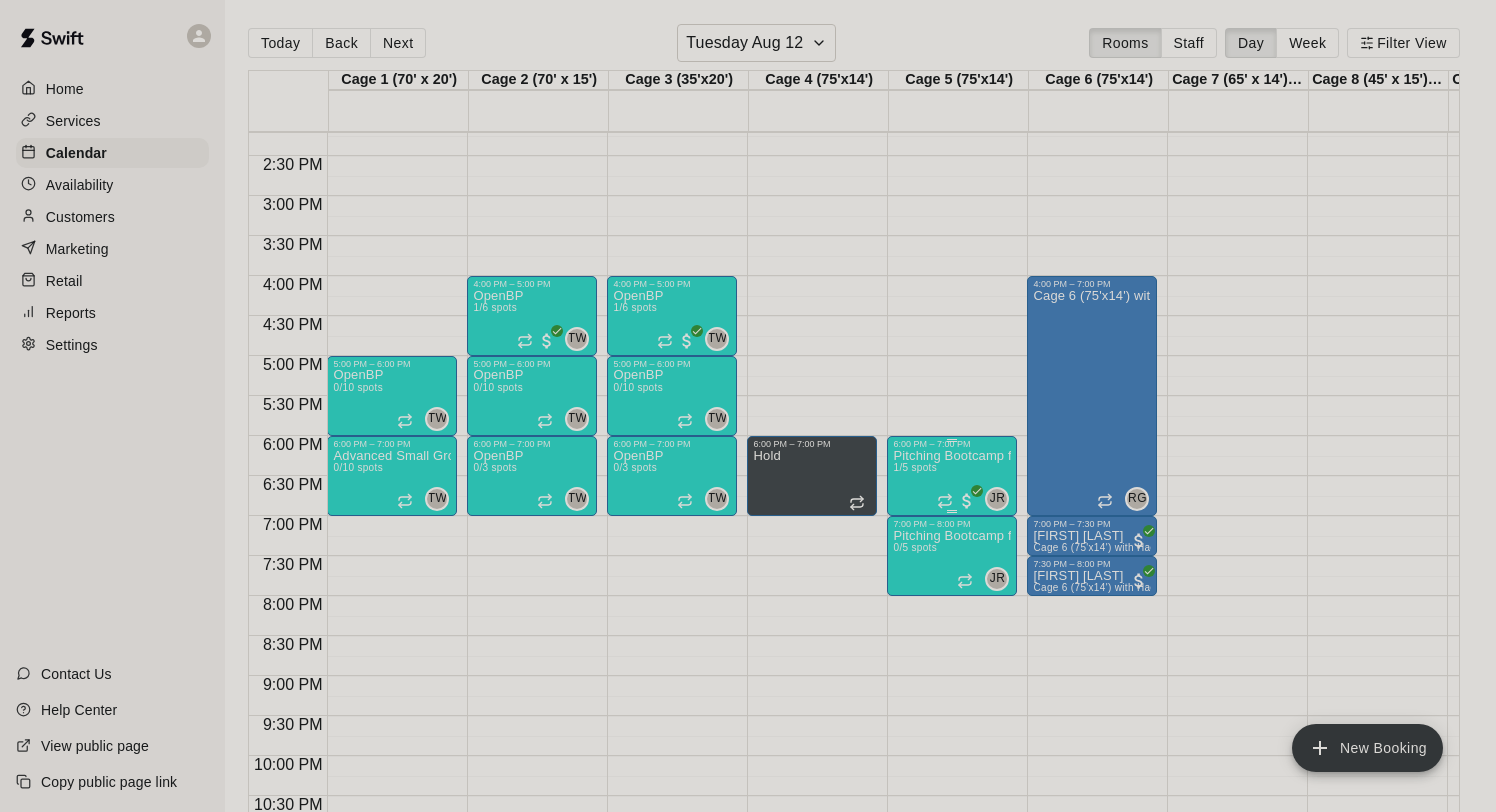 click on "1/5 spots" at bounding box center [915, 467] 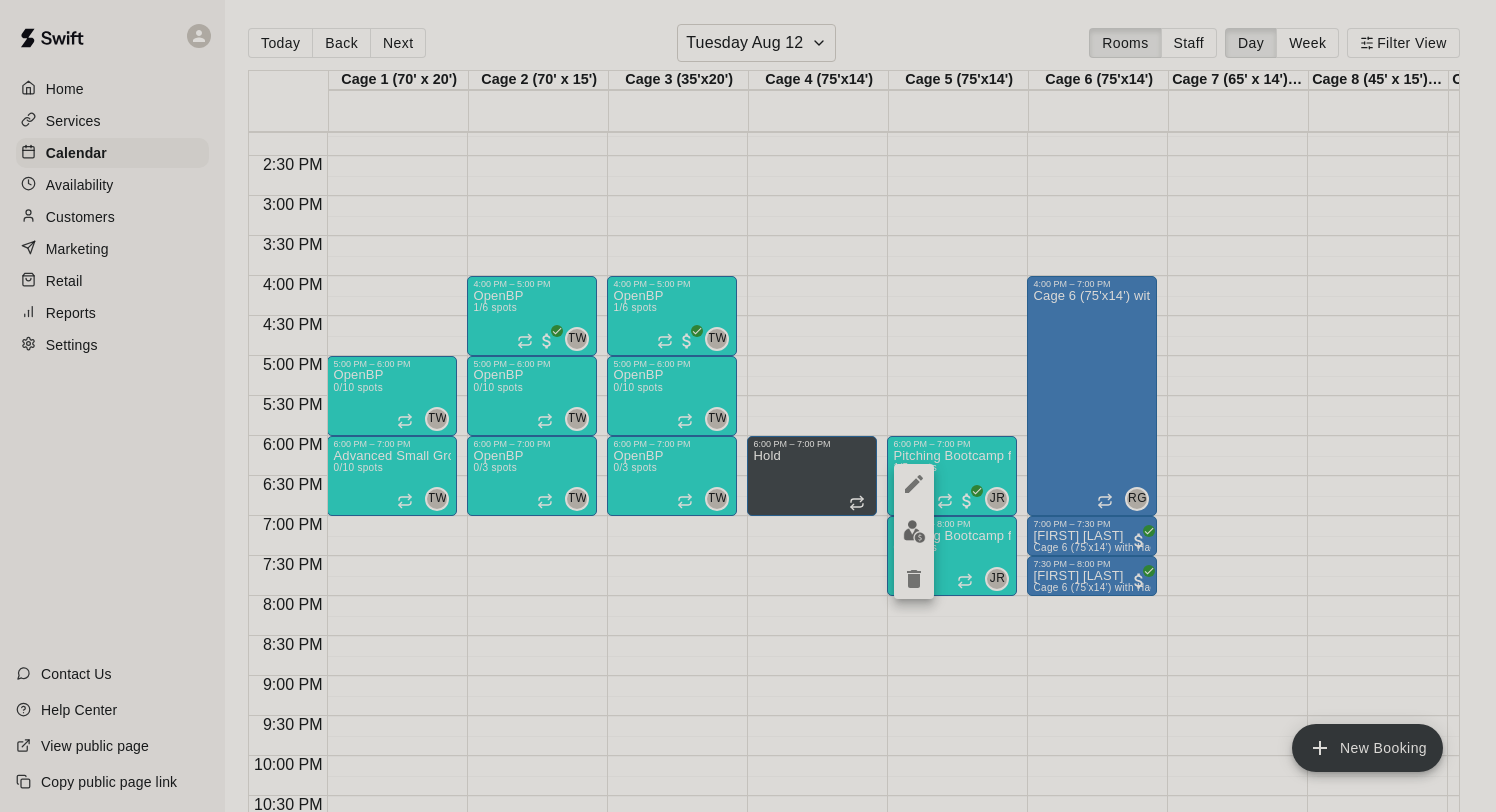 click at bounding box center [748, 406] 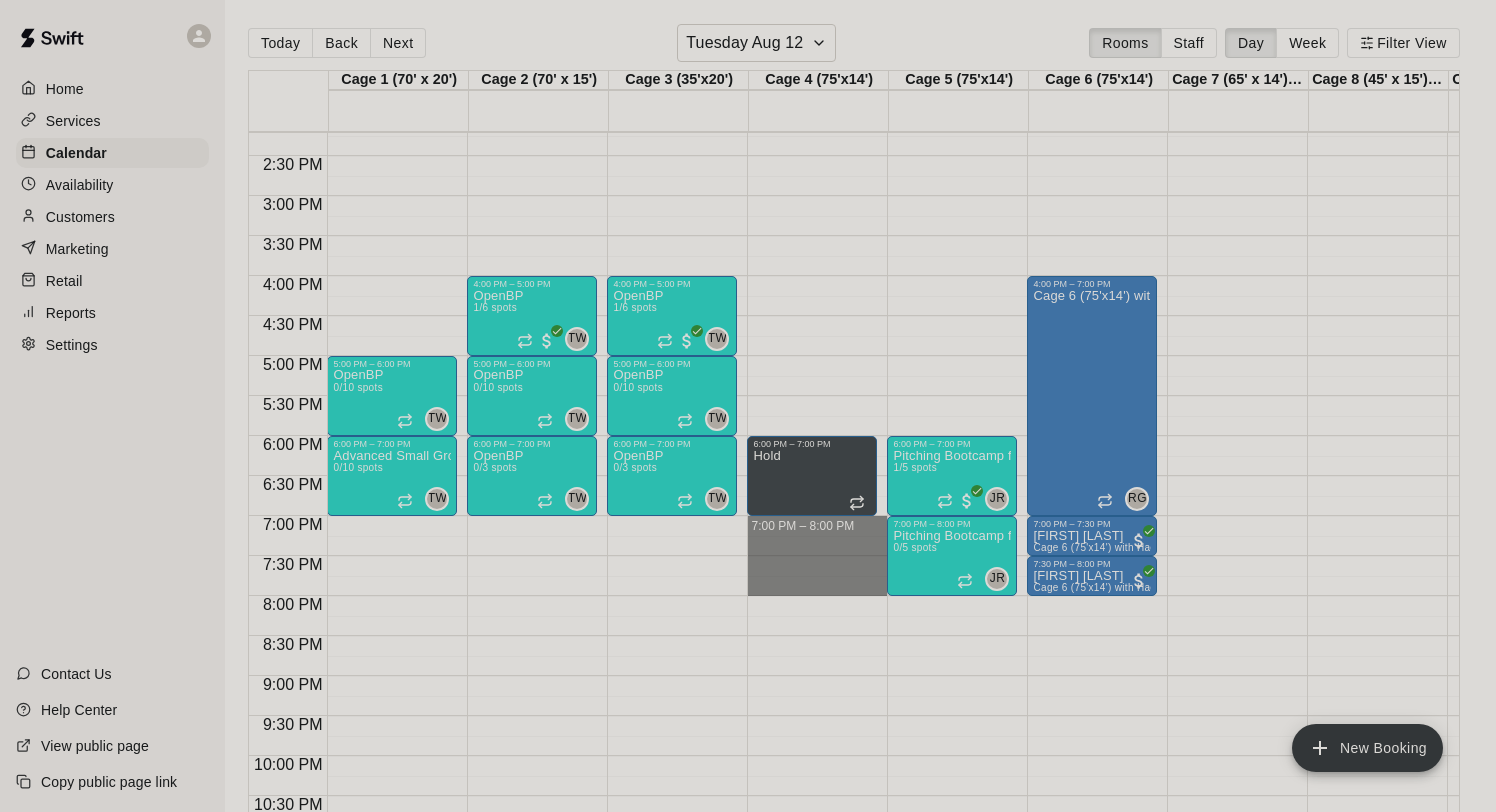 drag, startPoint x: 804, startPoint y: 532, endPoint x: 798, endPoint y: 593, distance: 61.294373 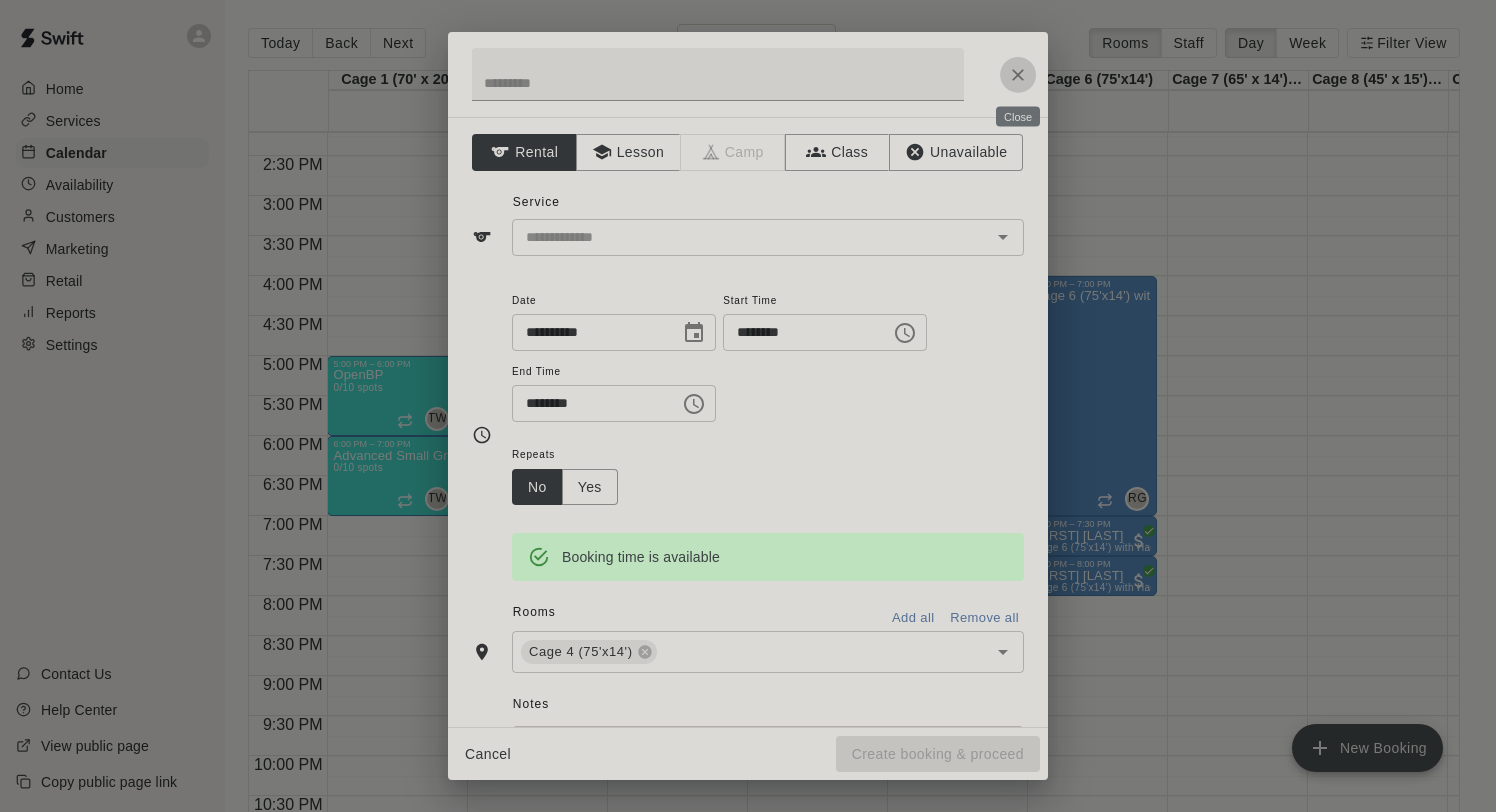 click 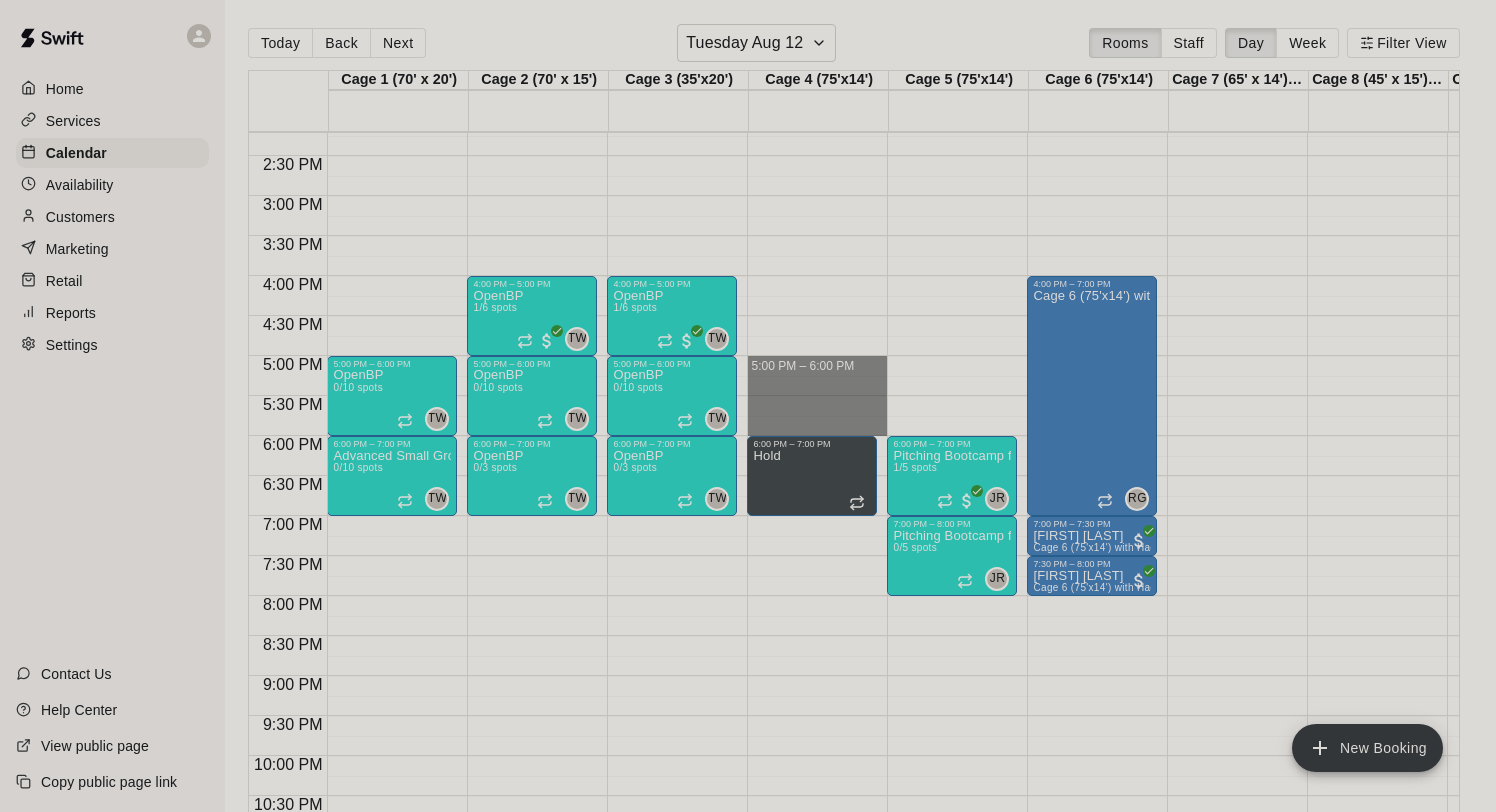 drag, startPoint x: 779, startPoint y: 370, endPoint x: 779, endPoint y: 427, distance: 57 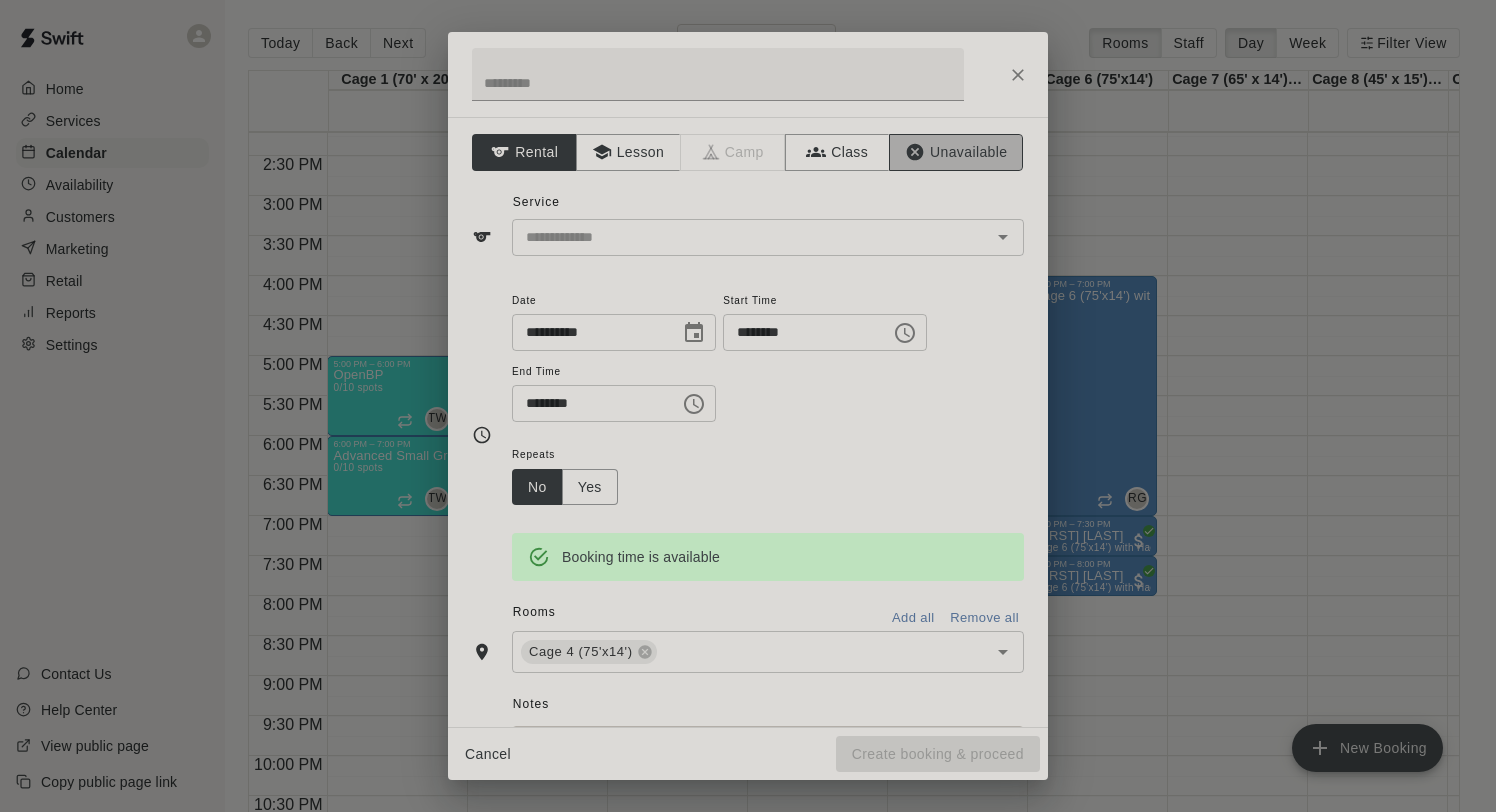 click on "Unavailable" at bounding box center (956, 152) 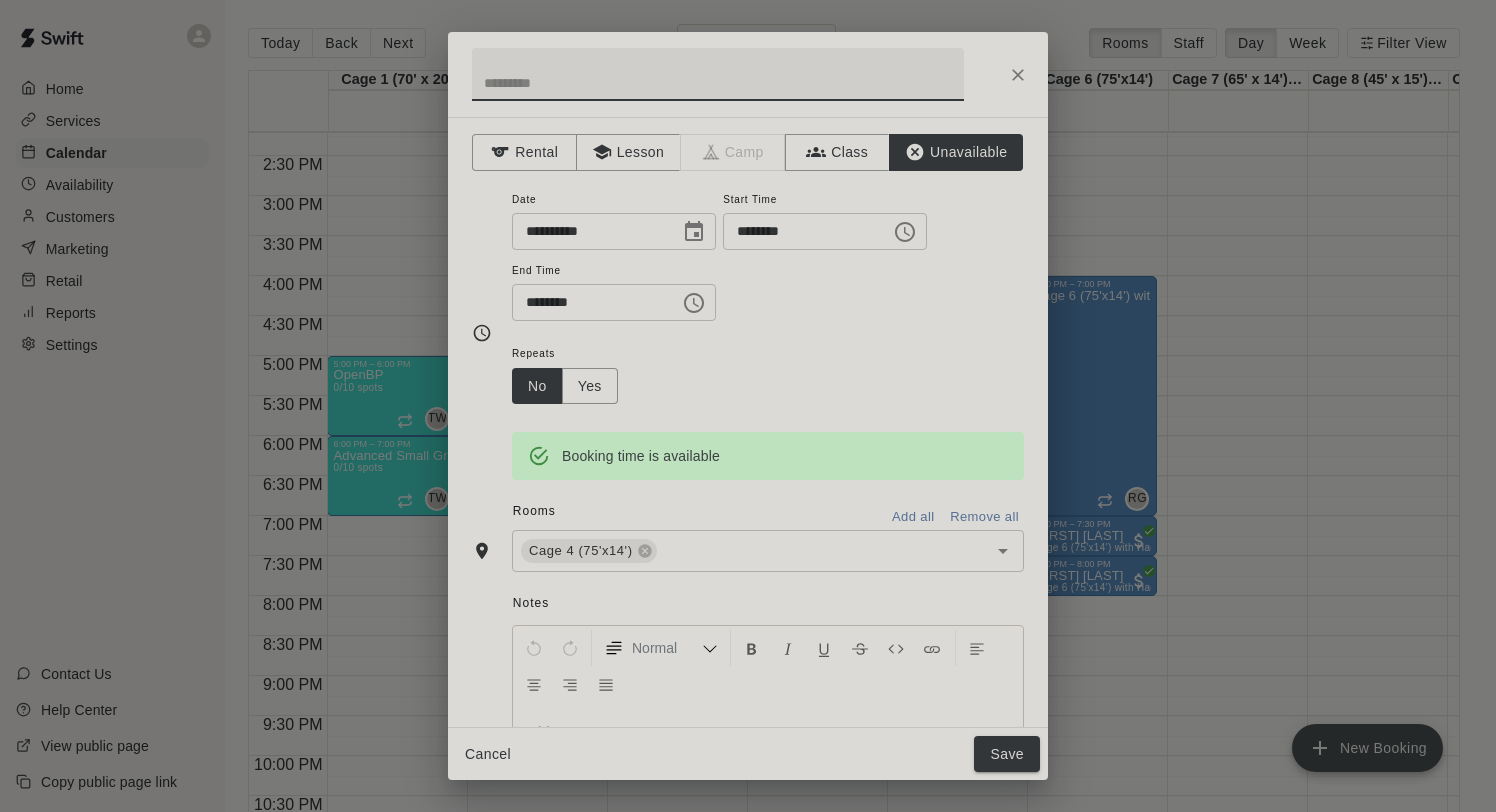 click at bounding box center (718, 74) 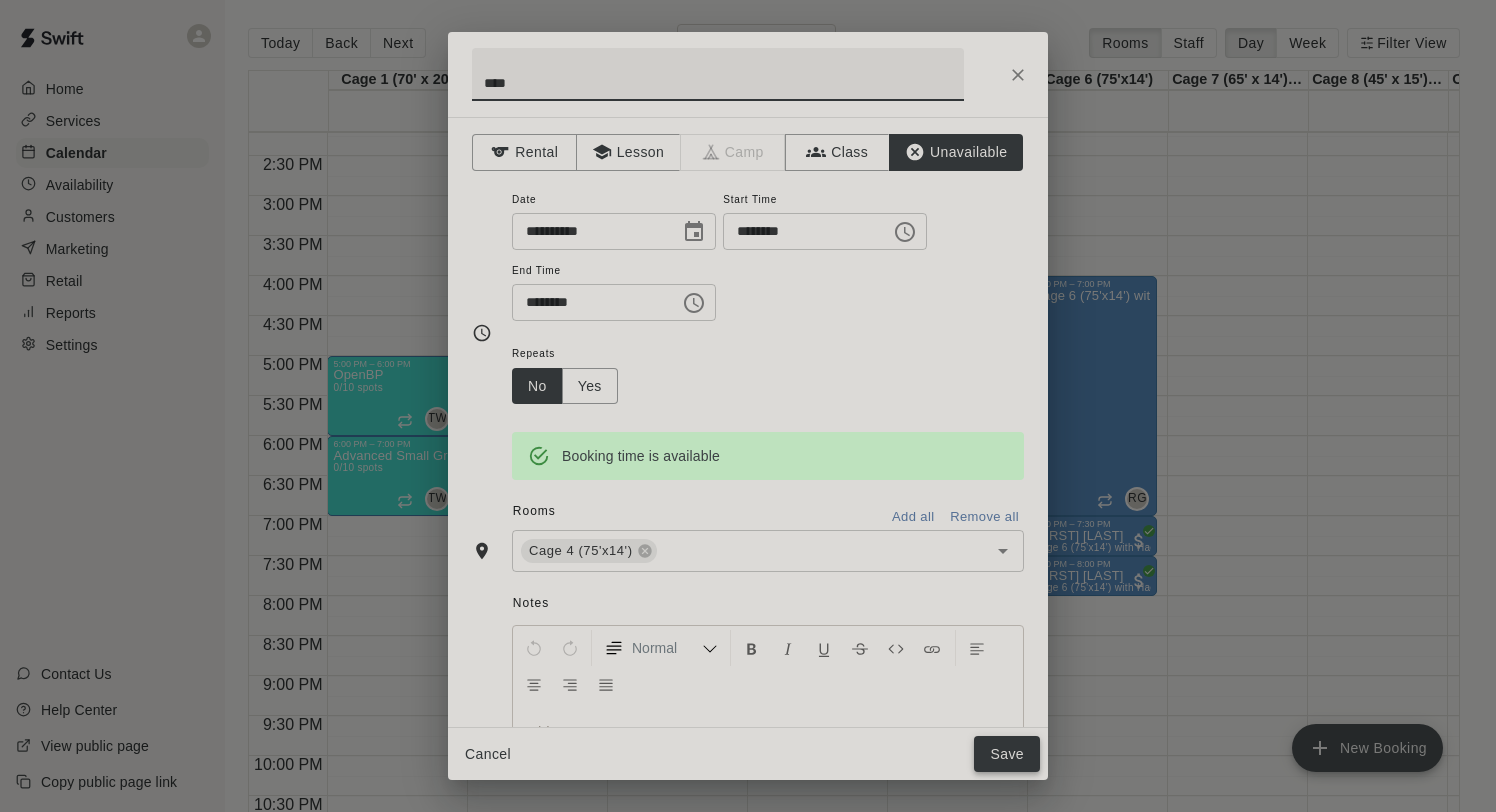 type on "****" 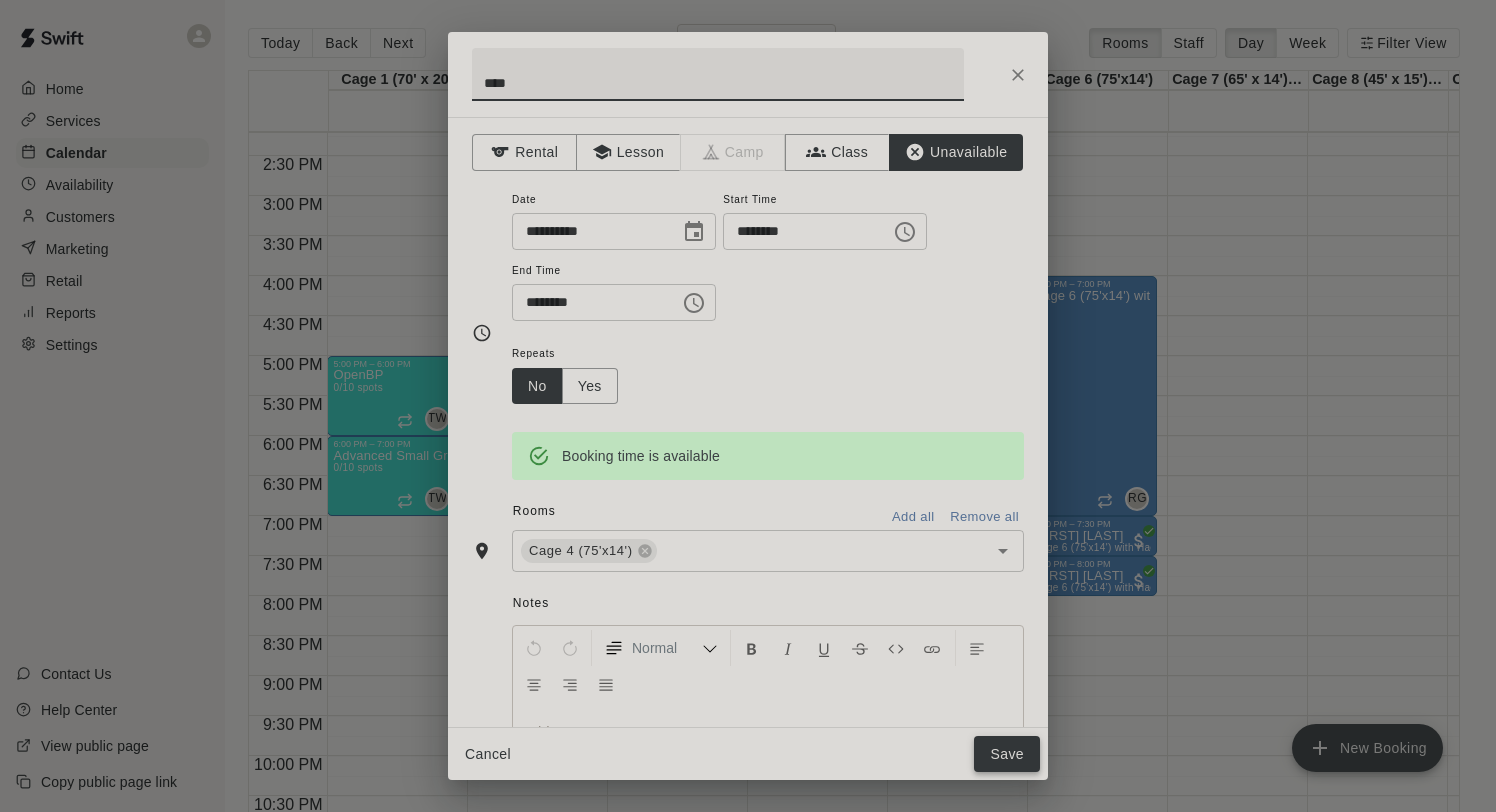 click on "Save" at bounding box center (1007, 754) 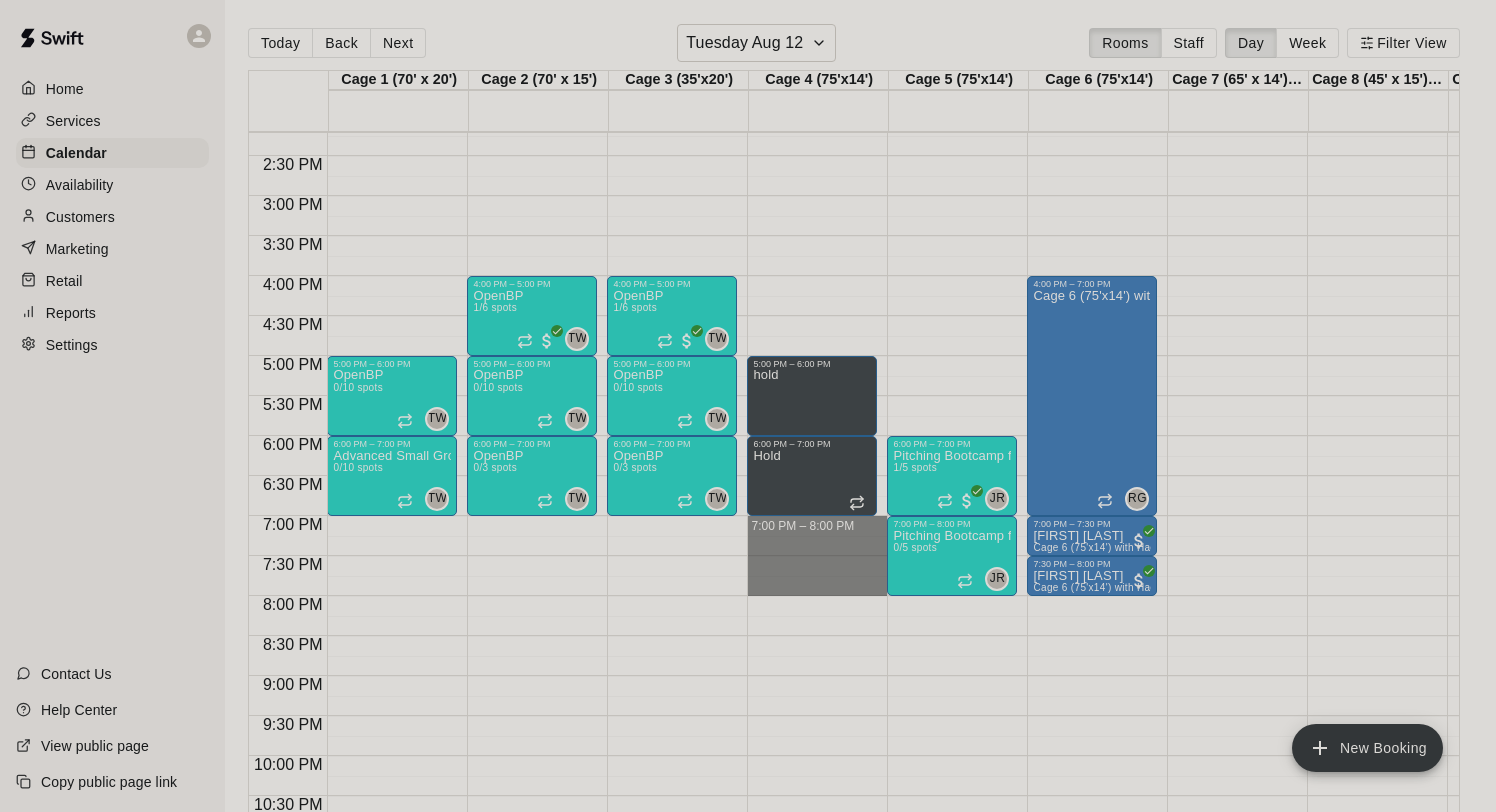 drag, startPoint x: 820, startPoint y: 523, endPoint x: 818, endPoint y: 581, distance: 58.034473 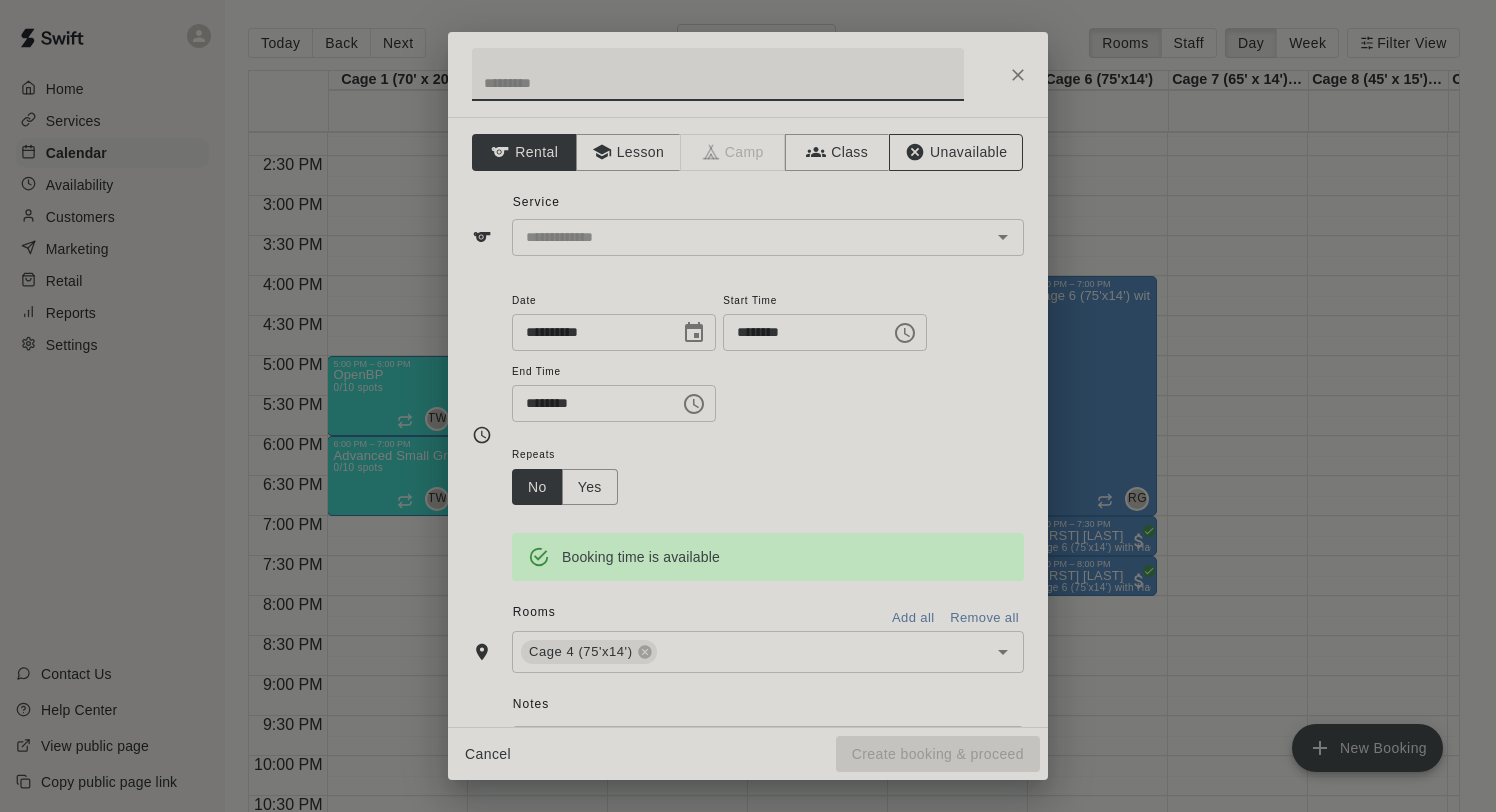 click on "Unavailable" at bounding box center (956, 152) 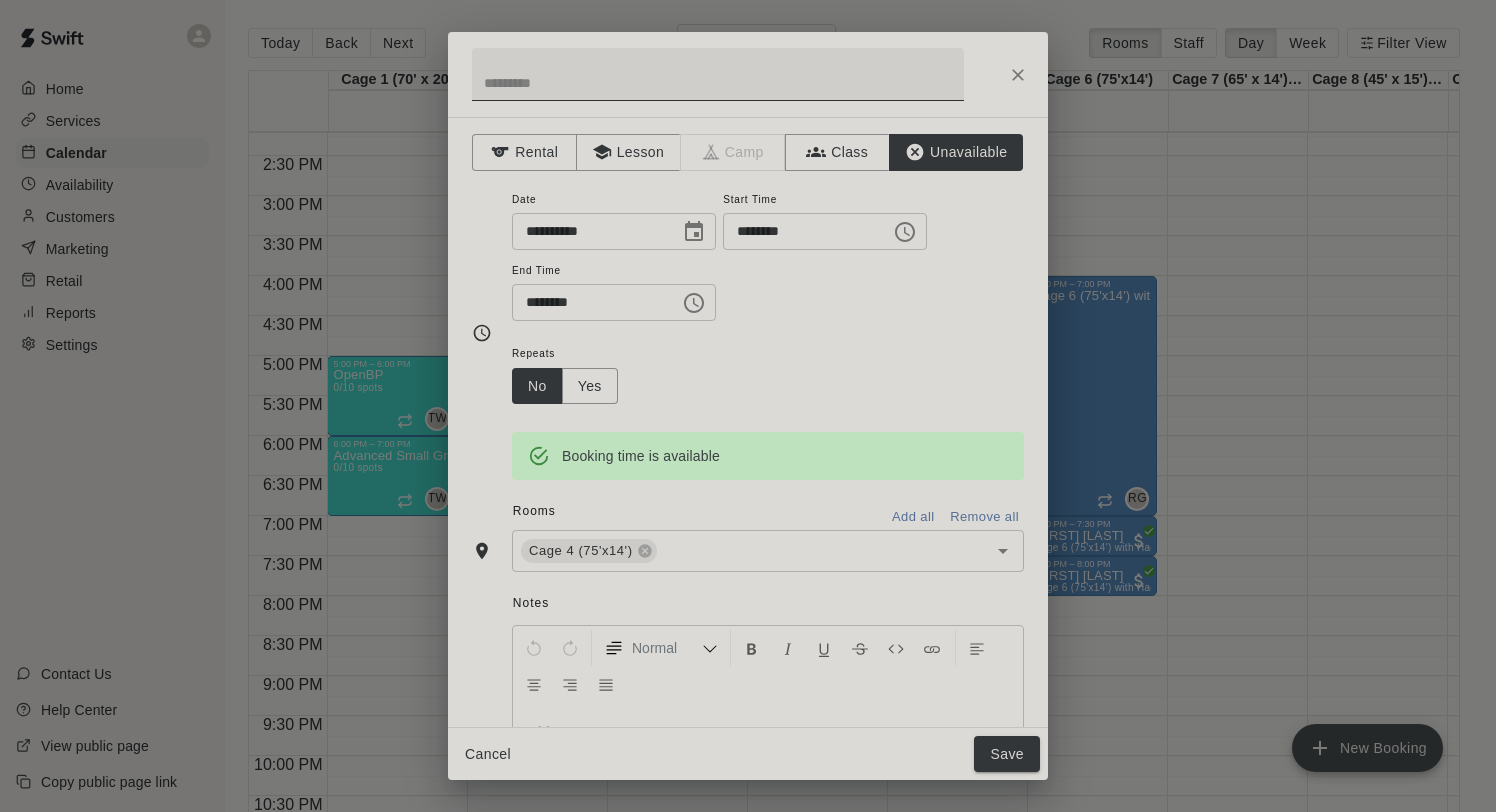 click at bounding box center (718, 74) 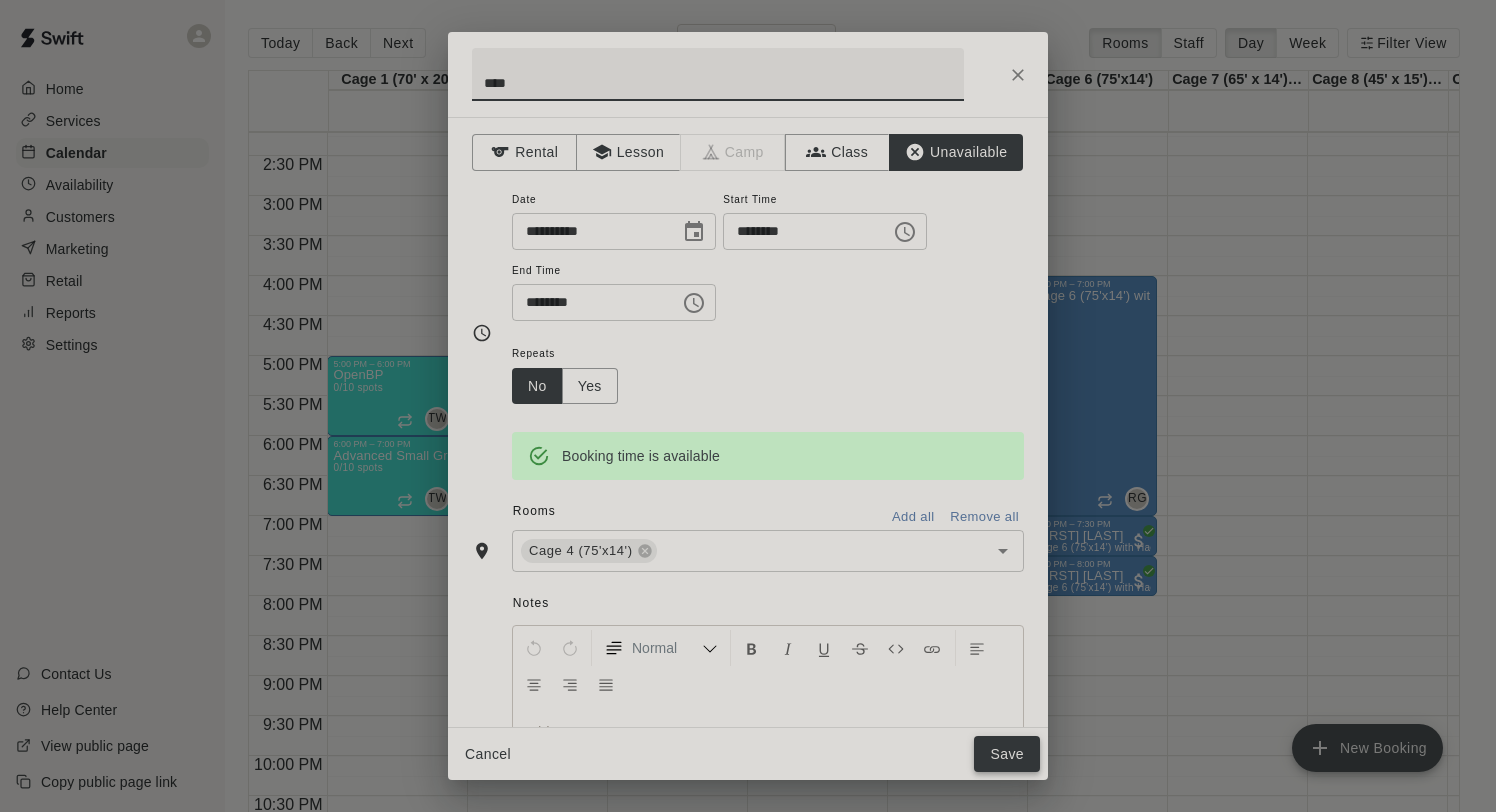 type on "****" 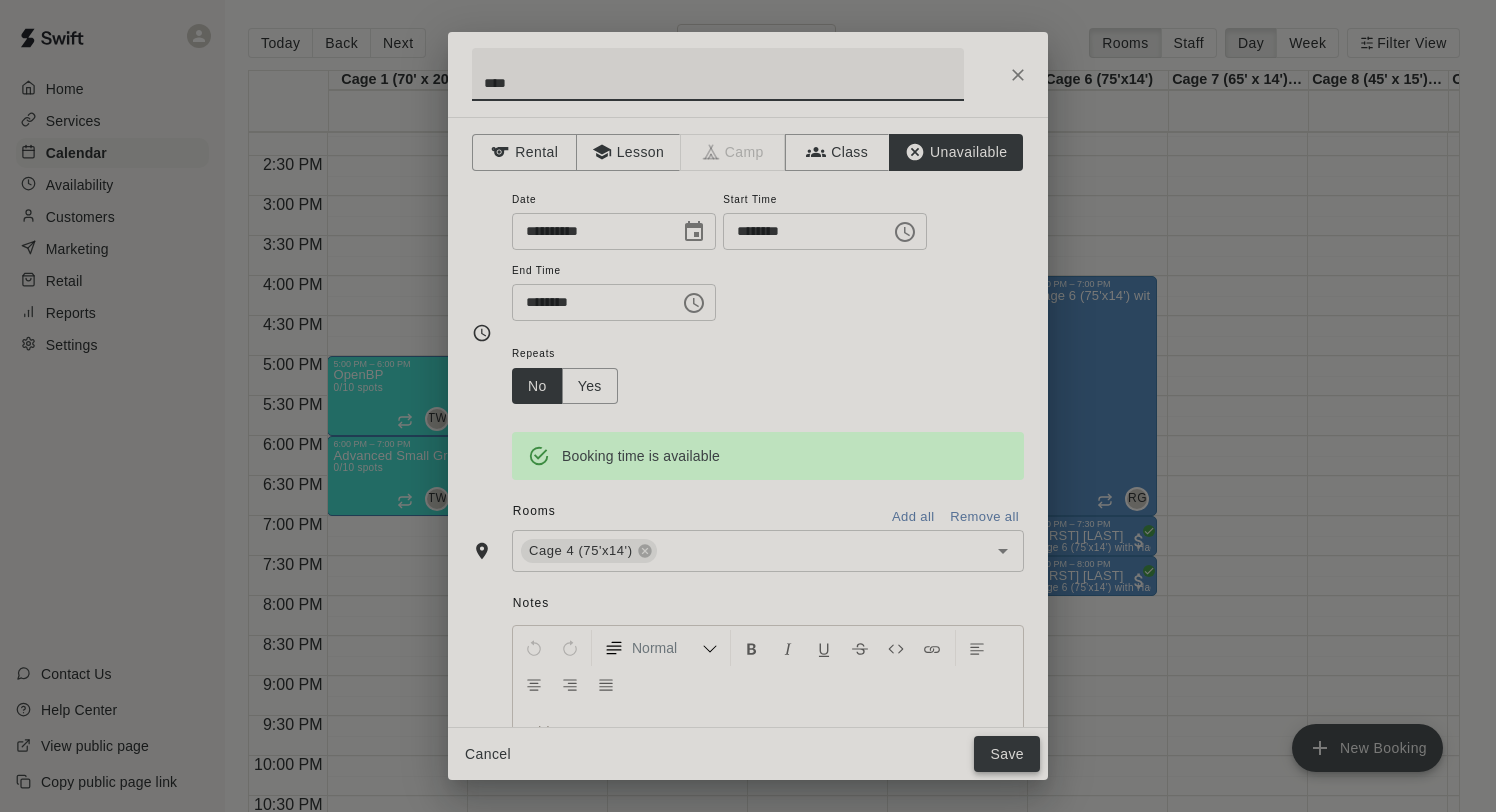 click on "Save" at bounding box center [1007, 754] 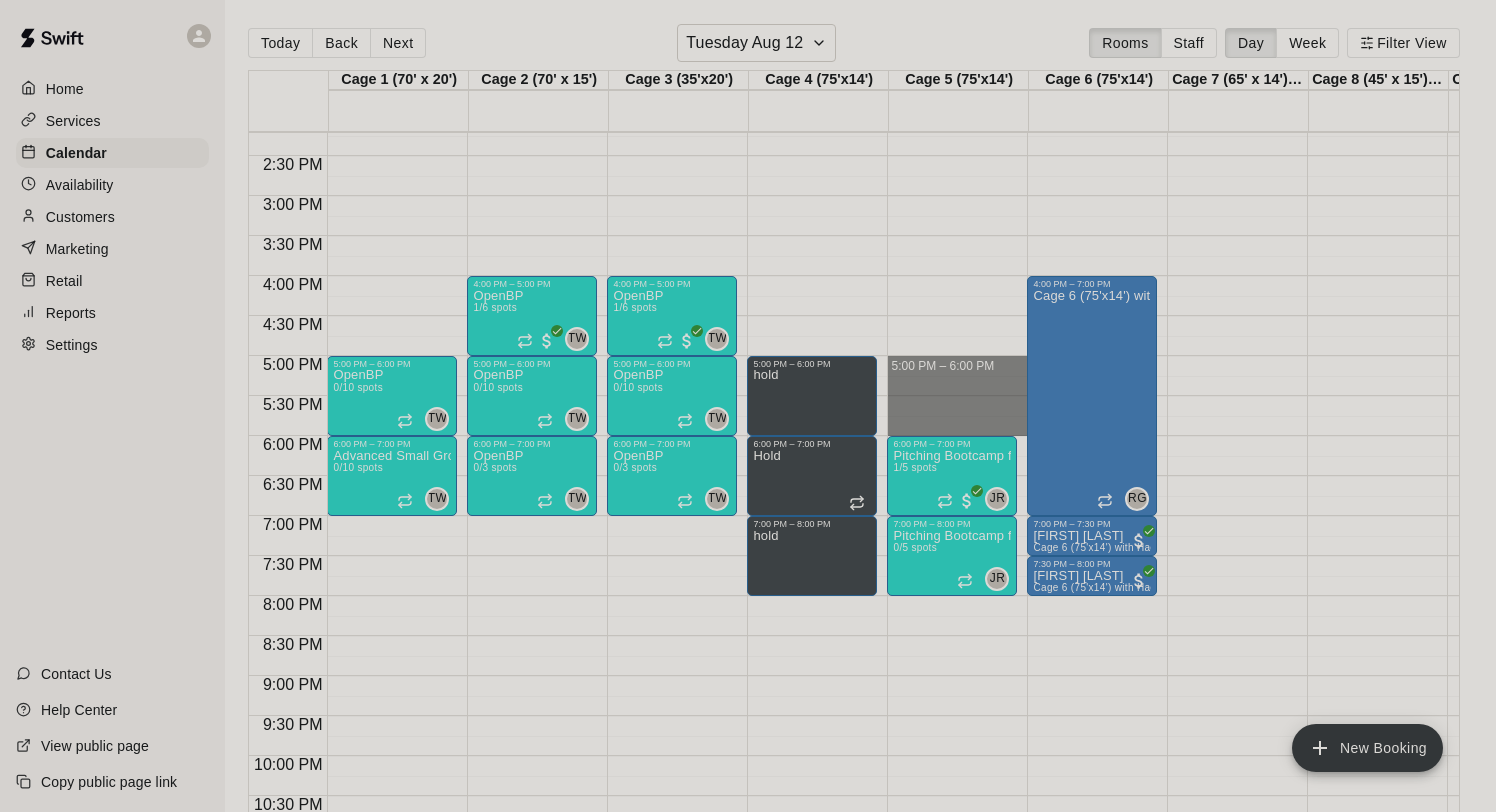 drag, startPoint x: 917, startPoint y: 369, endPoint x: 911, endPoint y: 432, distance: 63.28507 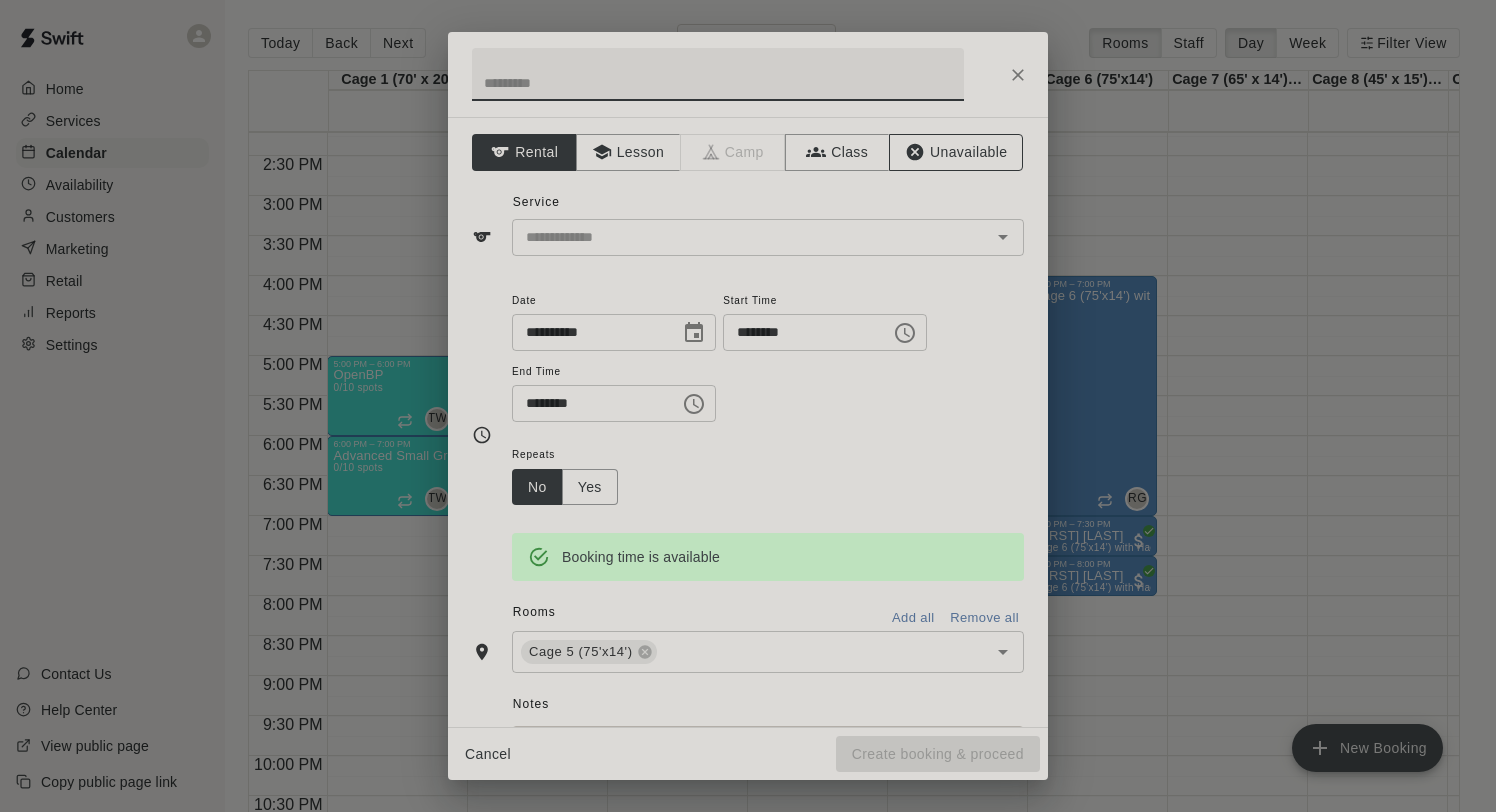 click on "Unavailable" at bounding box center (956, 152) 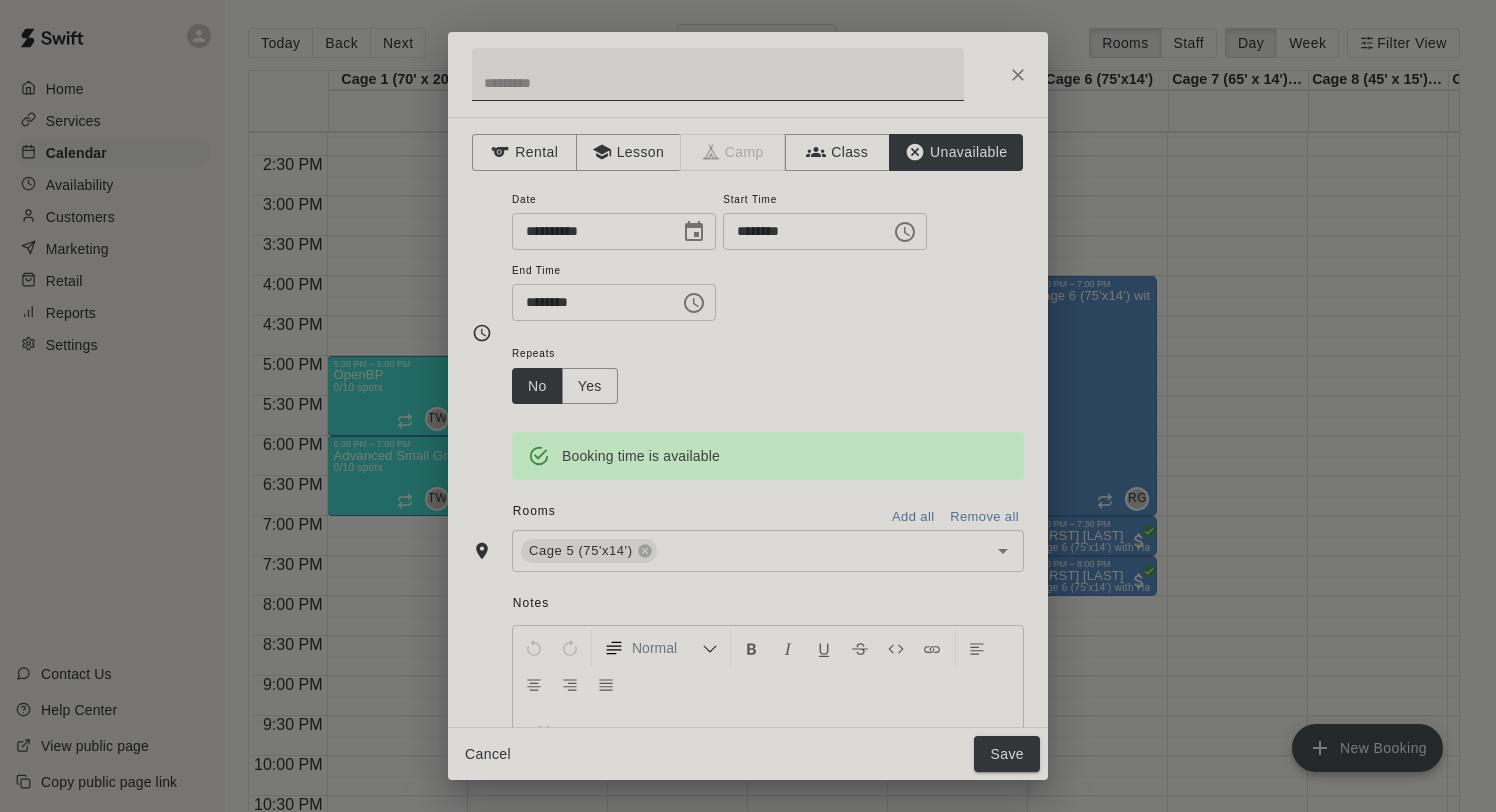 click at bounding box center (718, 74) 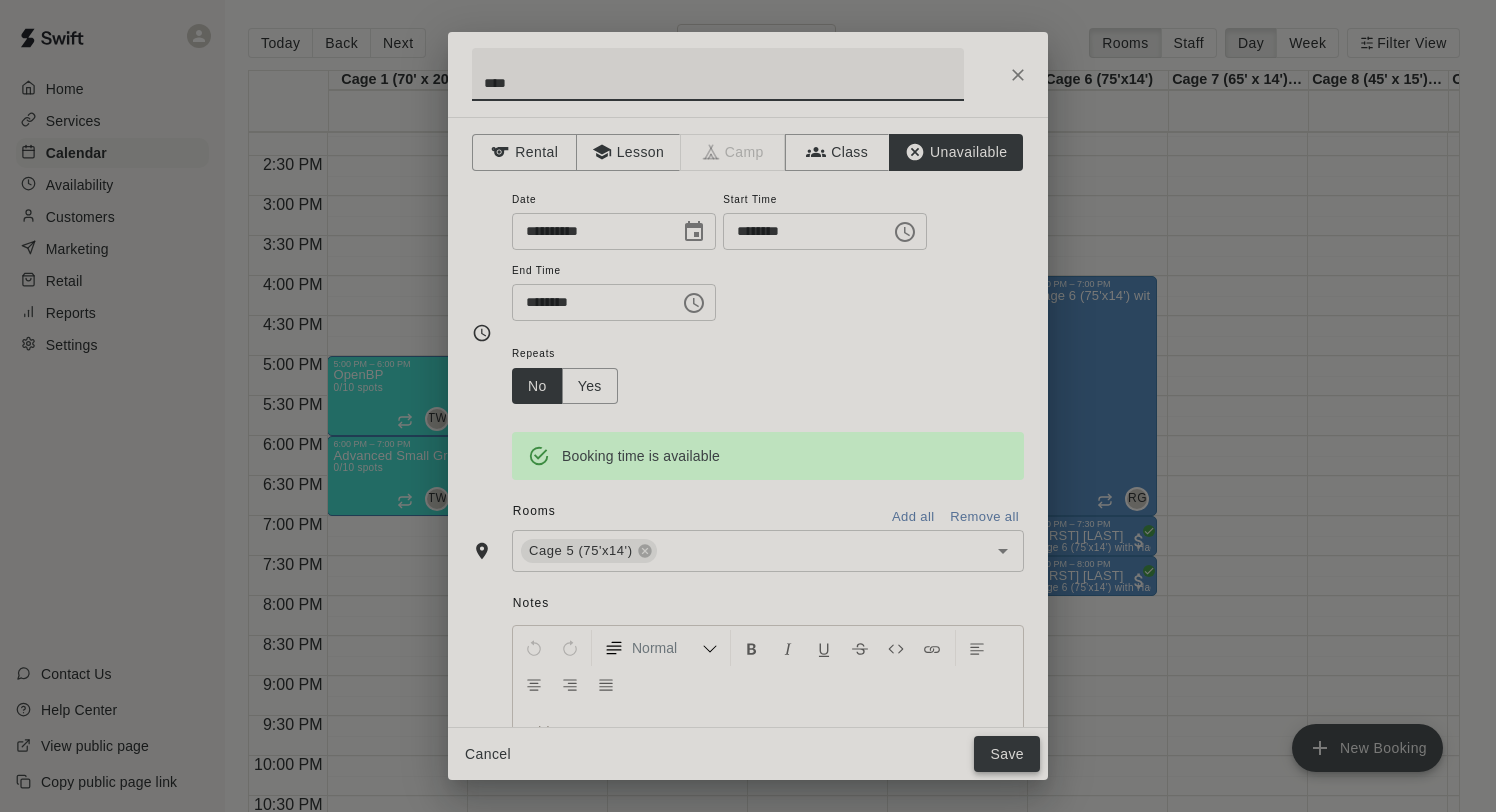 type on "****" 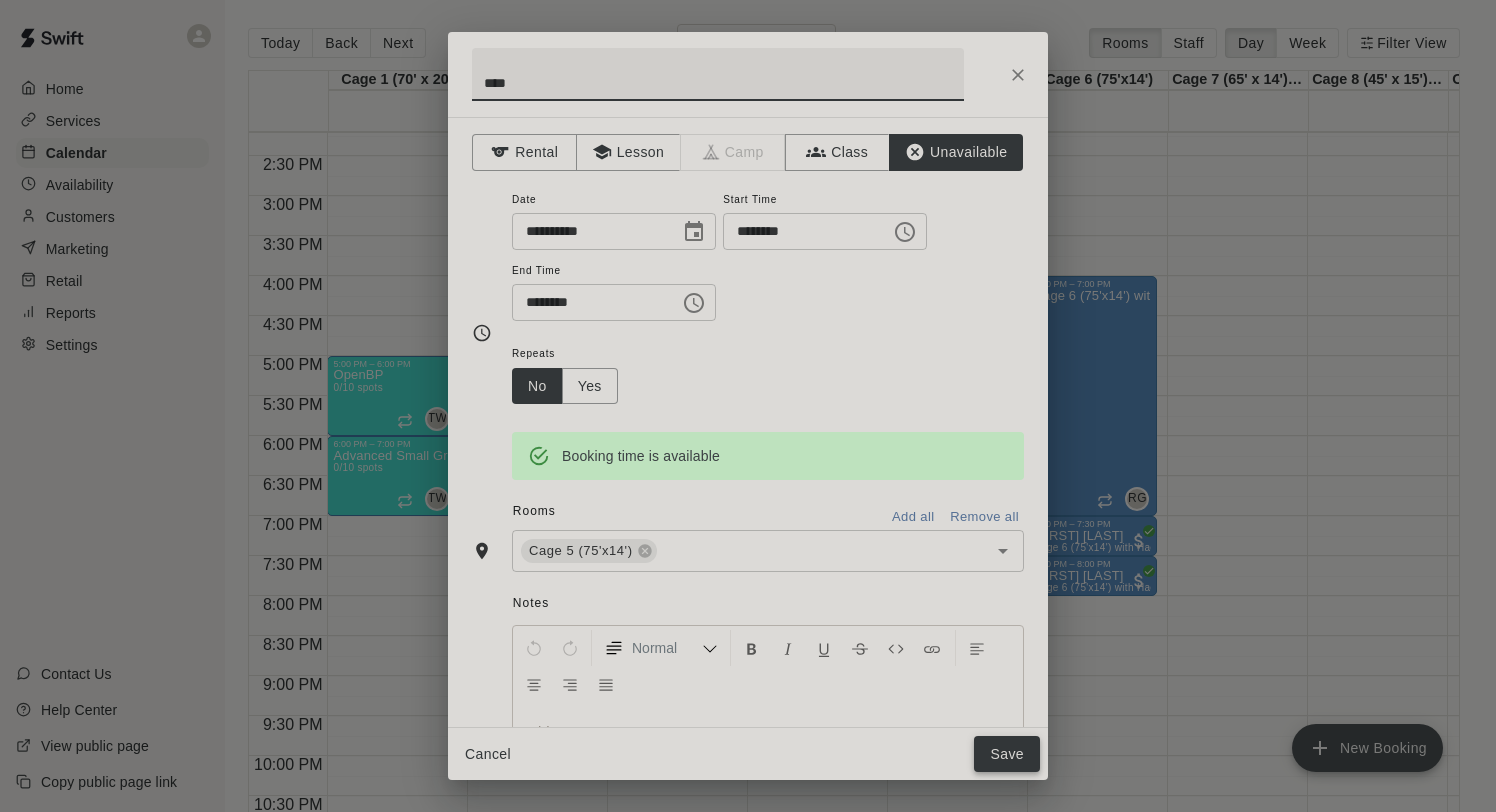 click on "Save" at bounding box center [1007, 754] 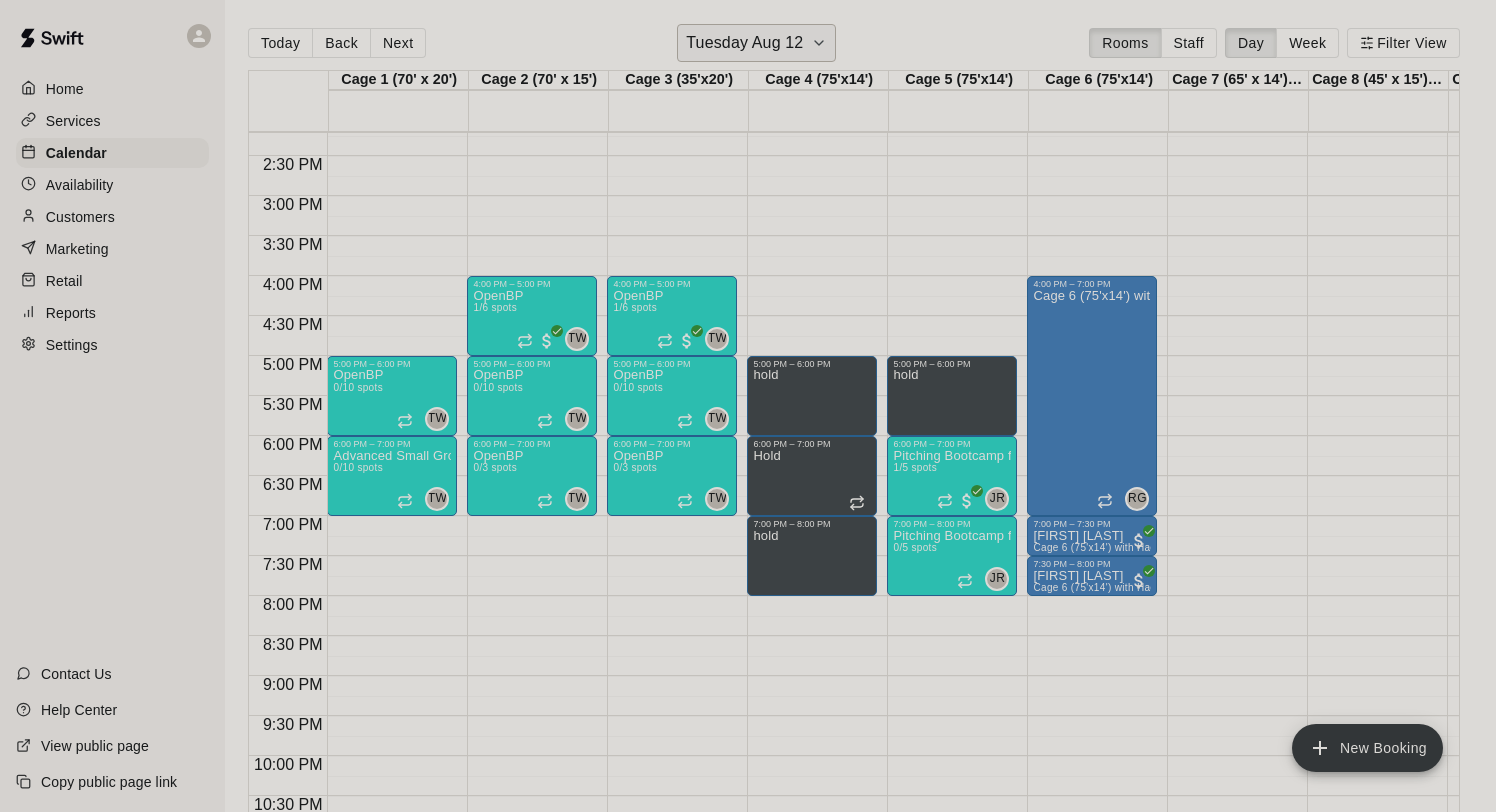 click on "Tuesday Aug 12" at bounding box center (744, 43) 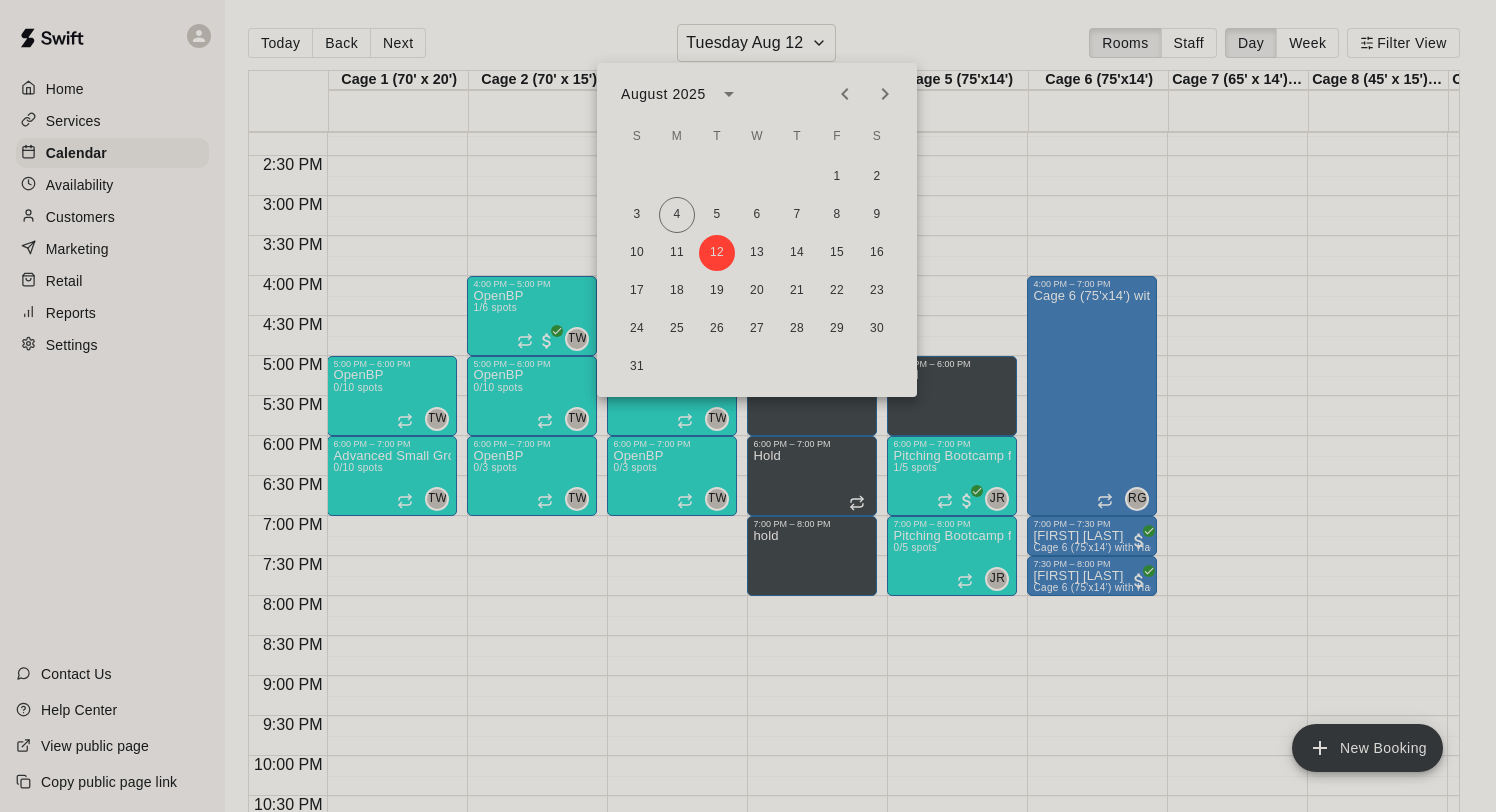 click on "1 2 3 4 5 6 7 8 9 10 11 12 13 14 15 16 17 18 19 20 21 22 23 24 25 26 27 28 29 30 31" at bounding box center (757, 272) 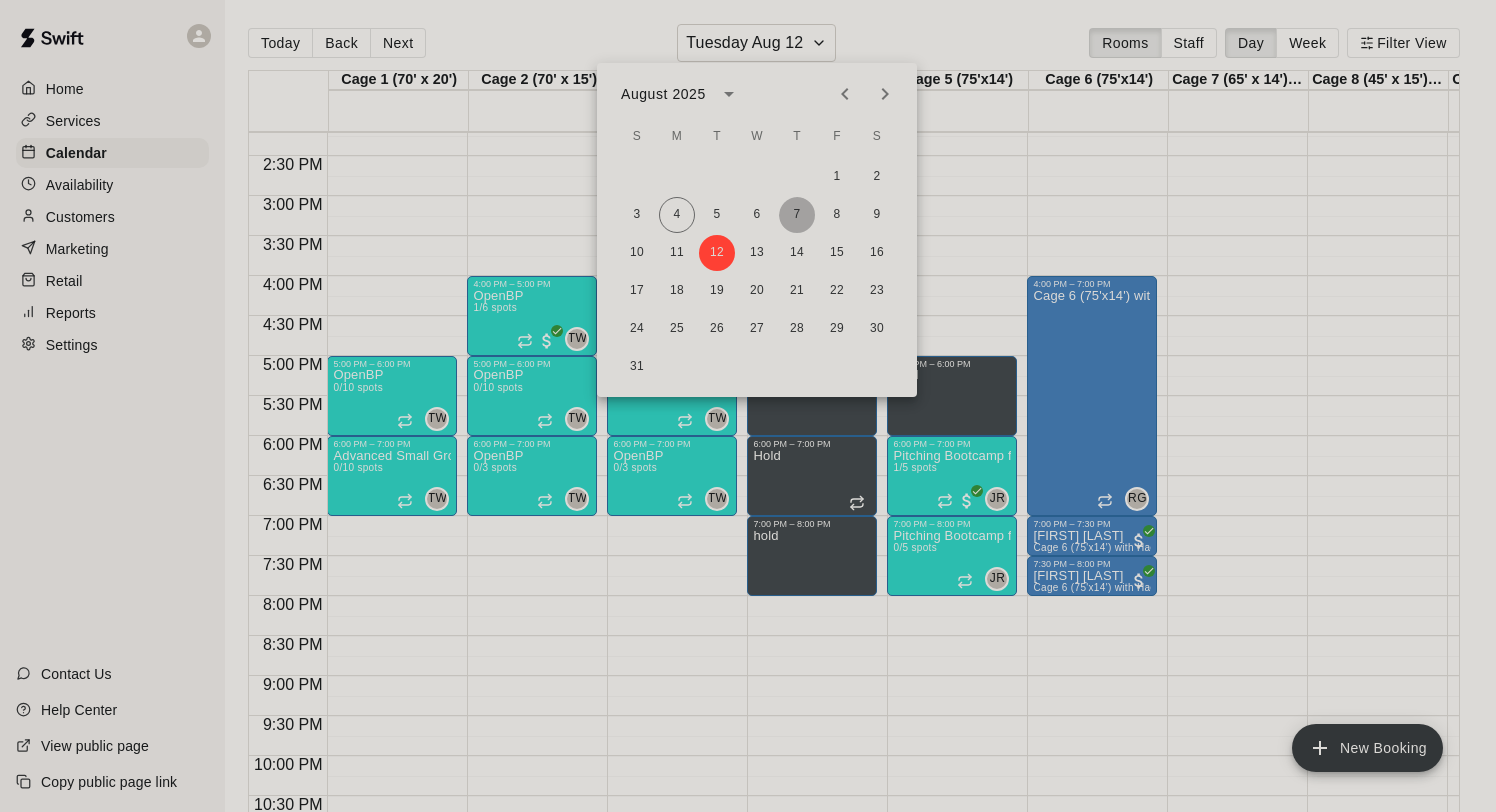 click on "7" at bounding box center [797, 215] 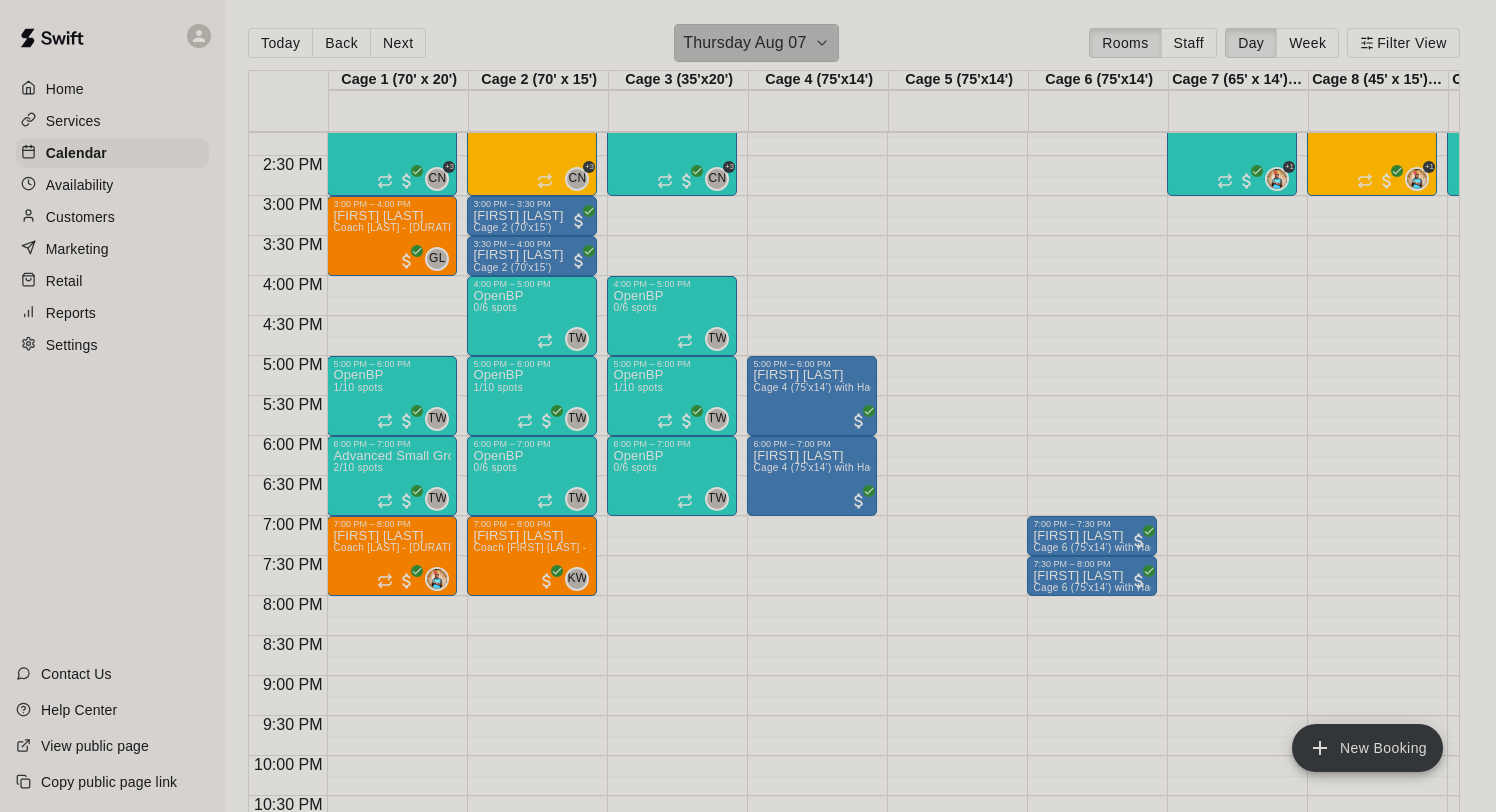 click on "Thursday Aug 07" at bounding box center [744, 43] 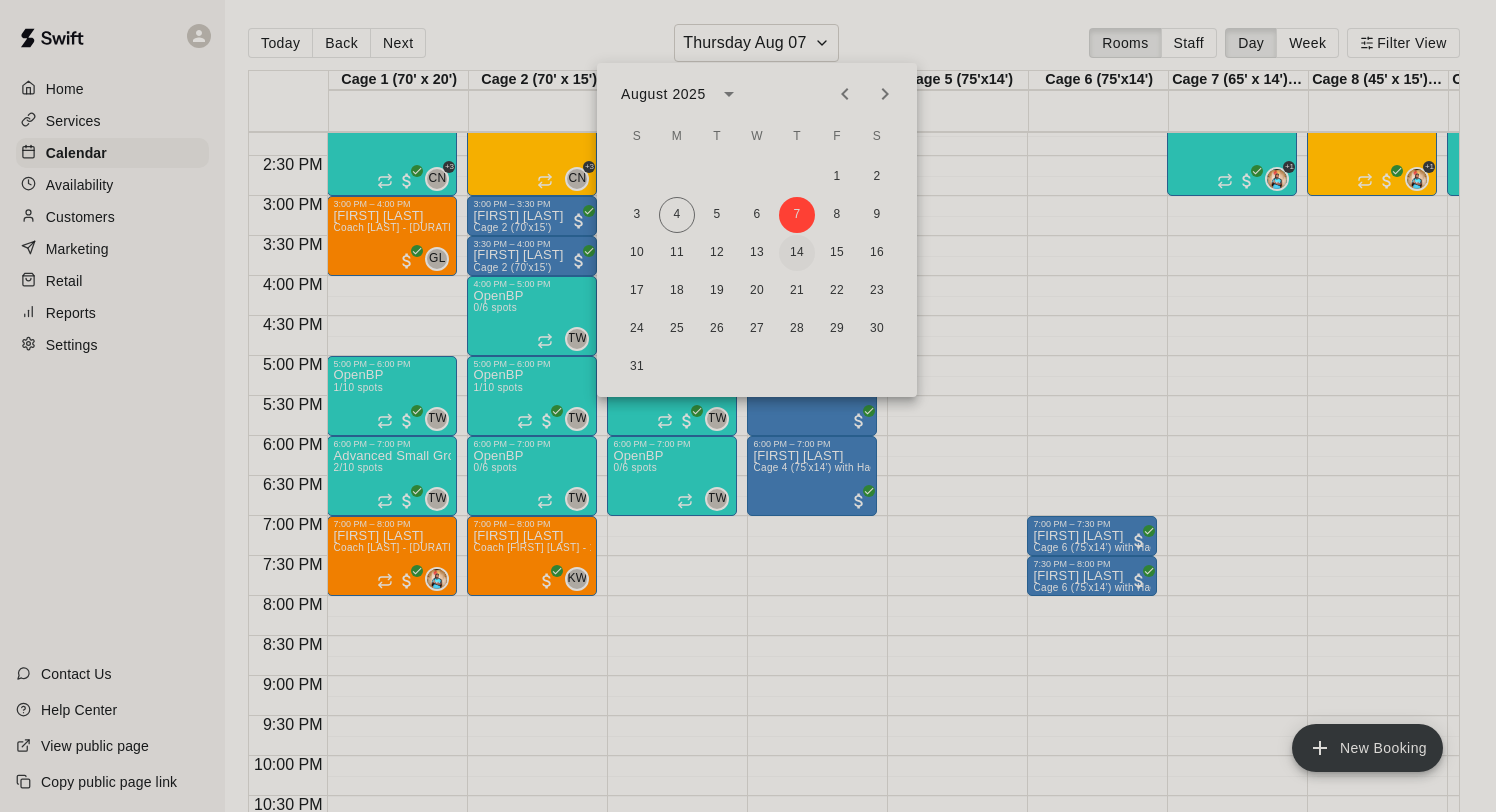 click on "14" at bounding box center (797, 253) 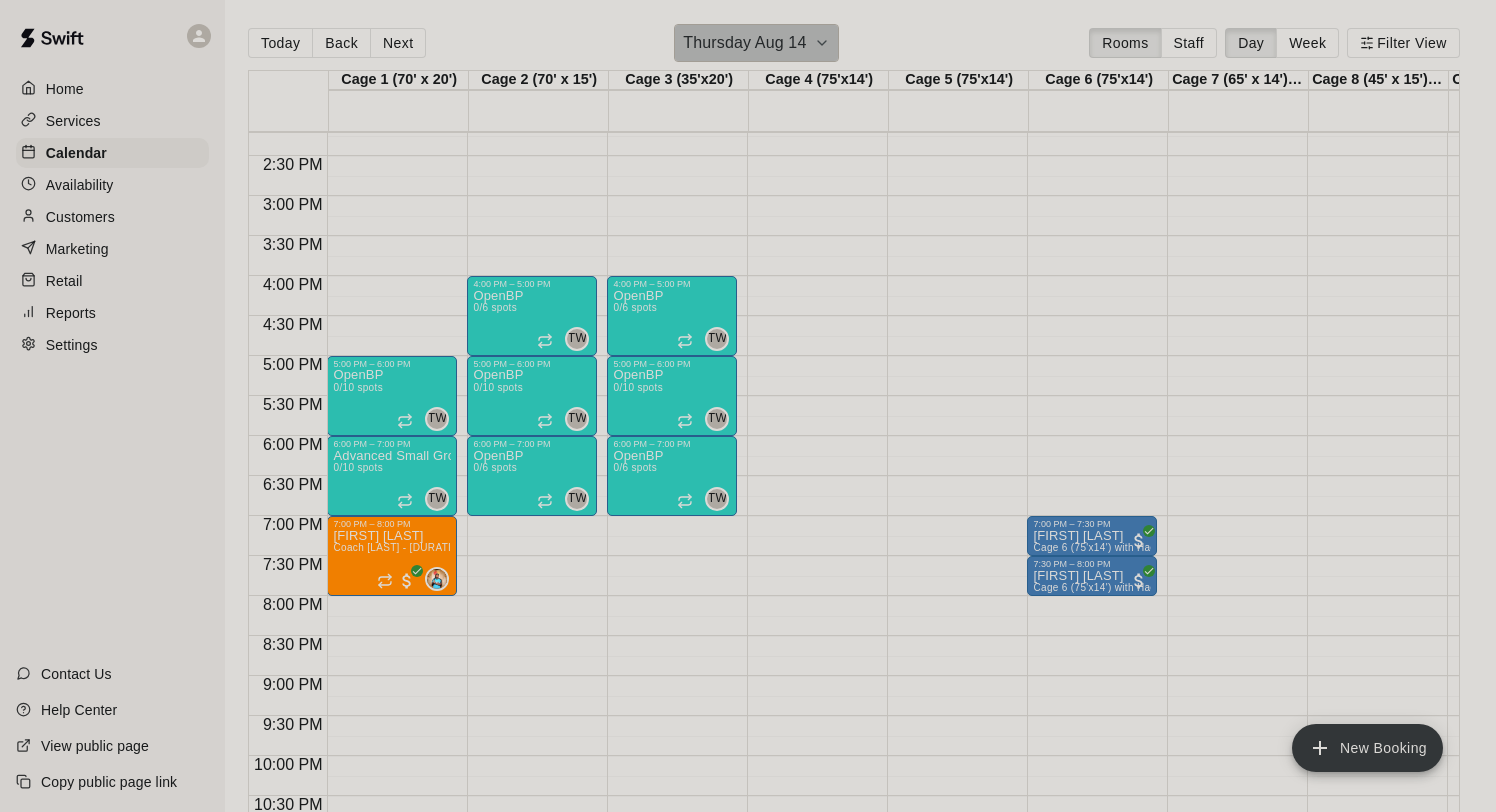 click on "Thursday Aug 14" at bounding box center (744, 43) 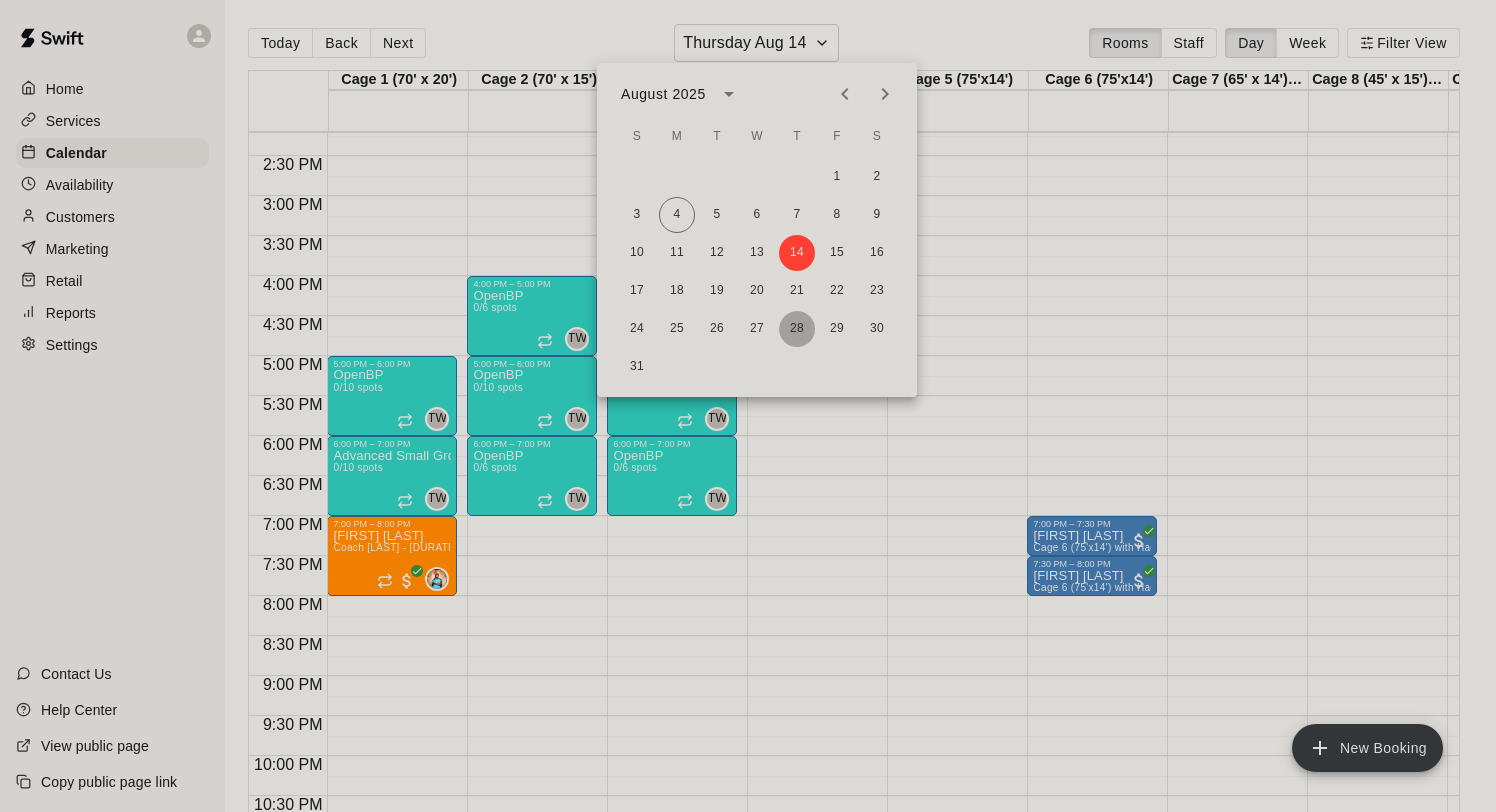 click on "28" at bounding box center (797, 329) 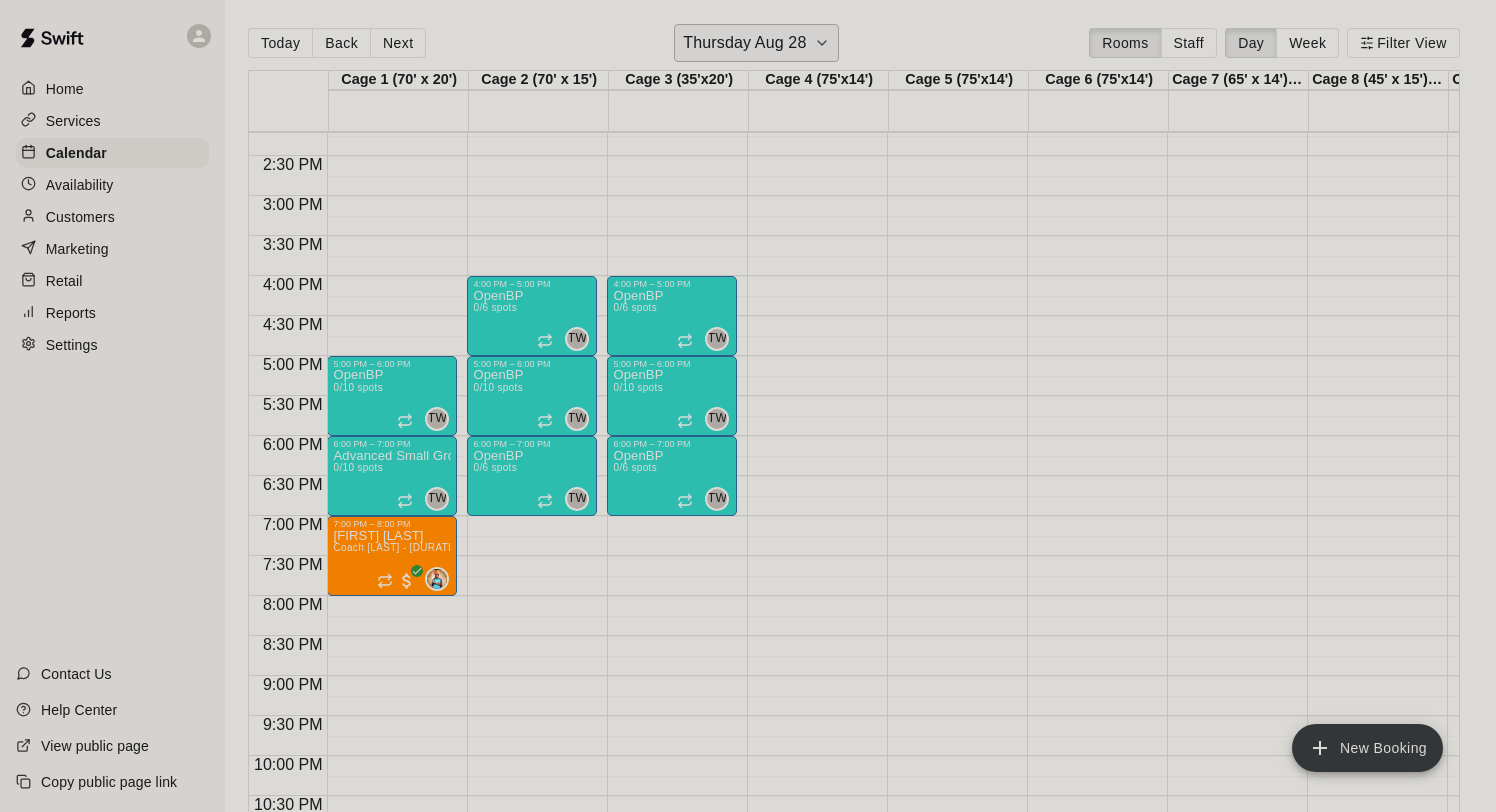 click on "Thursday Aug 28" at bounding box center [756, 43] 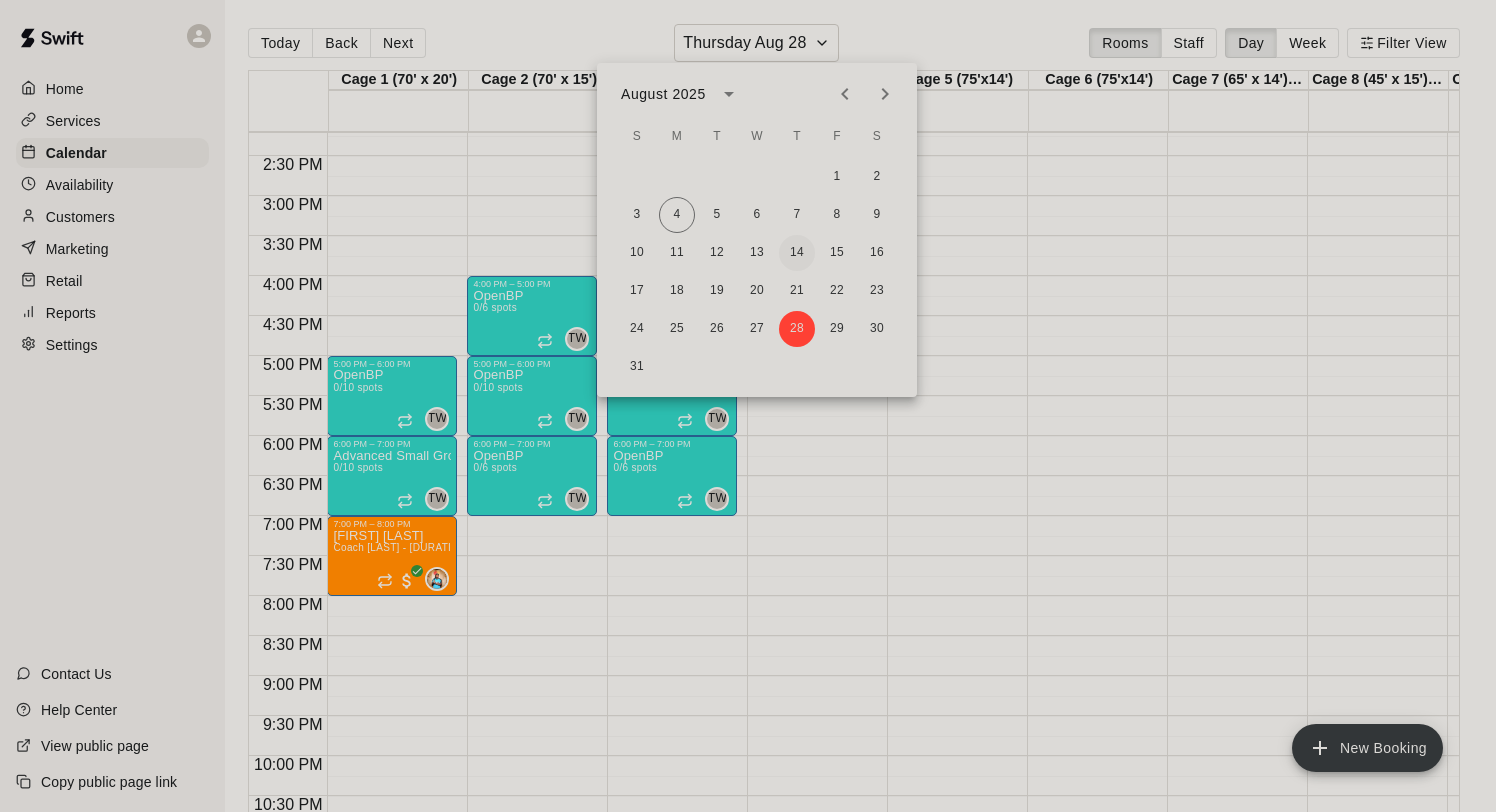 click on "14" at bounding box center (797, 253) 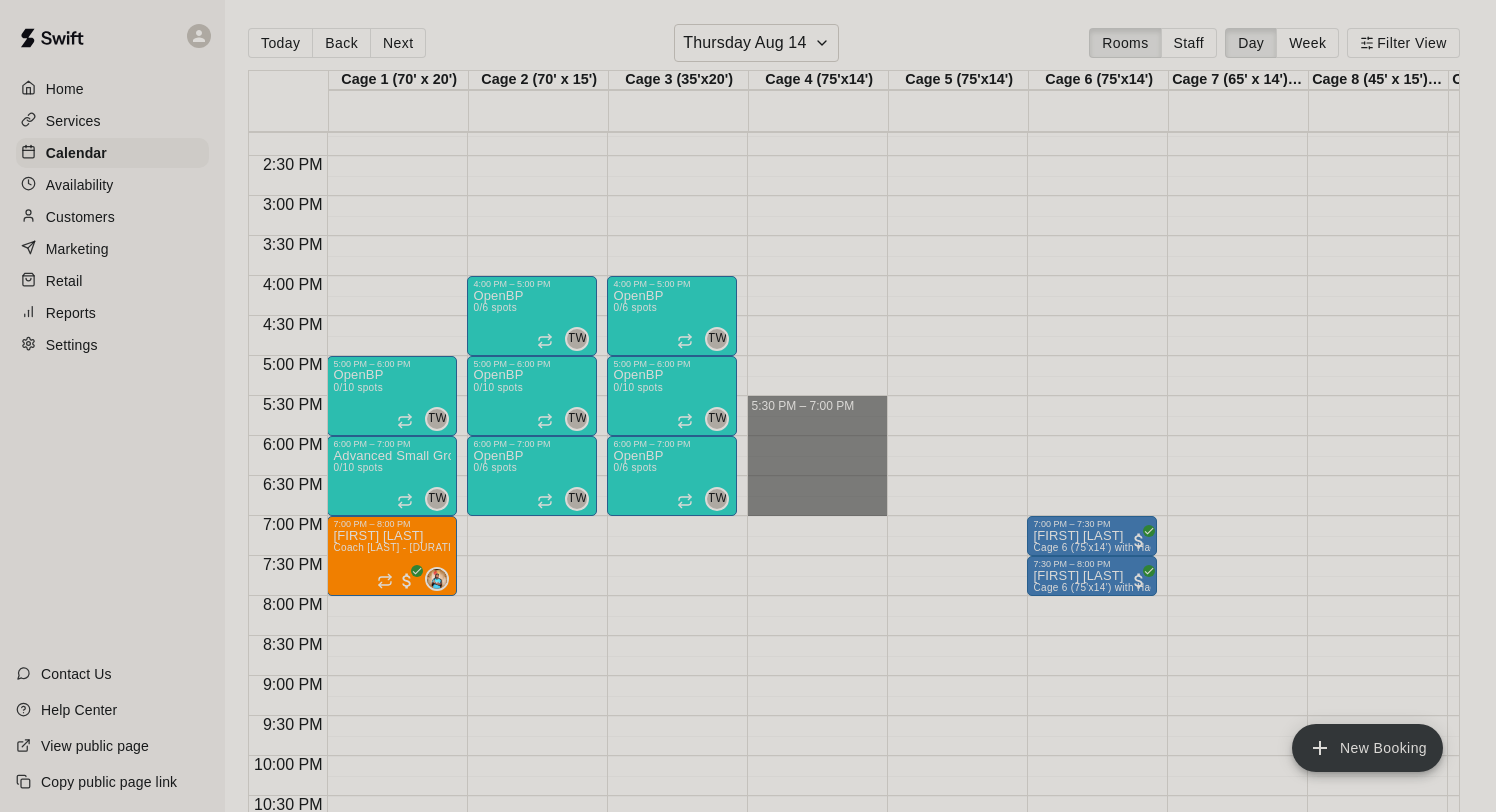 drag, startPoint x: 773, startPoint y: 402, endPoint x: 769, endPoint y: 515, distance: 113.07078 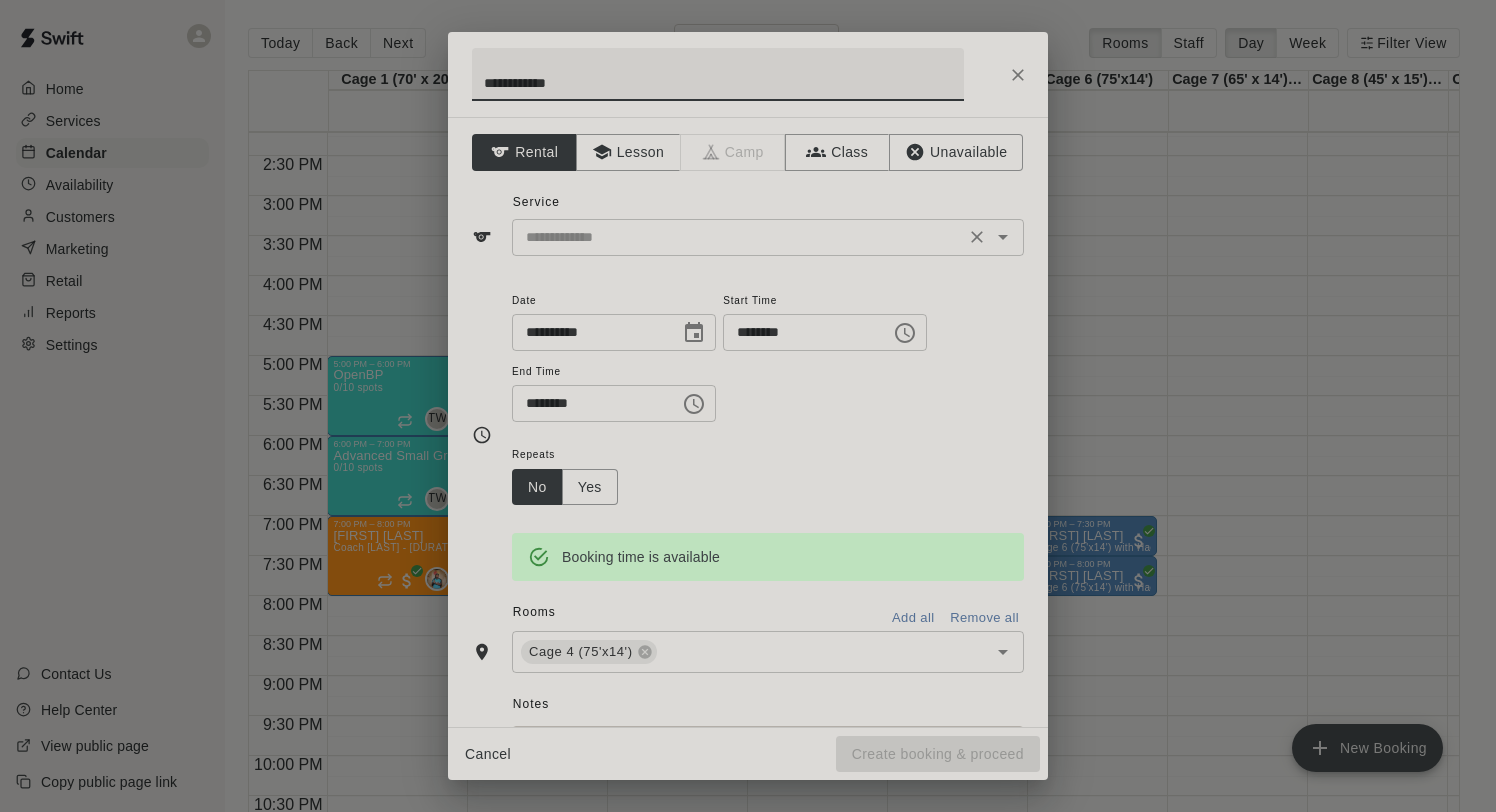 type on "**********" 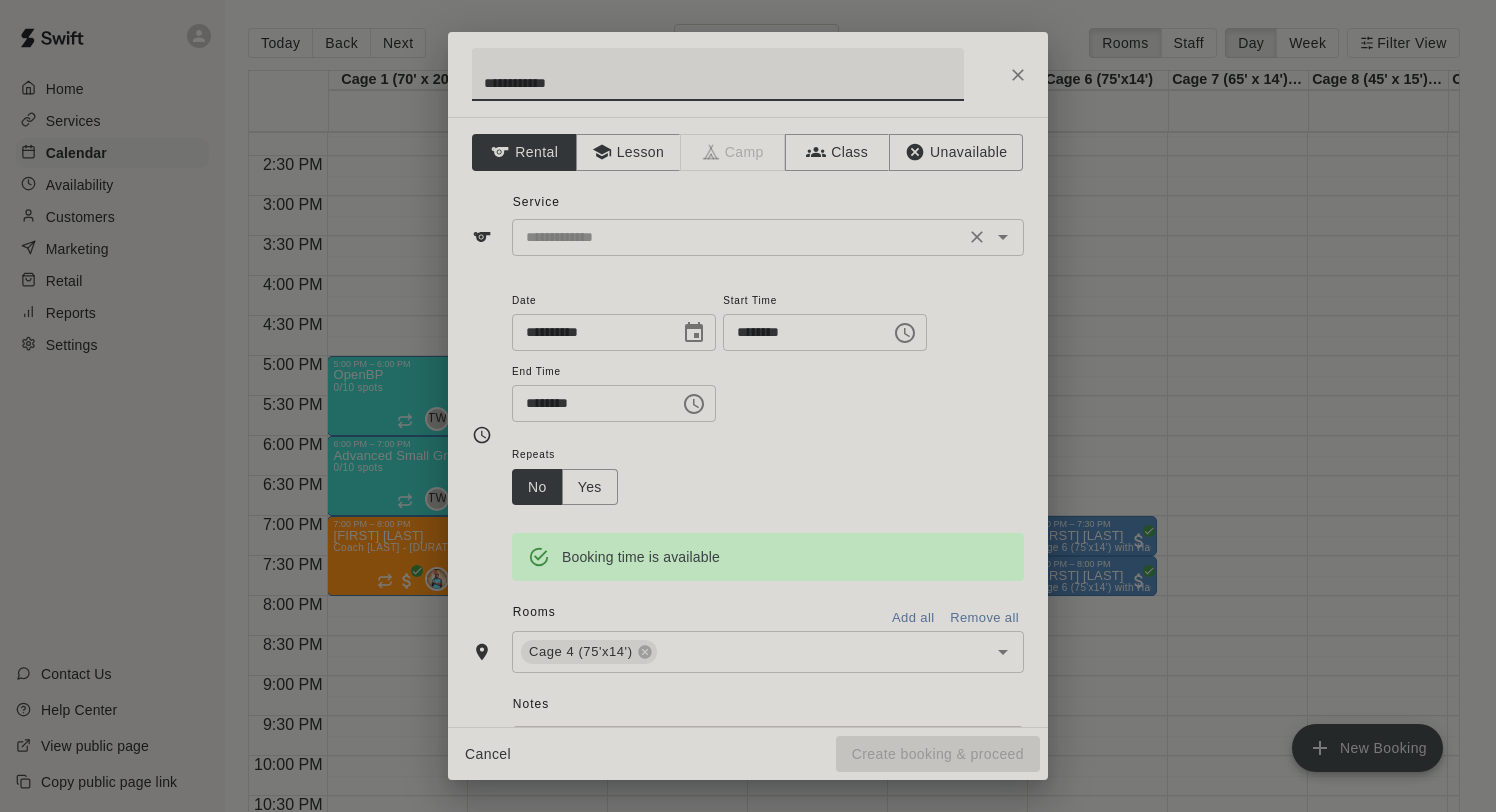 click at bounding box center (738, 237) 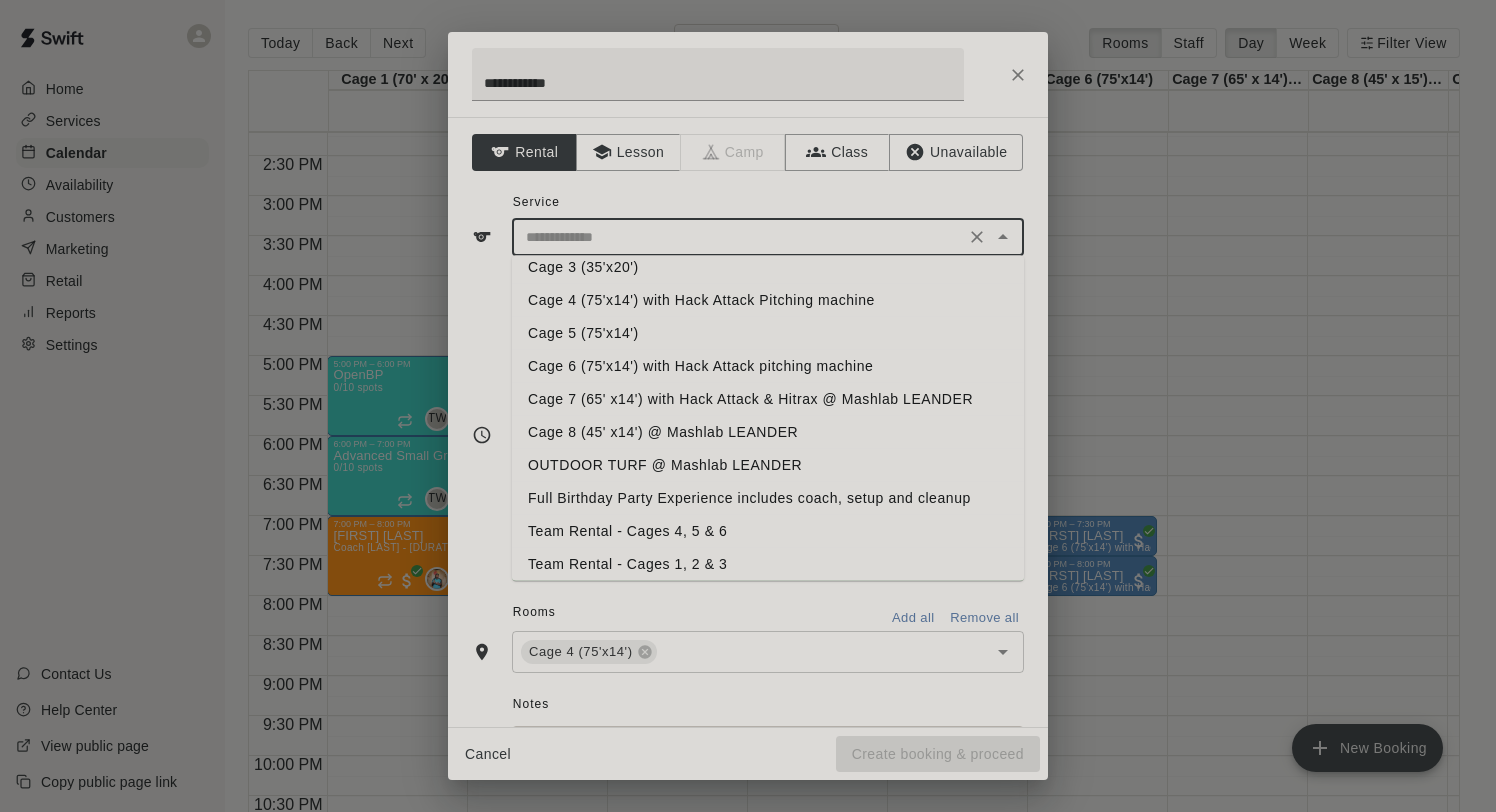 scroll, scrollTop: 186, scrollLeft: 0, axis: vertical 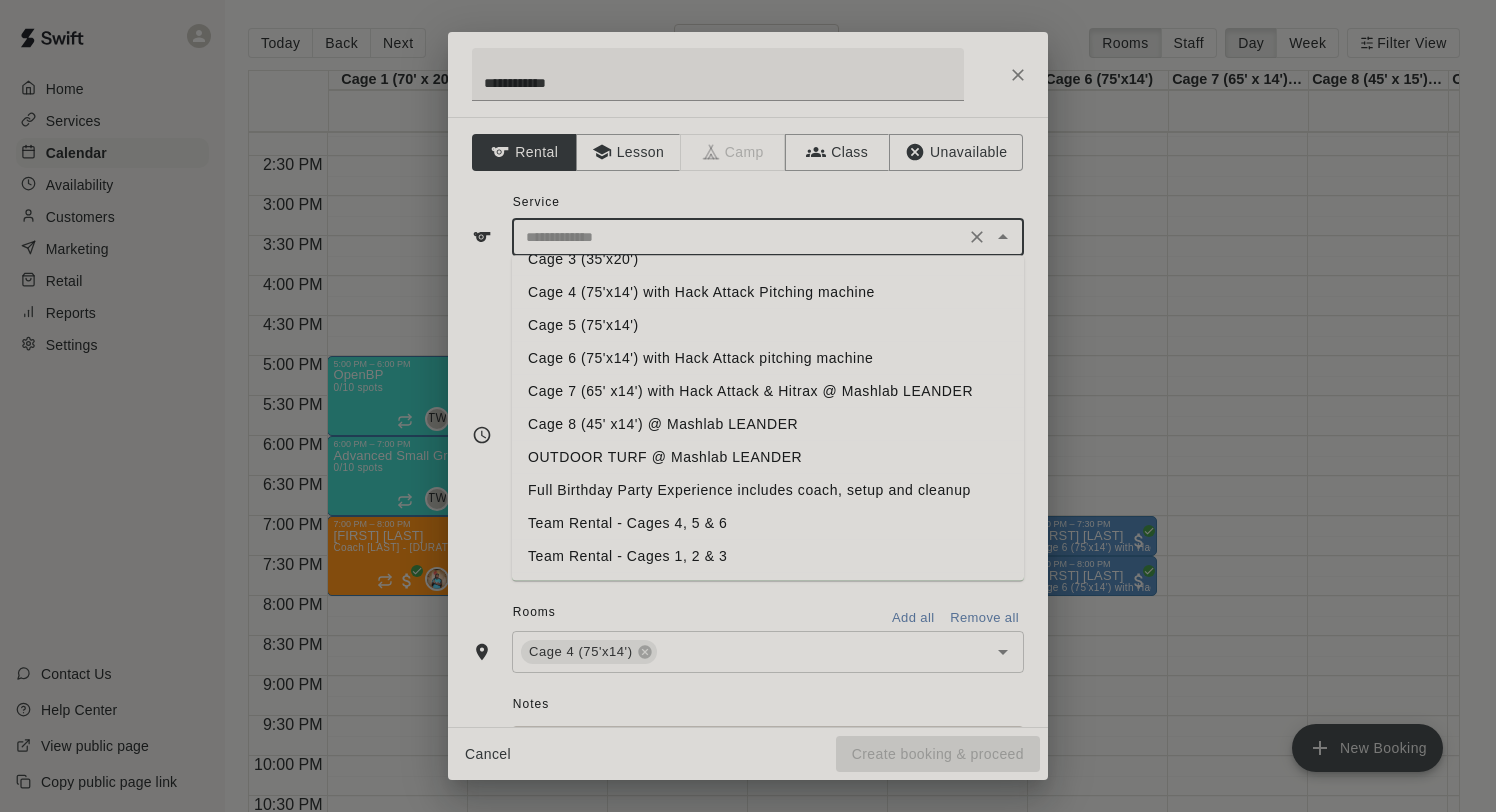 click on "Cage 4 (75'x14') with Hack Attack Pitching machine" at bounding box center [768, 292] 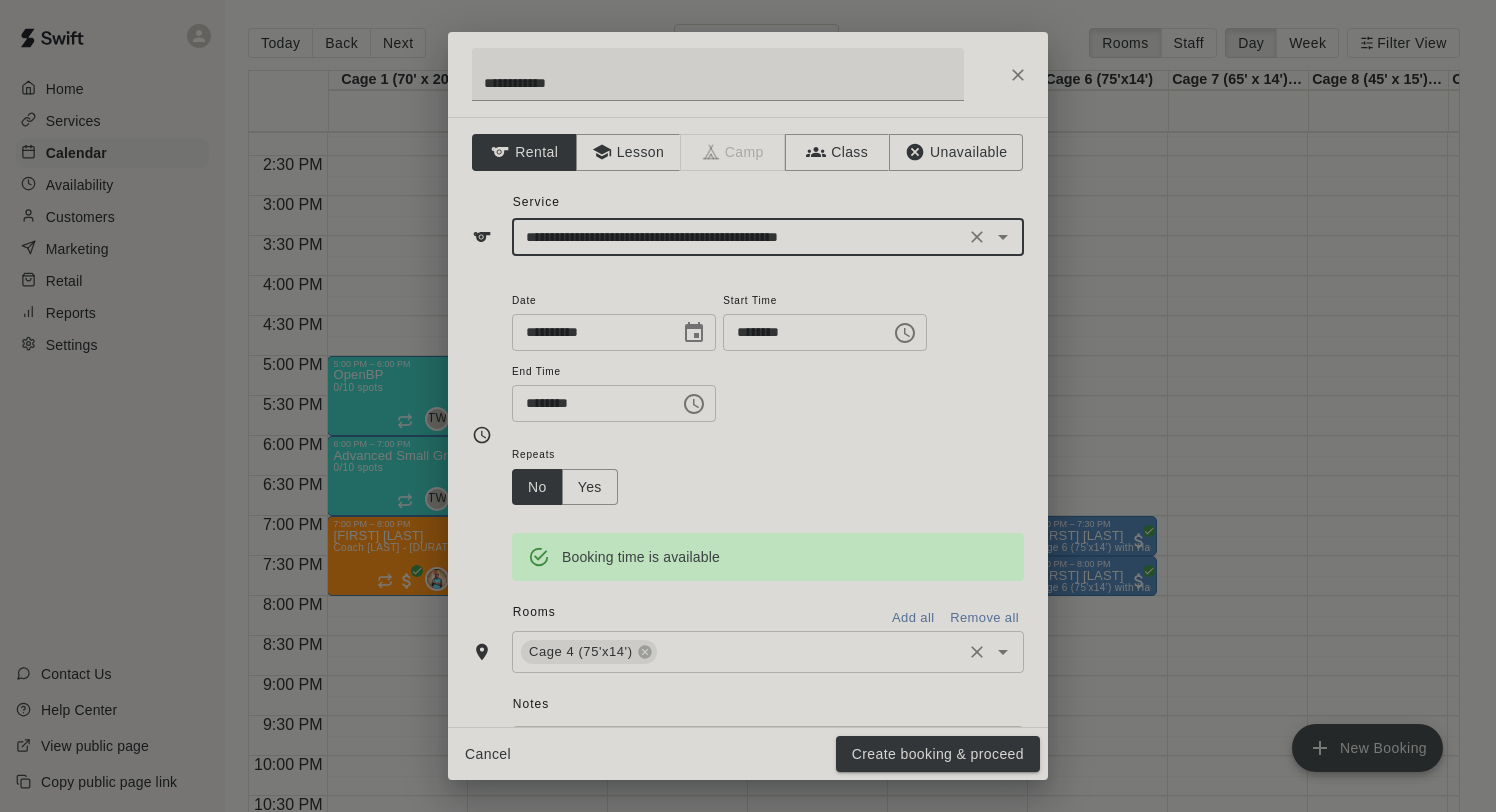 click on "Cage 4 (75'x14') ​" at bounding box center (768, 652) 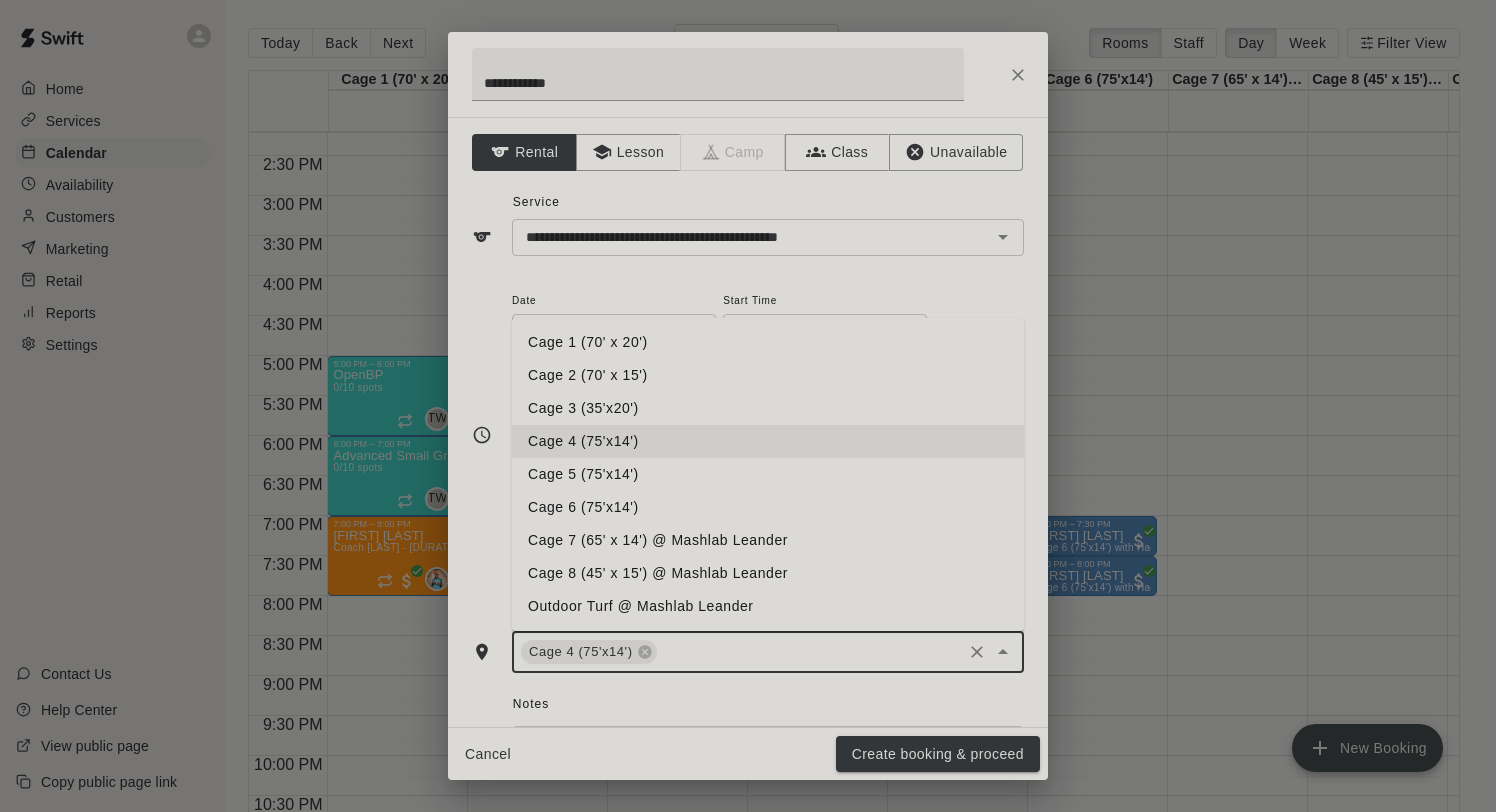 click on "Cage 5 (75'x14')" at bounding box center [768, 474] 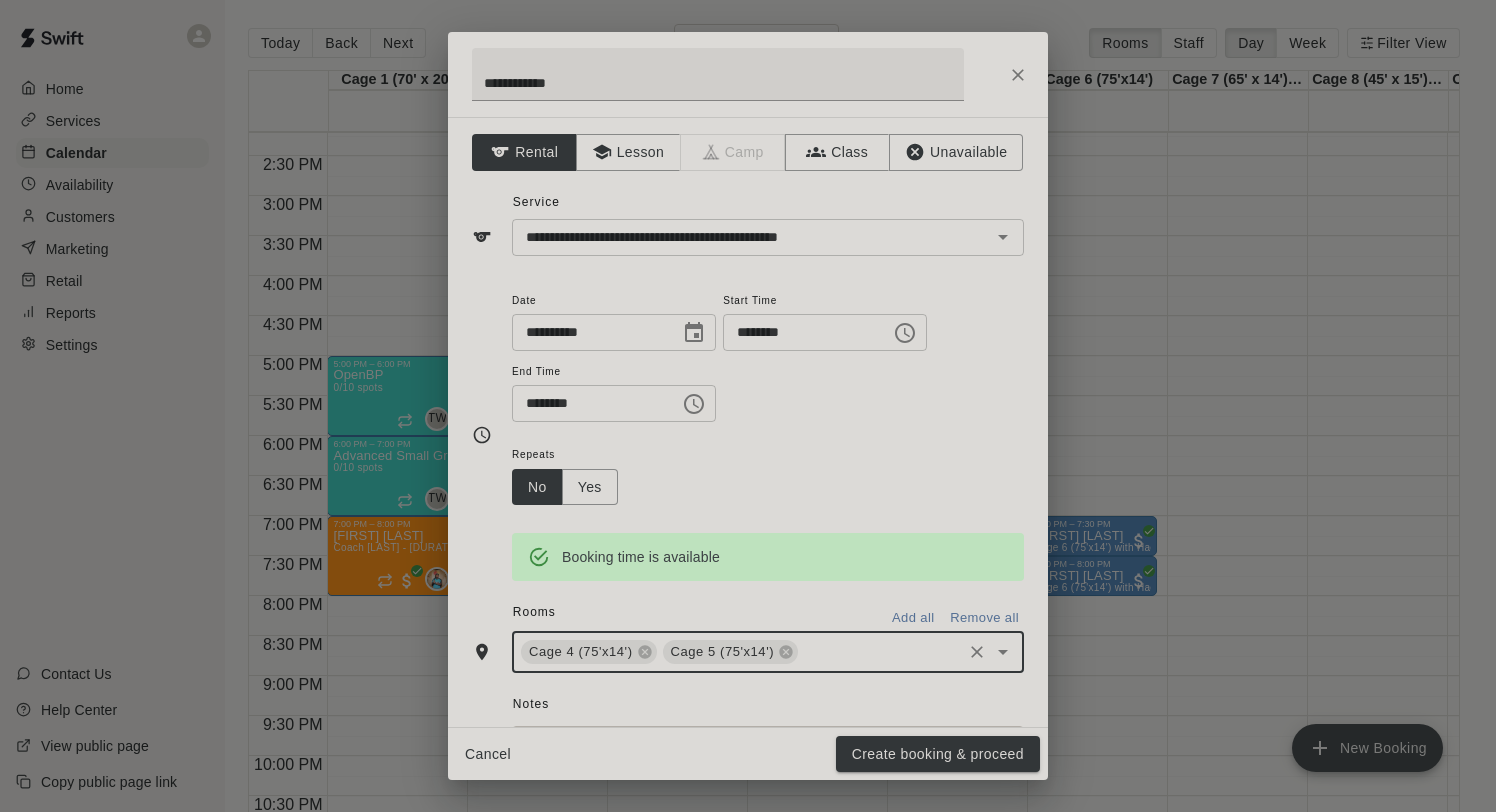 click at bounding box center (880, 652) 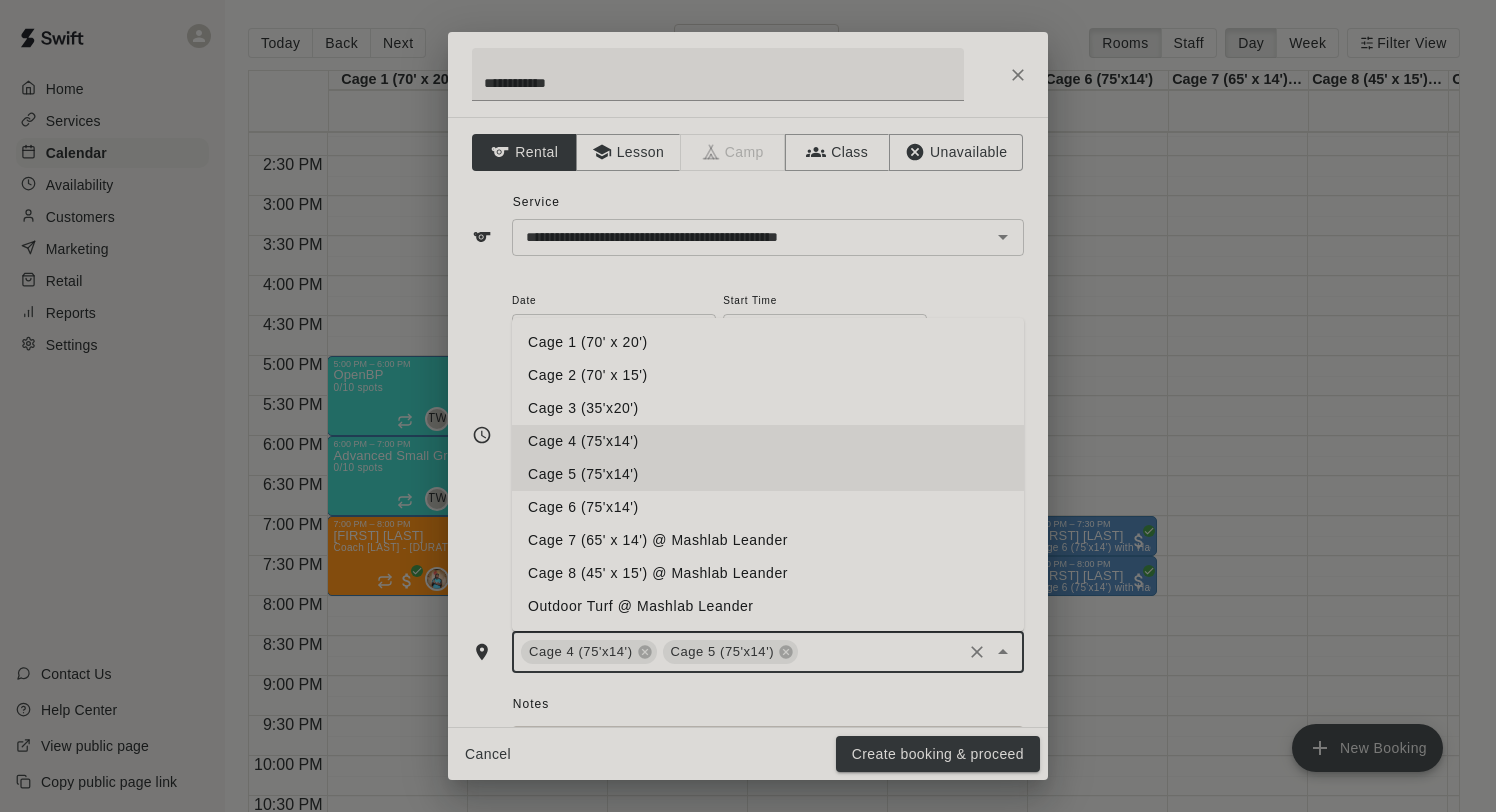 click on "Cage 6 (75'x14')" at bounding box center (768, 507) 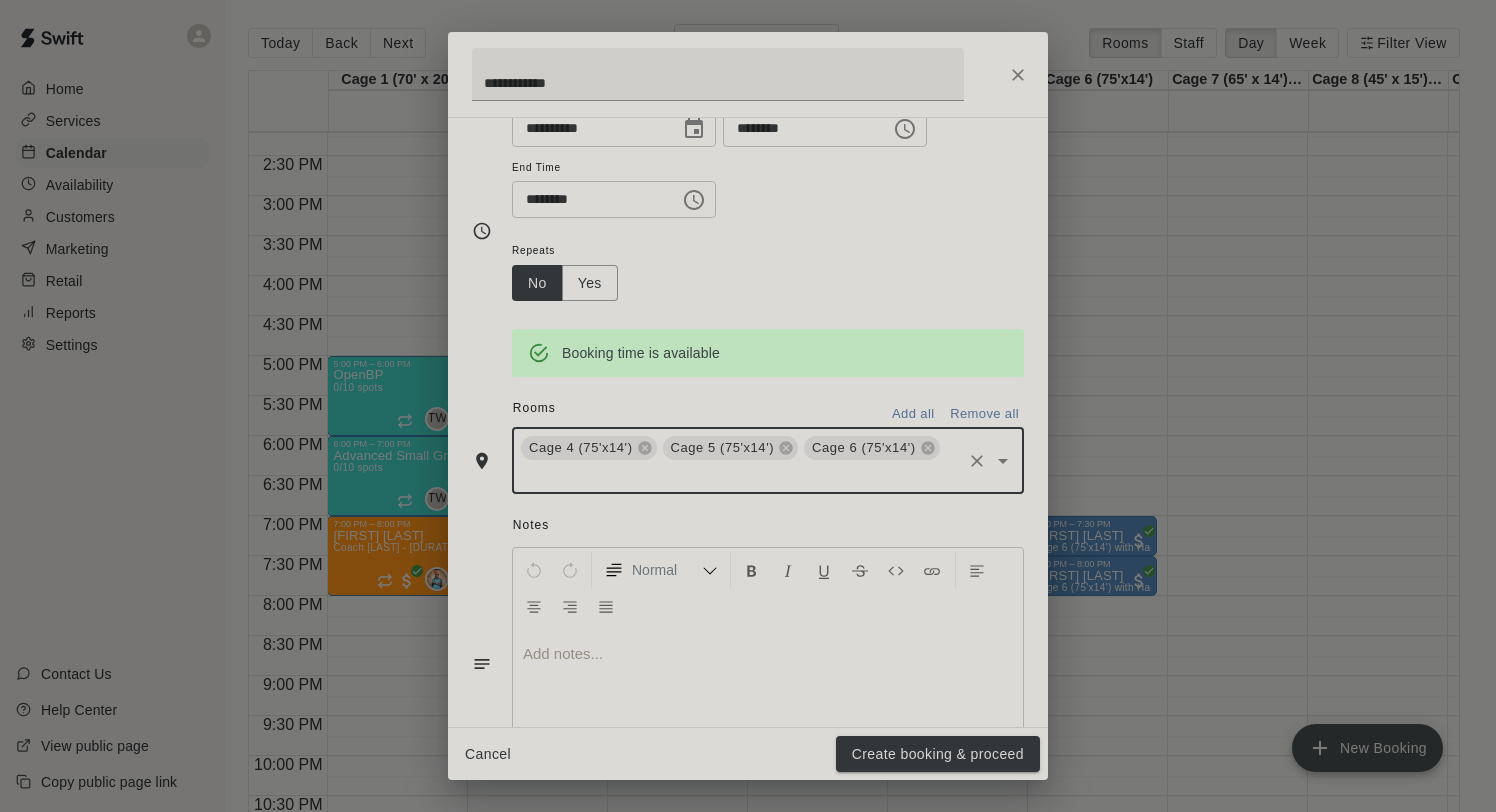 scroll, scrollTop: 294, scrollLeft: 0, axis: vertical 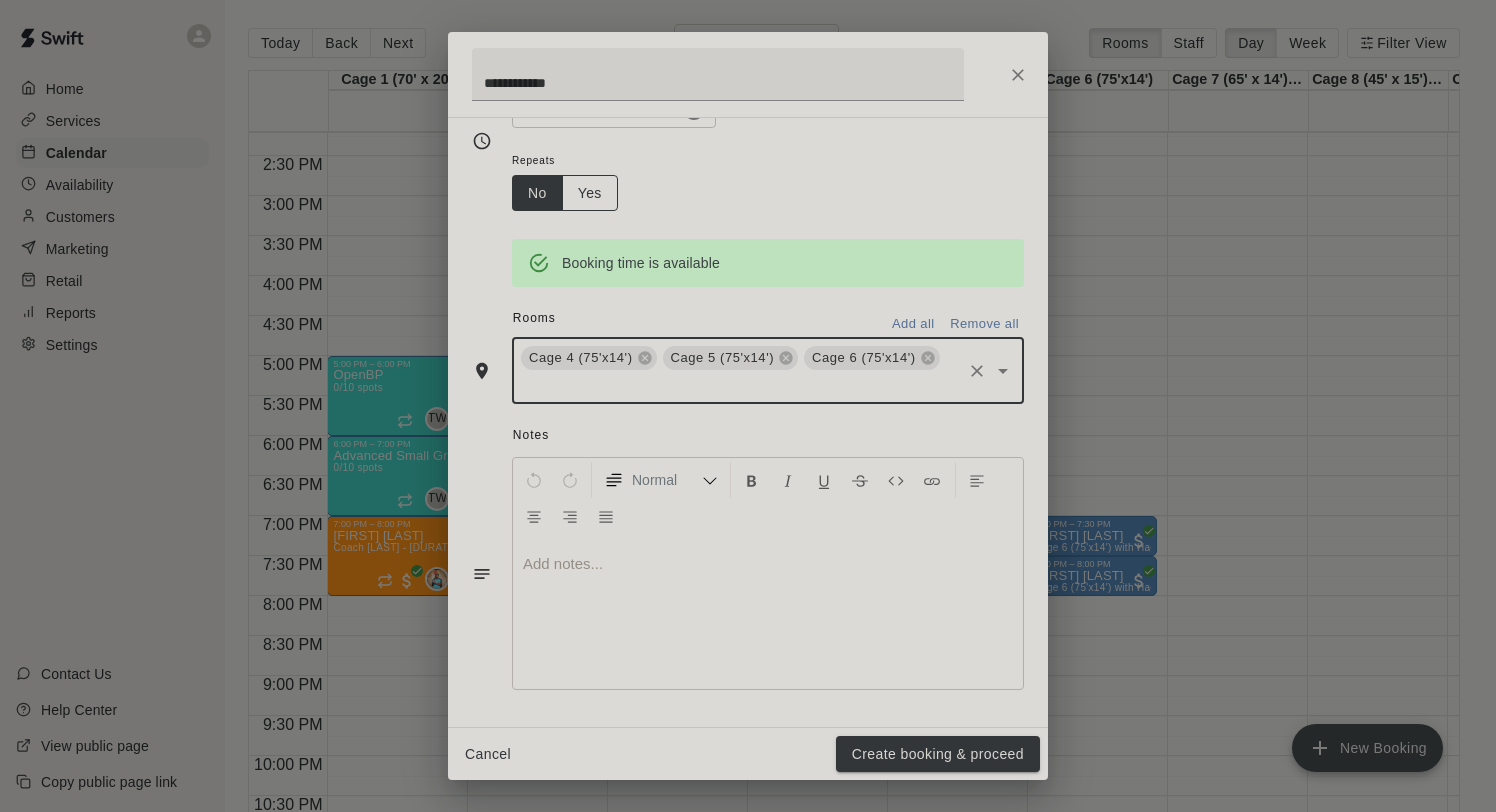 click on "Yes" at bounding box center (590, 193) 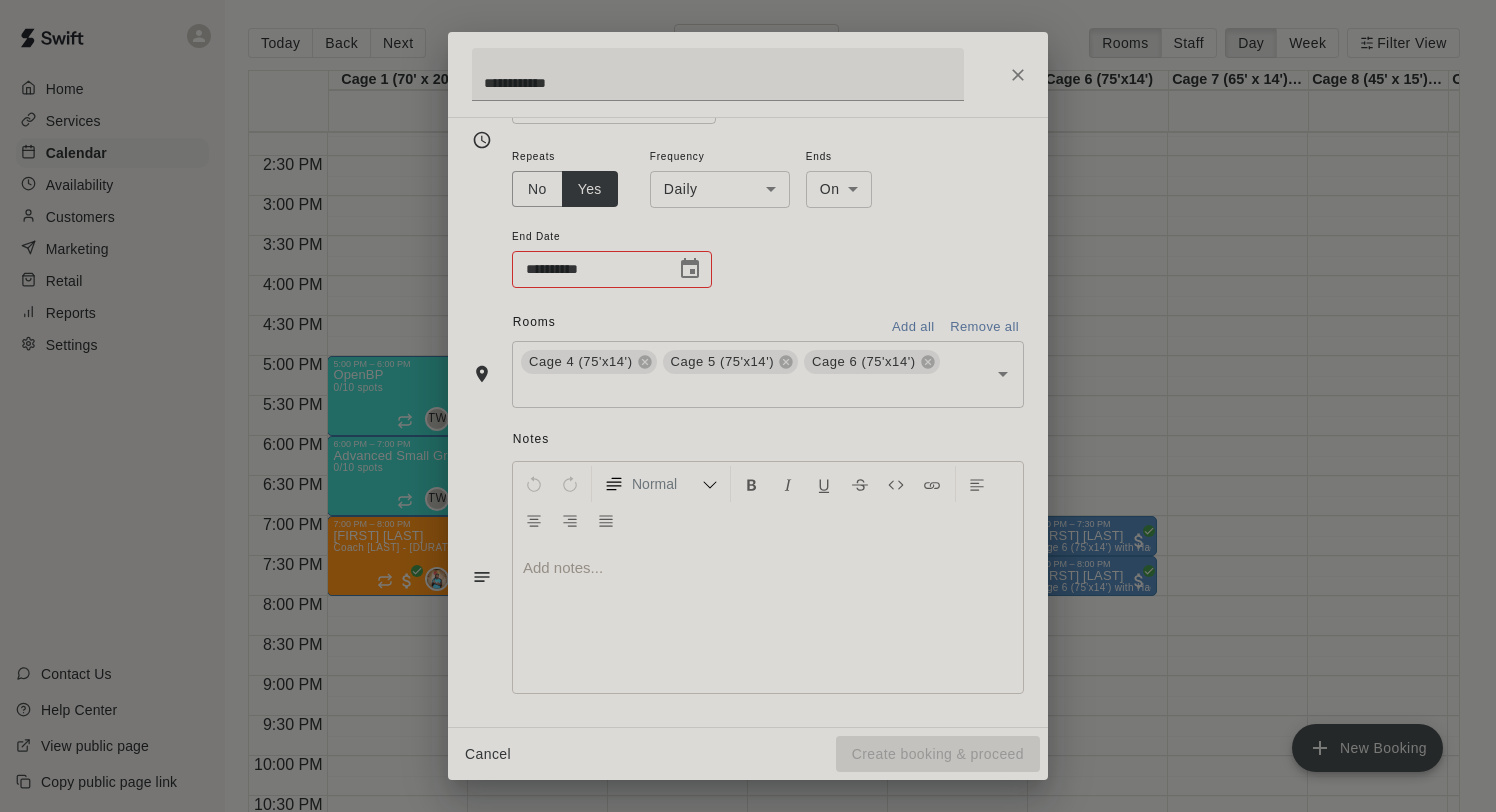 click on "Home Services Calendar Availability Customers Marketing Retail Reports Settings Contact Us Help Center View public page Copy public page link Today Back Next [DAY_OF_WEEK] [MONTH] [DAY] Rooms Staff Day Week Filter View Cage 1 (70' x 20') [DAY] Thu Cage 2 (70' x 15') [DAY] Thu Cage 3 (35'x20') [DAY] Thu Cage 4 (75'x14') [DAY] Thu Cage 5 (75'x14')  [DAY] Thu Cage 6 (75'x14') [DAY] Thu Cage 7 (65' x 14') @ Mashlab Leander  [DAY] Thu Cage 8 (45' x 15') @ Mashlab Leander [DAY] Thu Outdoor Turf @ Mashlab Leander [DAY] Thu 12:00 AM 12:30 AM 1:00 AM 1:30 AM 2:00 AM 2:30 AM 3:00 AM 3:30 AM 4:00 AM 4:30 AM 5:00 AM 5:30 AM 6:00 AM 6:30 AM 7:00 AM 7:30 AM 8:00 AM 8:30 AM 9:00 AM 9:30 AM 10:00 AM 10:30 AM 11:00 AM 11:30 AM 12:00 PM 12:30 PM 1:00 PM 1:30 PM 2:00 PM 2:30 PM 3:00 PM 3:30 PM 4:00 PM 4:30 PM 5:00 PM 5:30 PM 6:00 PM 6:30 PM 7:00 PM 7:30 PM 8:00 PM 8:30 PM 9:00 PM 9:30 PM 10:00 PM 10:30 PM 11:00 PM 11:30 PM 5:00 PM – 6:00 PM OpenBP 0/10 spots TW 0 6:00 PM – 7:00 PM Advanced Small Group / Batting Practice 11 & UP  0/10 spots TW 0 [FIRST] lesson 0" at bounding box center (748, 422) 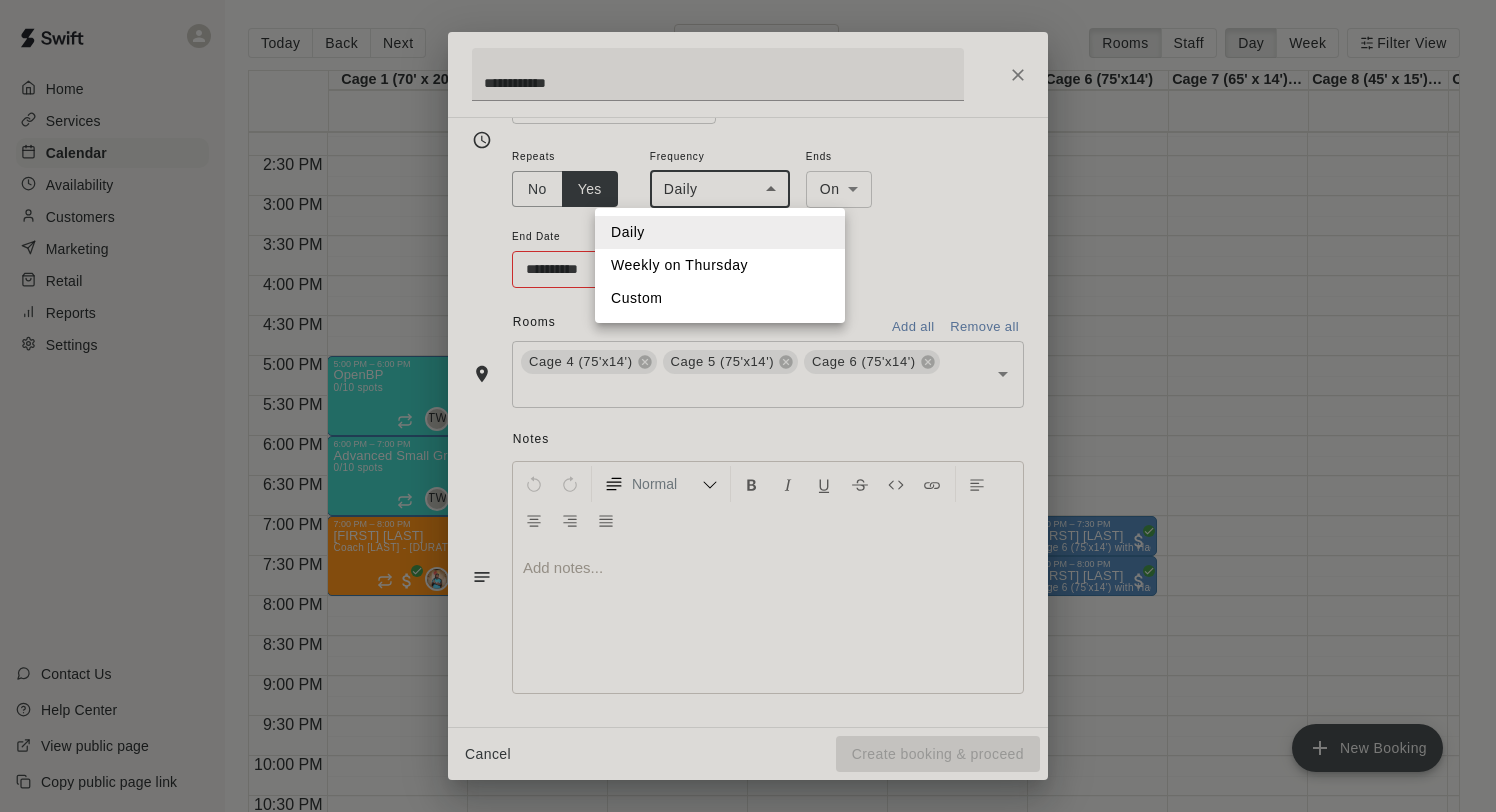 click on "Weekly on Thursday" at bounding box center [720, 265] 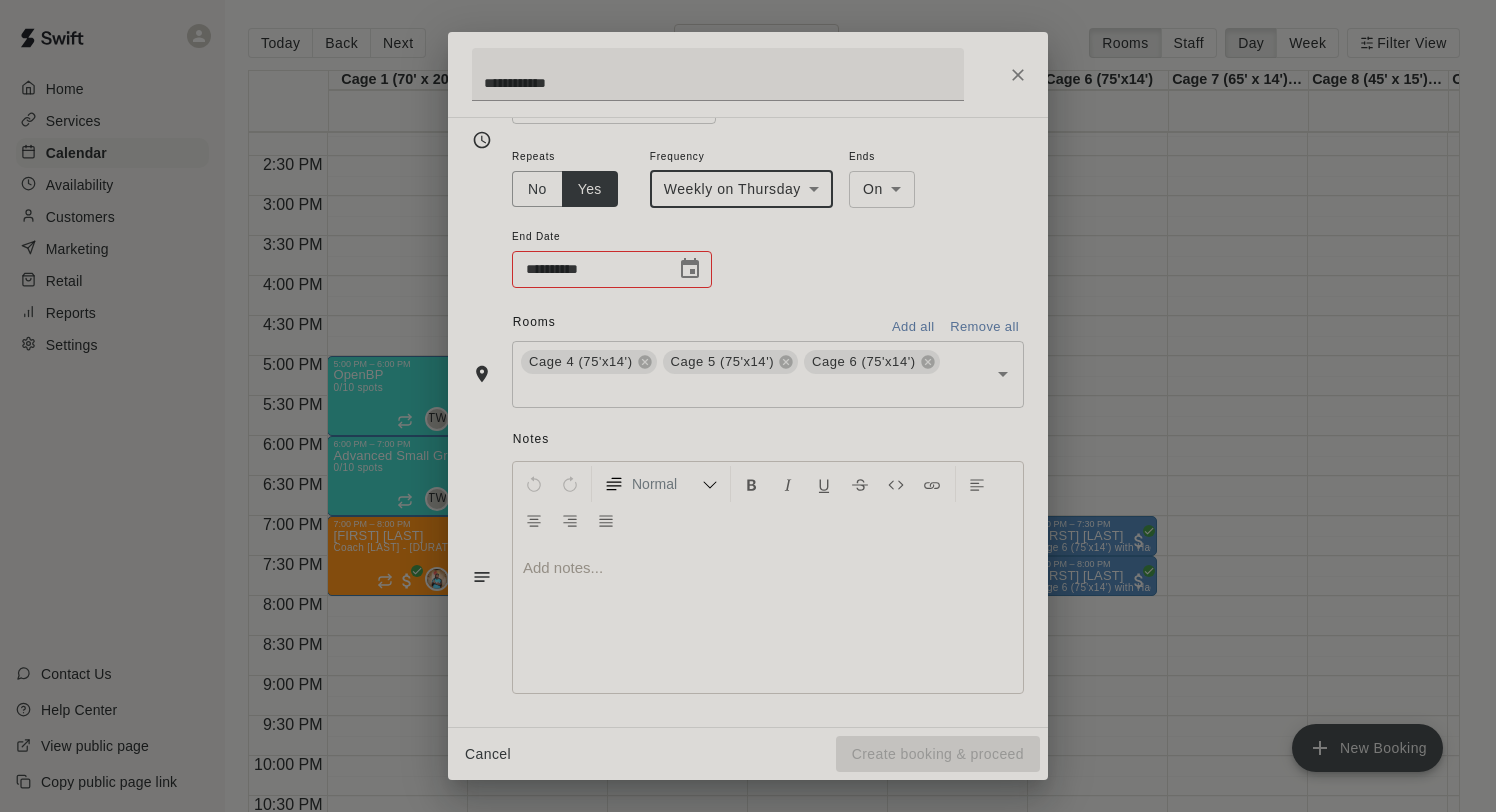 click 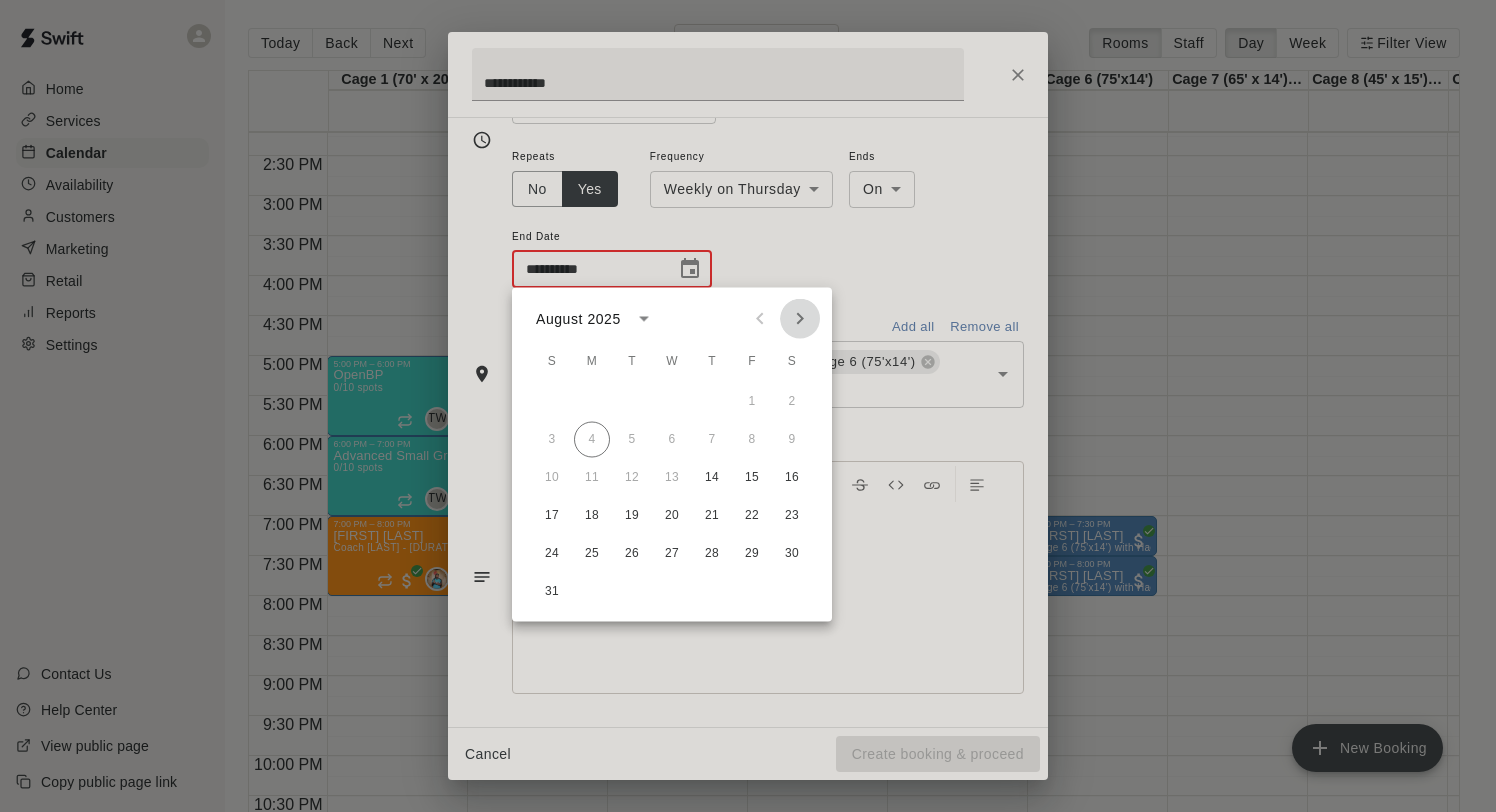 click 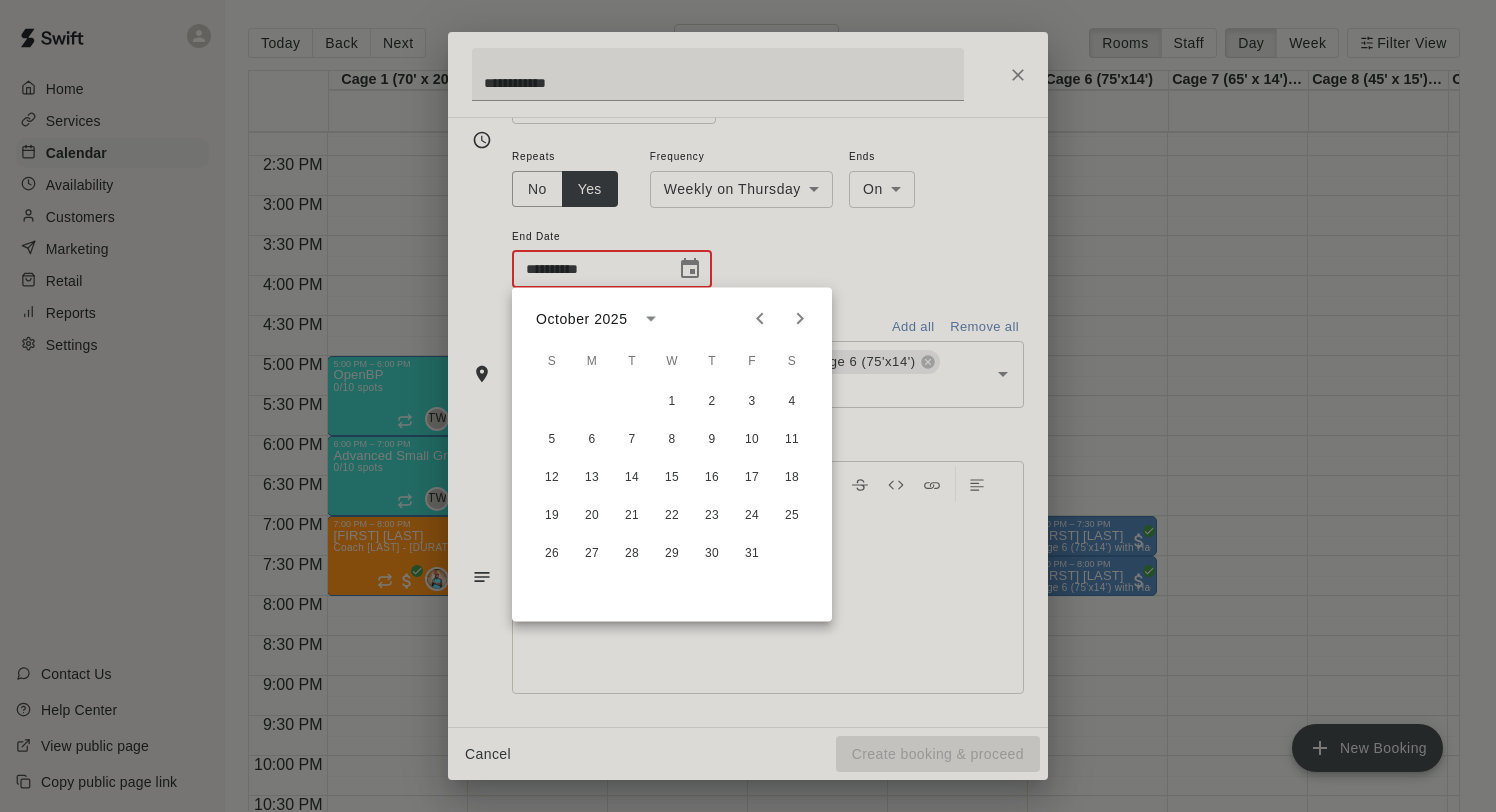 click 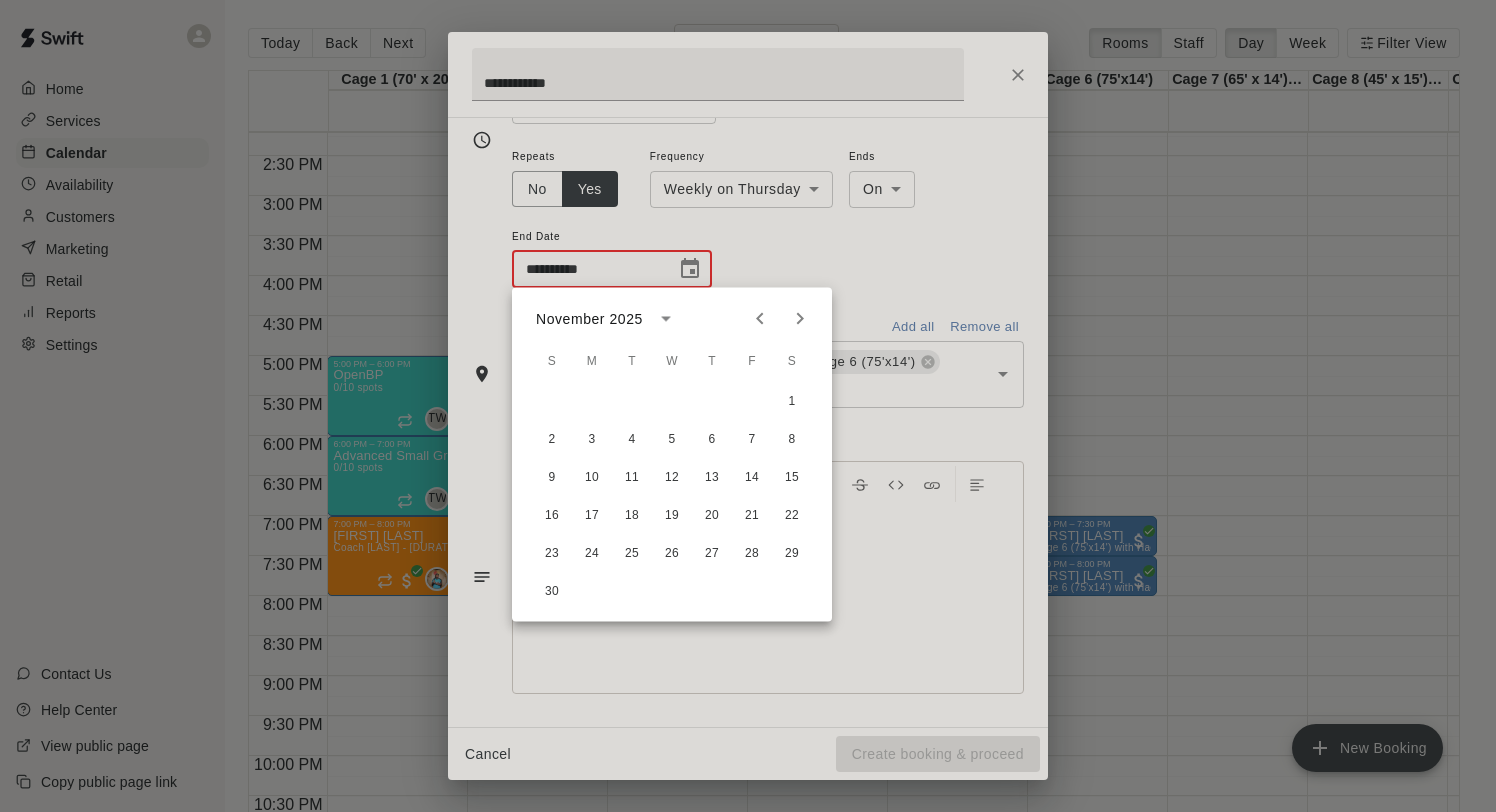 click 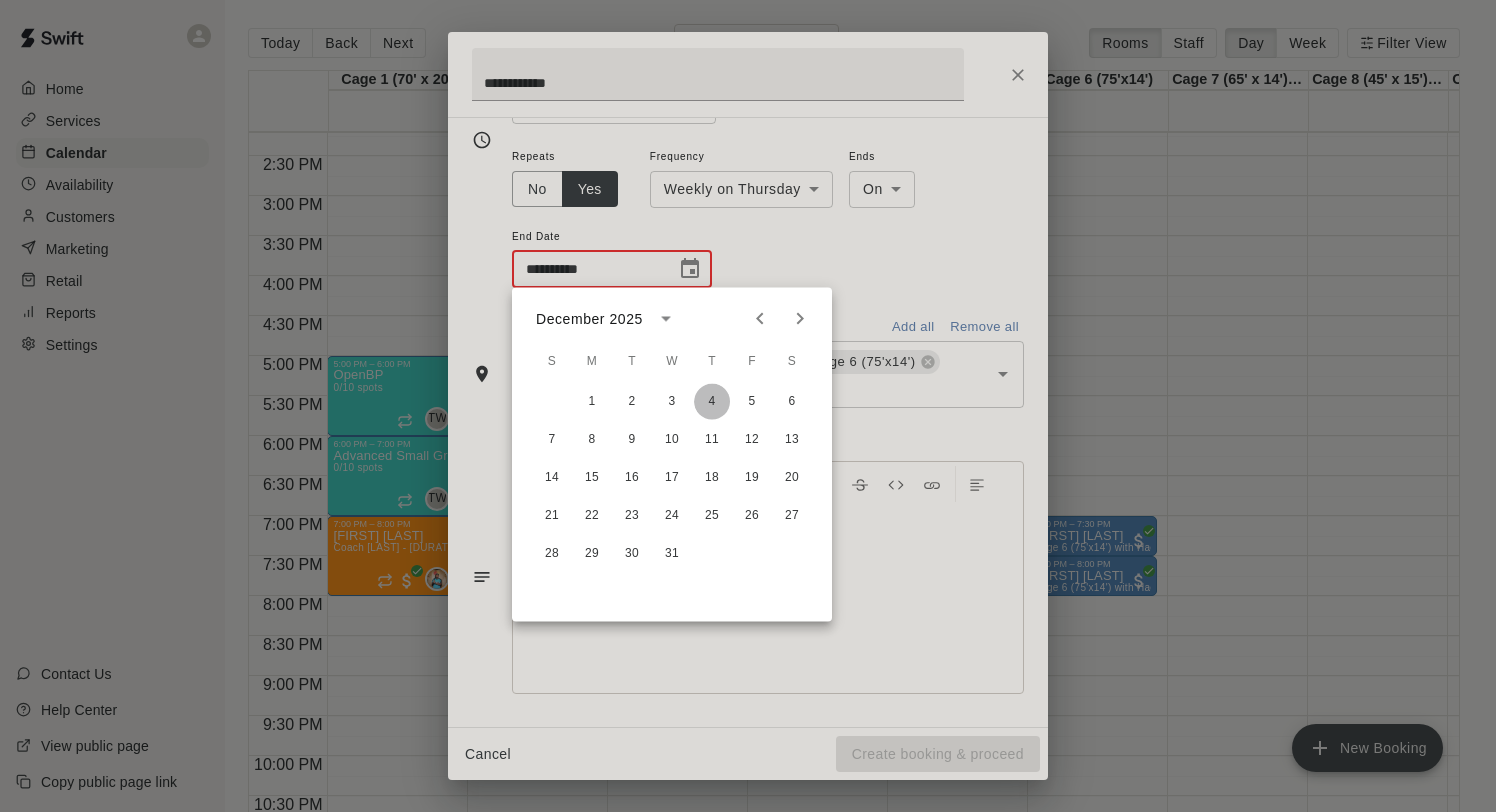 click on "4" at bounding box center (712, 402) 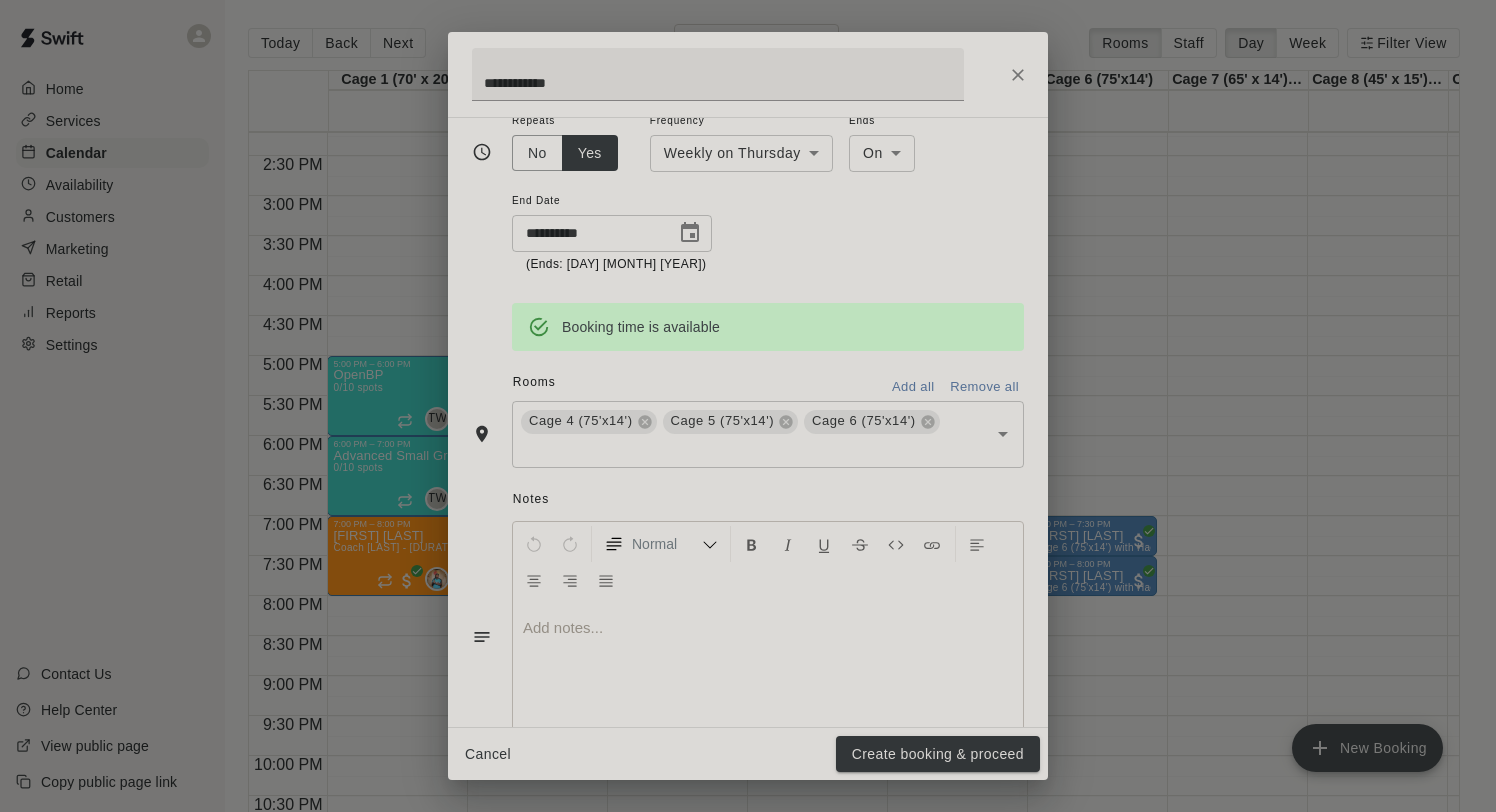 scroll, scrollTop: 346, scrollLeft: 0, axis: vertical 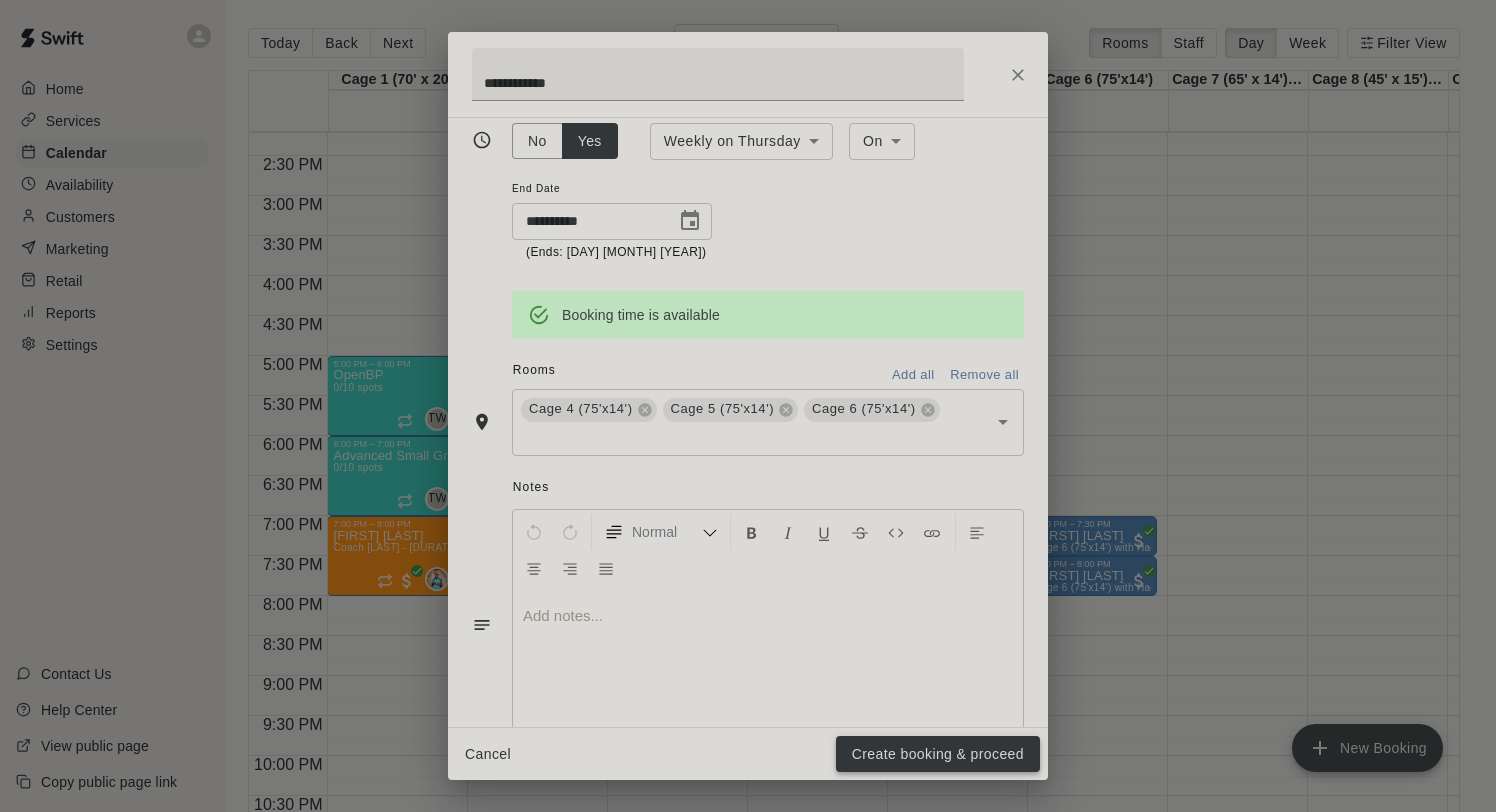 click on "Create booking & proceed" at bounding box center [938, 754] 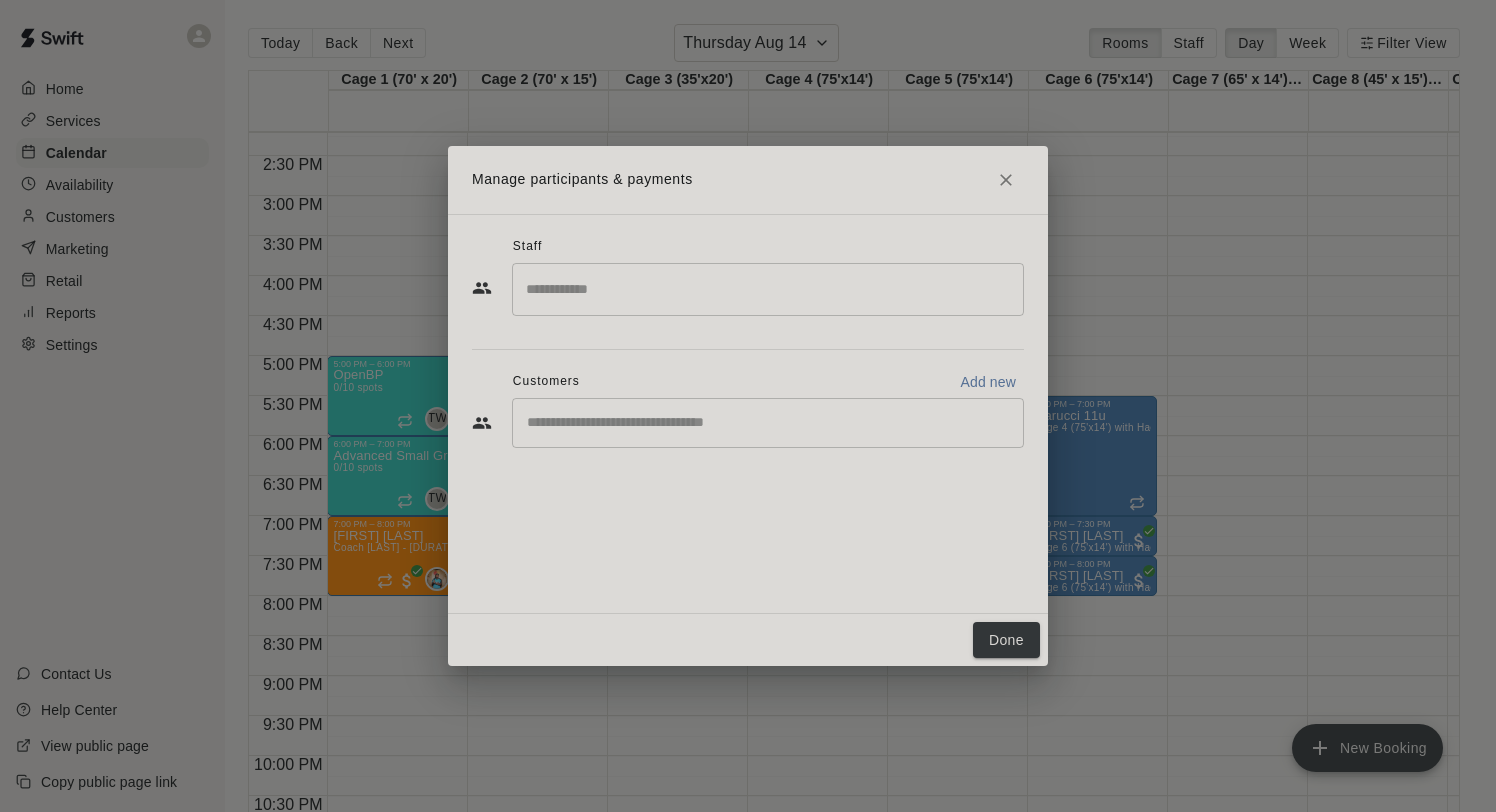 click at bounding box center (768, 289) 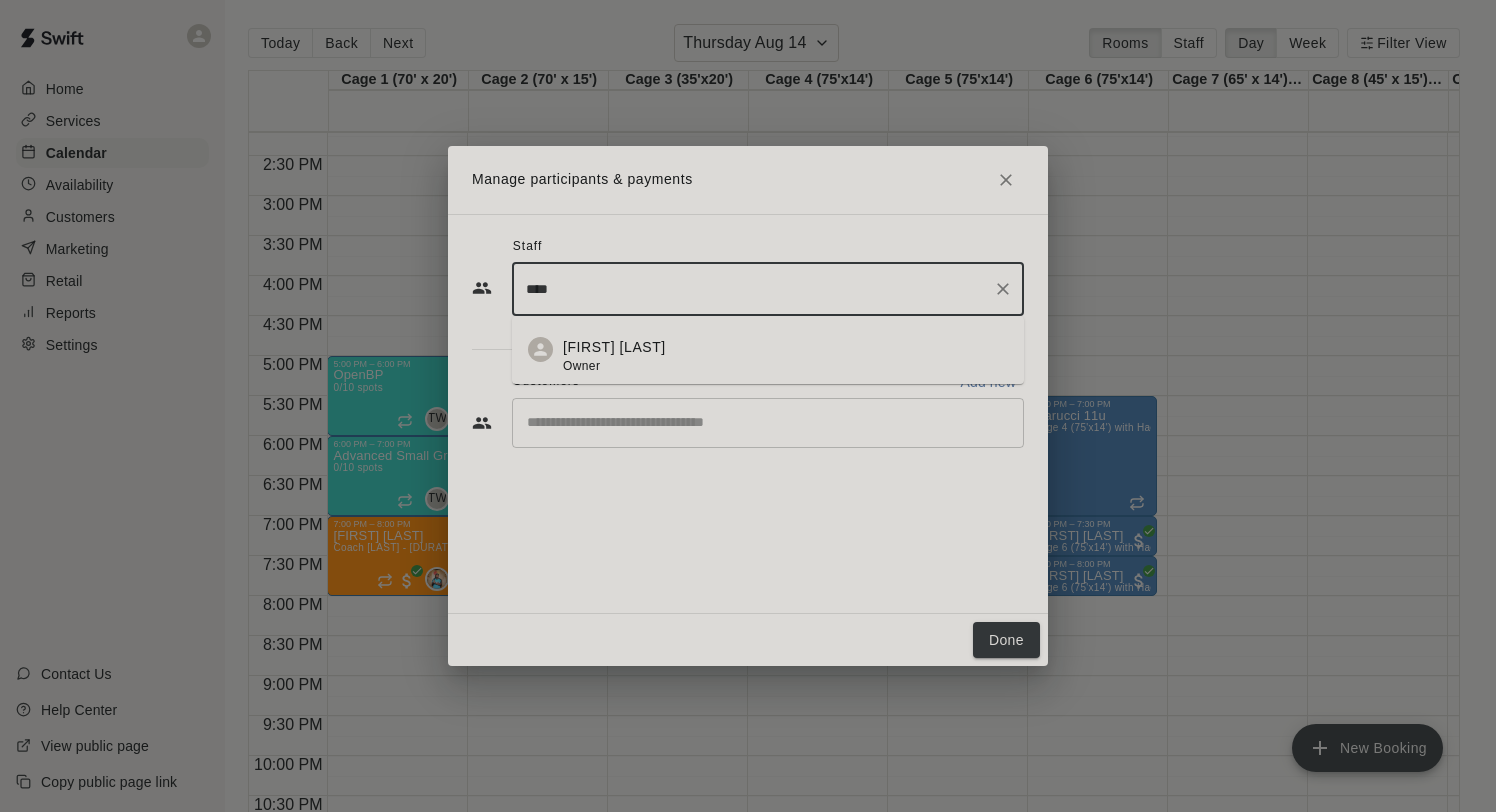 click on "[FIRST] [LAST] Owner" at bounding box center [785, 356] 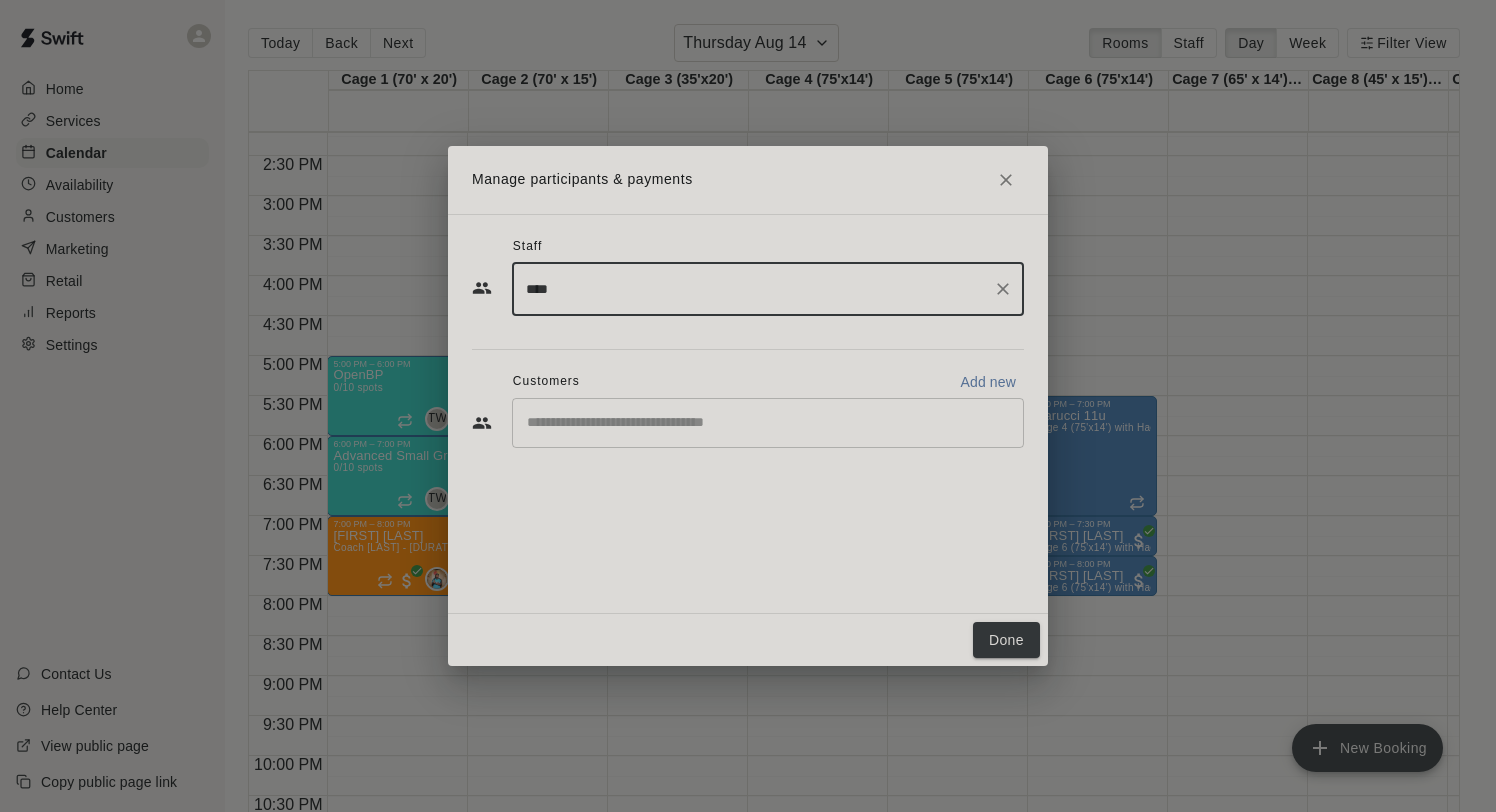 type on "****" 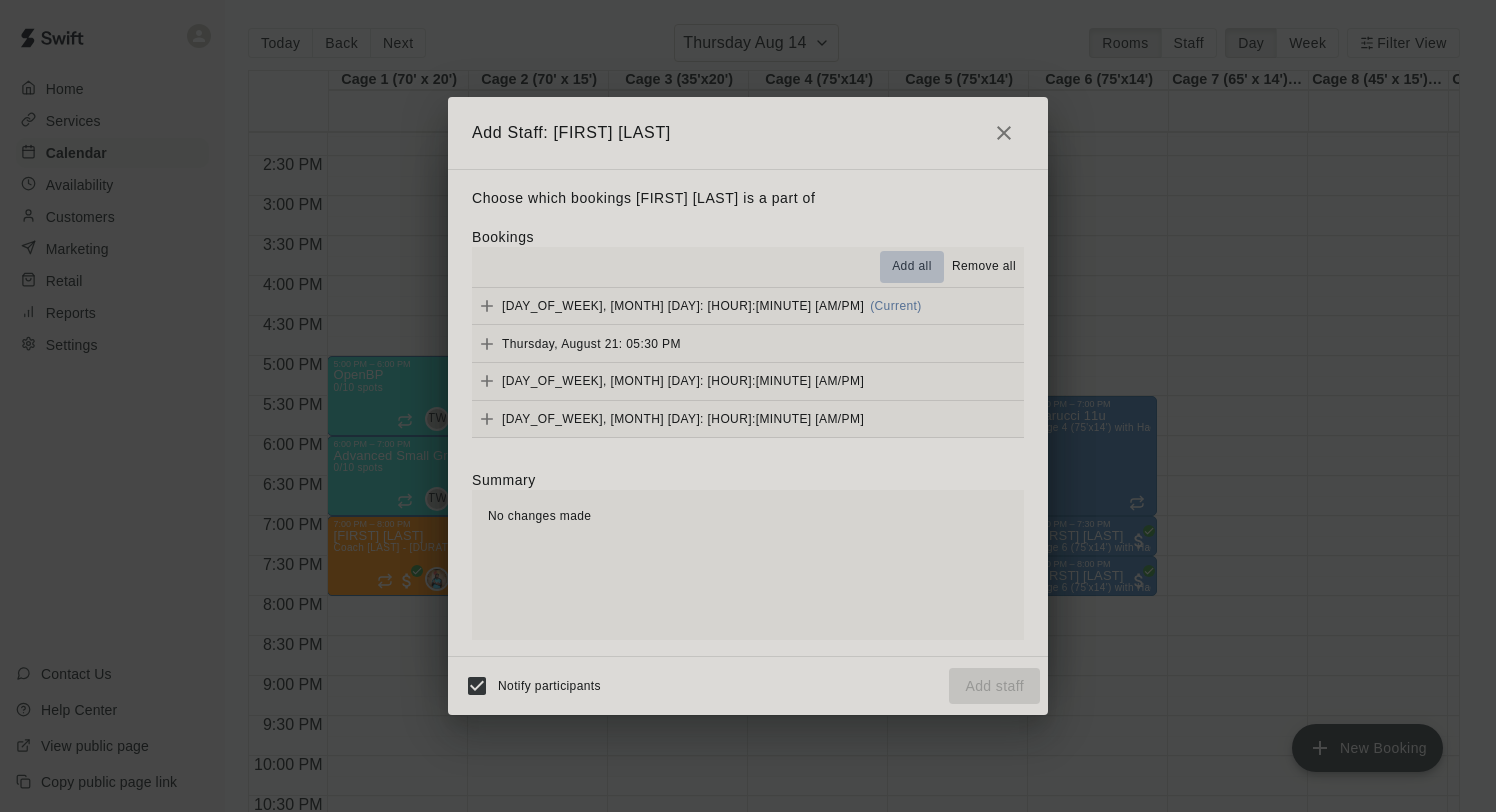 click on "Add all" at bounding box center (912, 267) 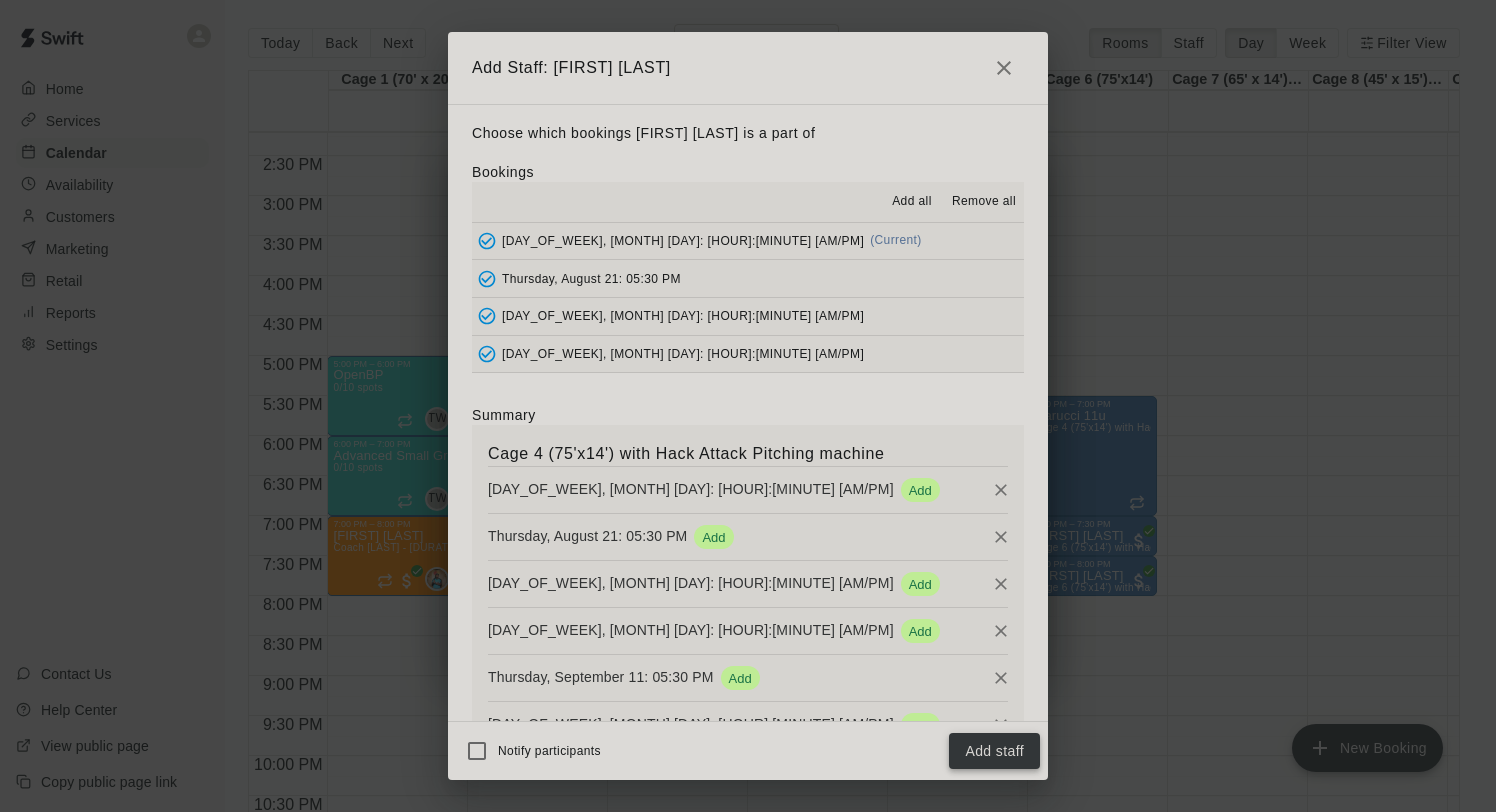 click on "Add staff" at bounding box center (994, 751) 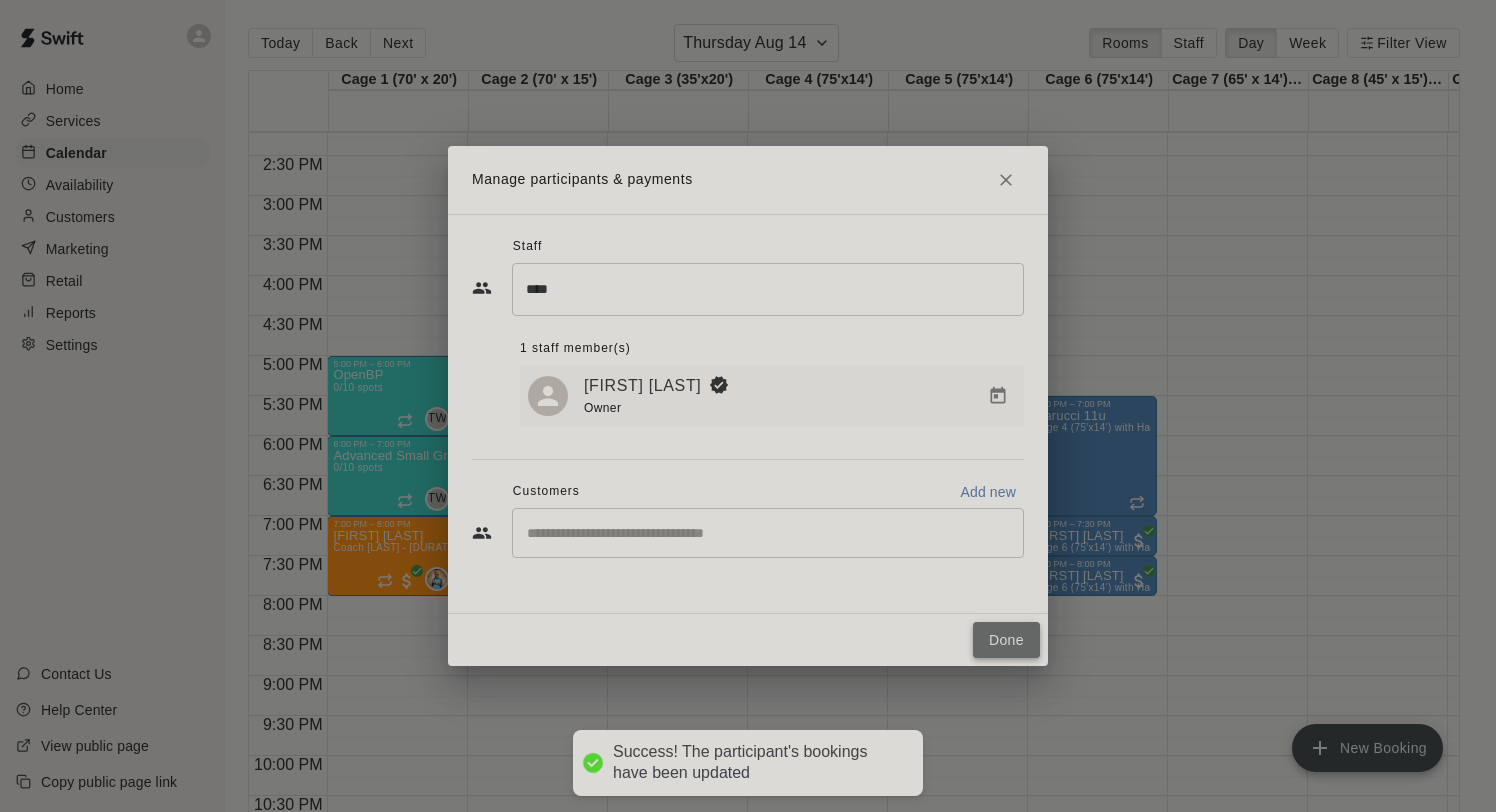 click on "Done" at bounding box center [1006, 640] 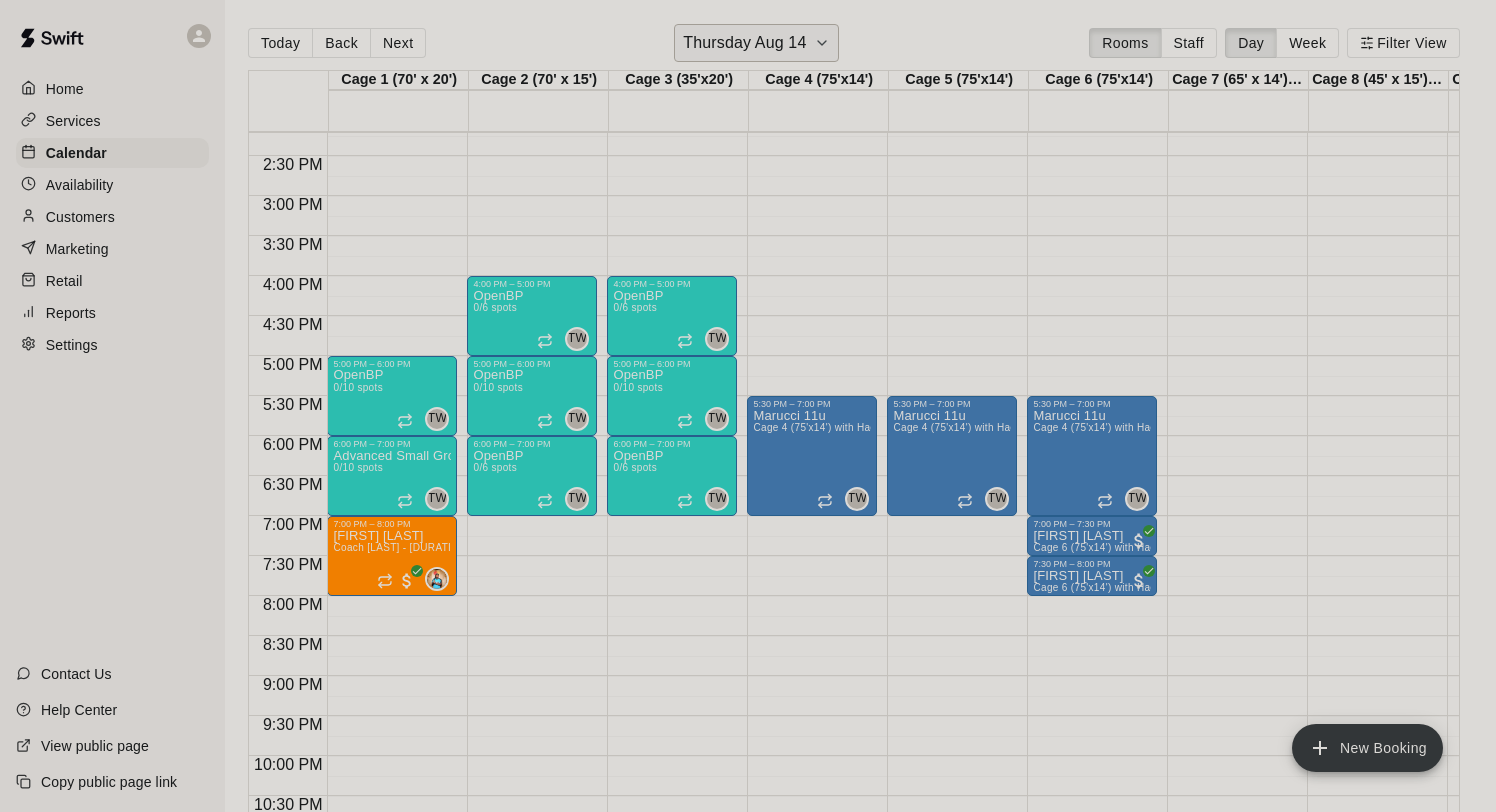 click on "Thursday Aug 14" at bounding box center (744, 43) 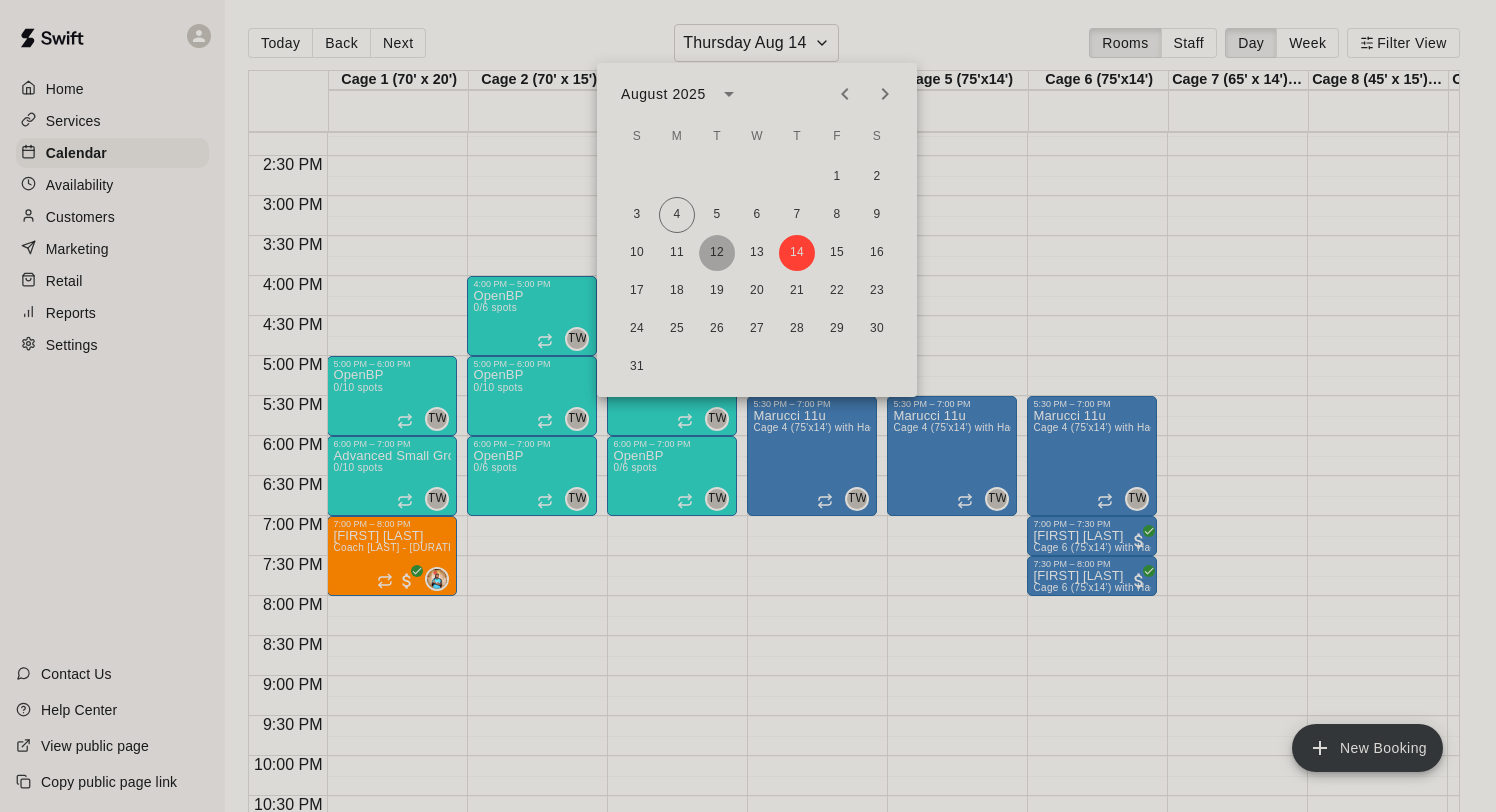 click on "12" at bounding box center [717, 253] 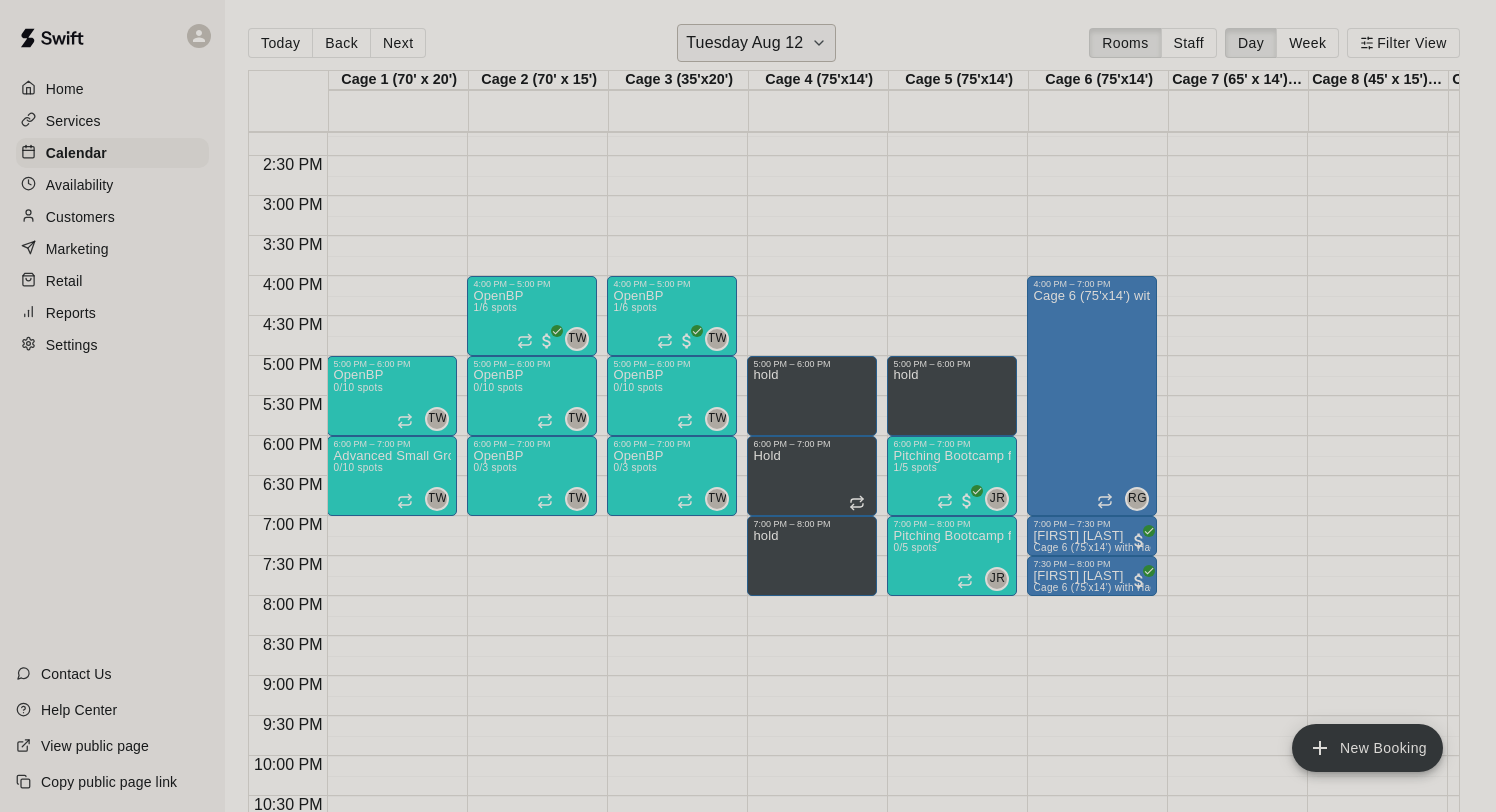 click on "Tuesday Aug 12" at bounding box center [744, 43] 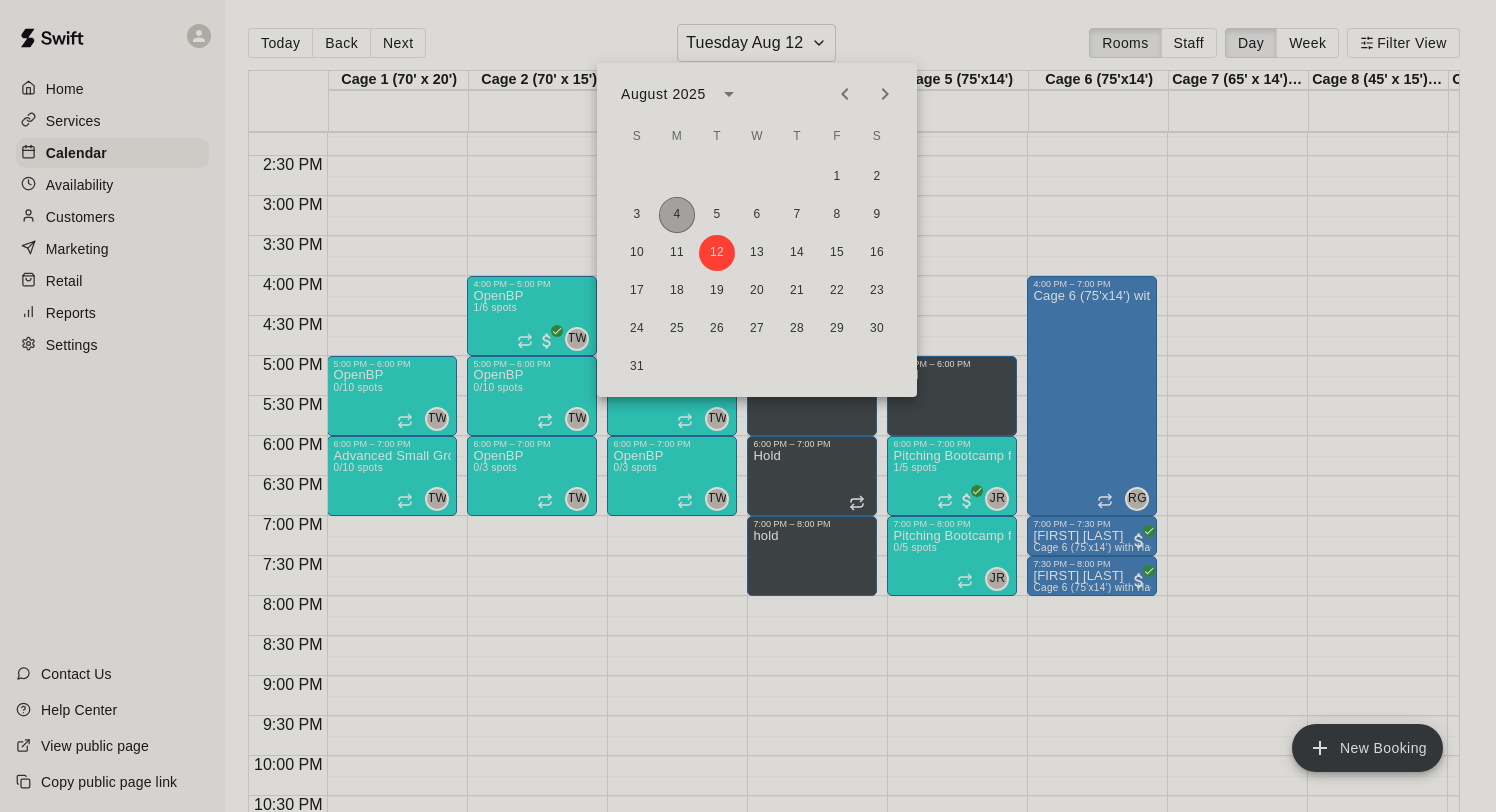 click on "4" at bounding box center (677, 215) 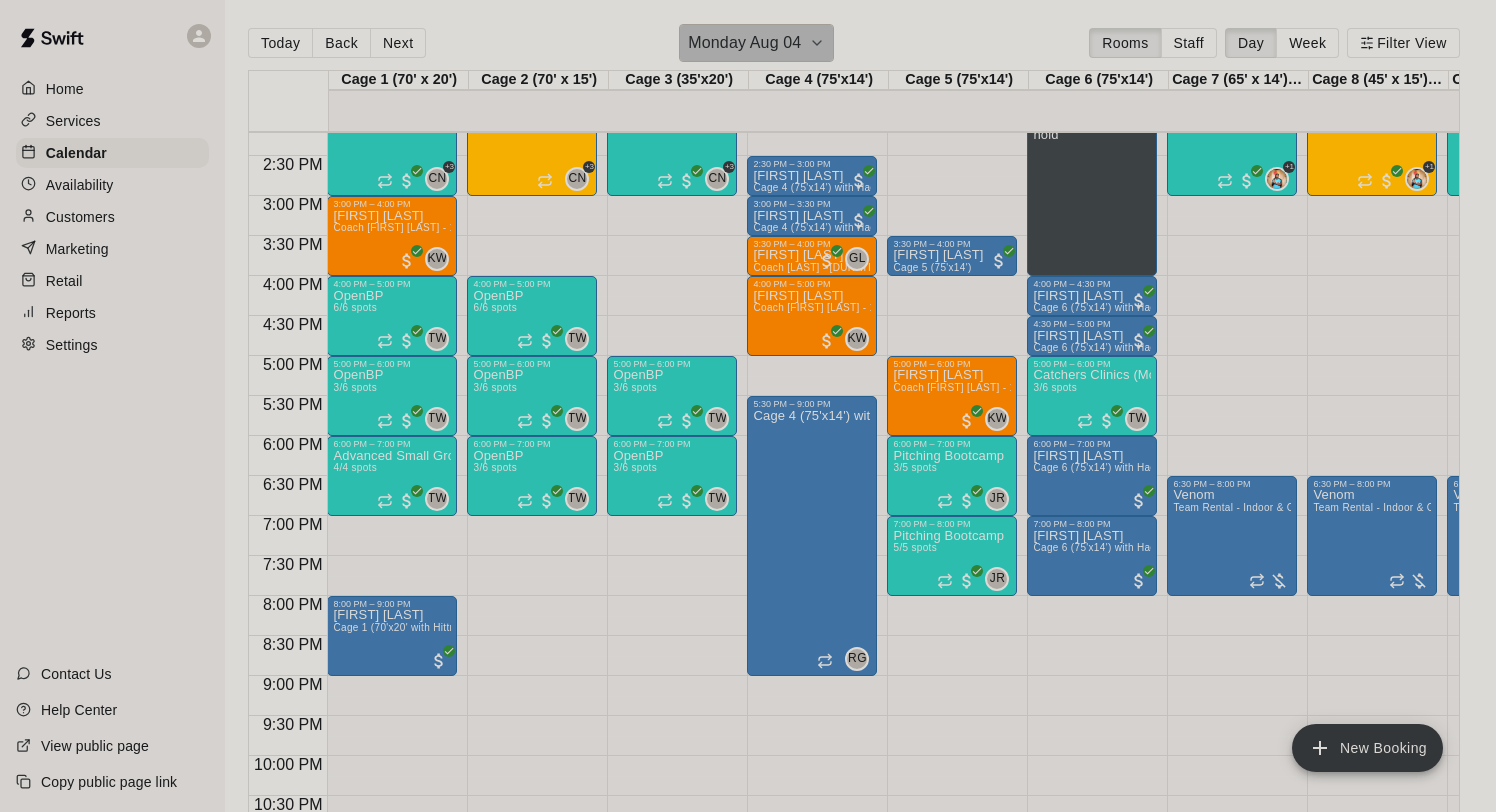 click on "Monday Aug 04" at bounding box center (744, 43) 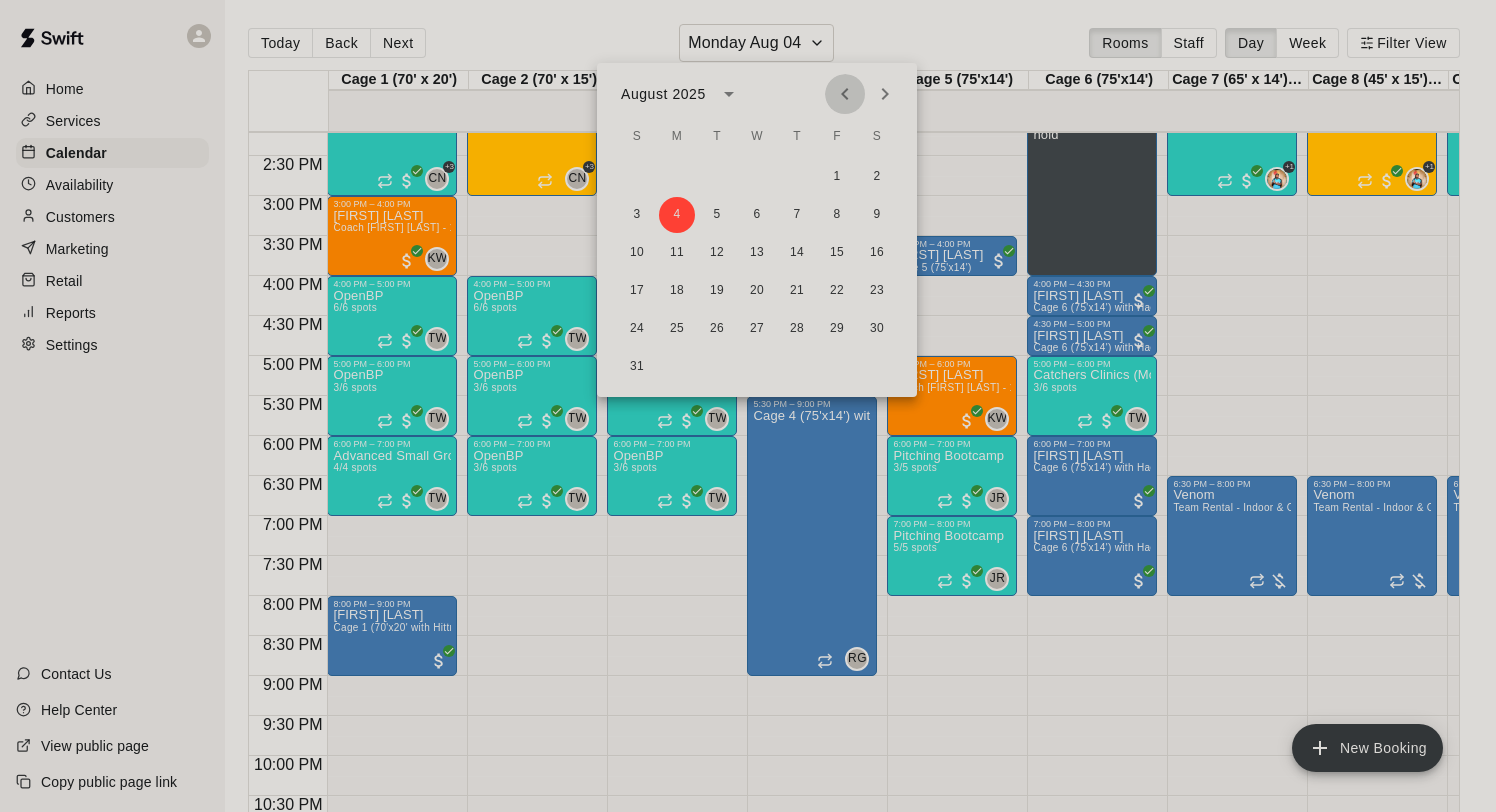 click 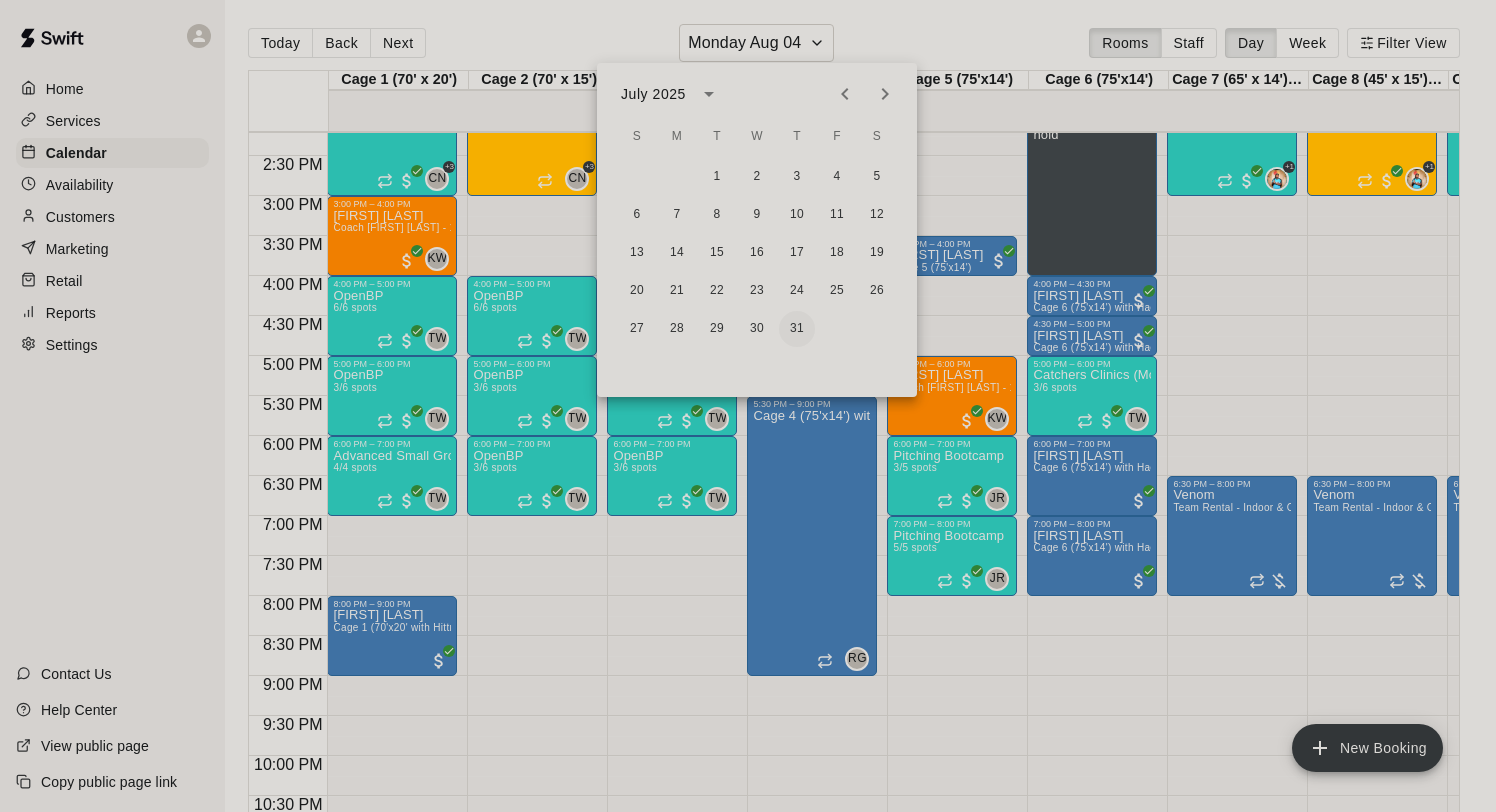 click on "31" at bounding box center [797, 329] 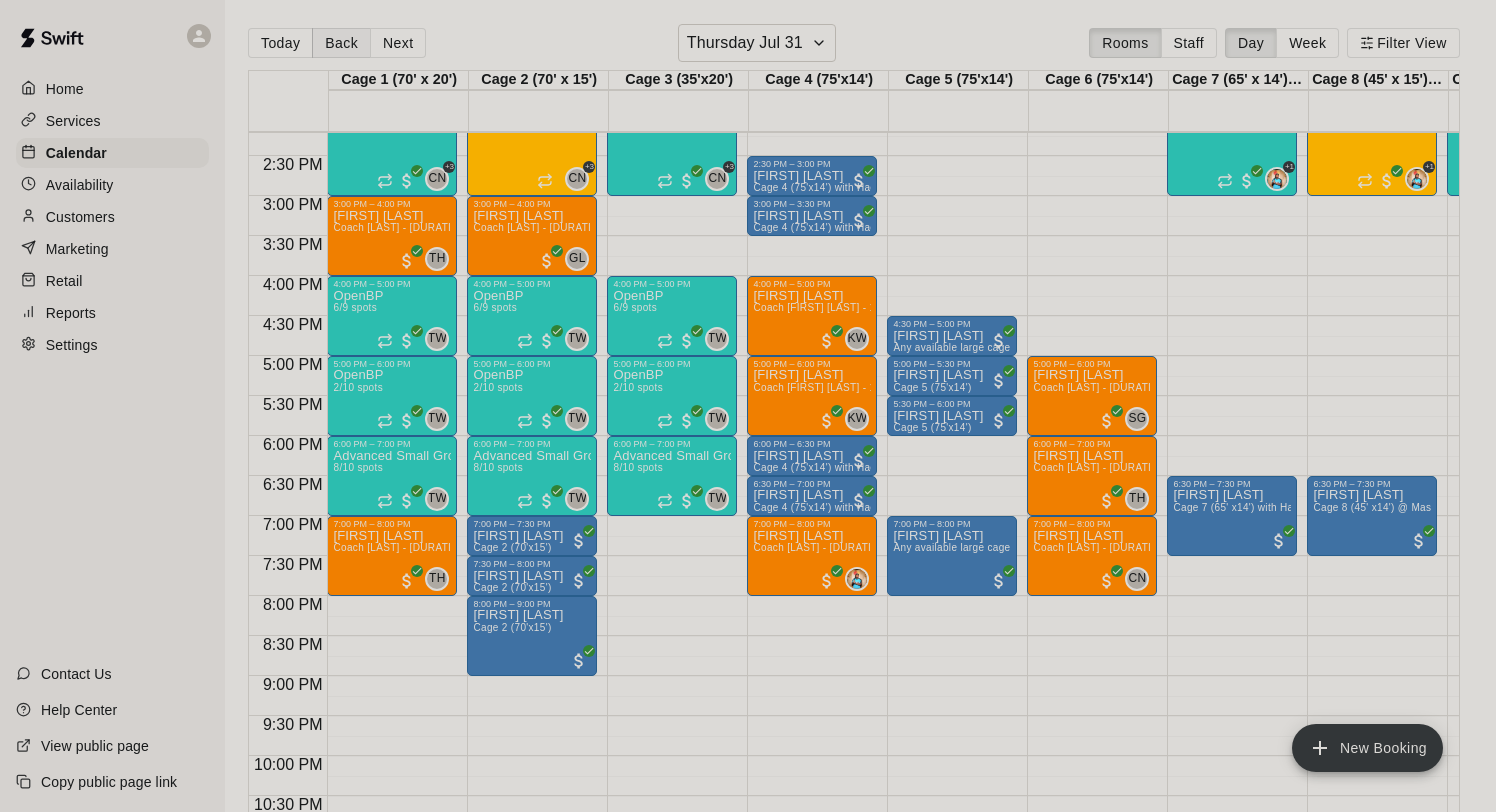 click on "Back" at bounding box center (341, 43) 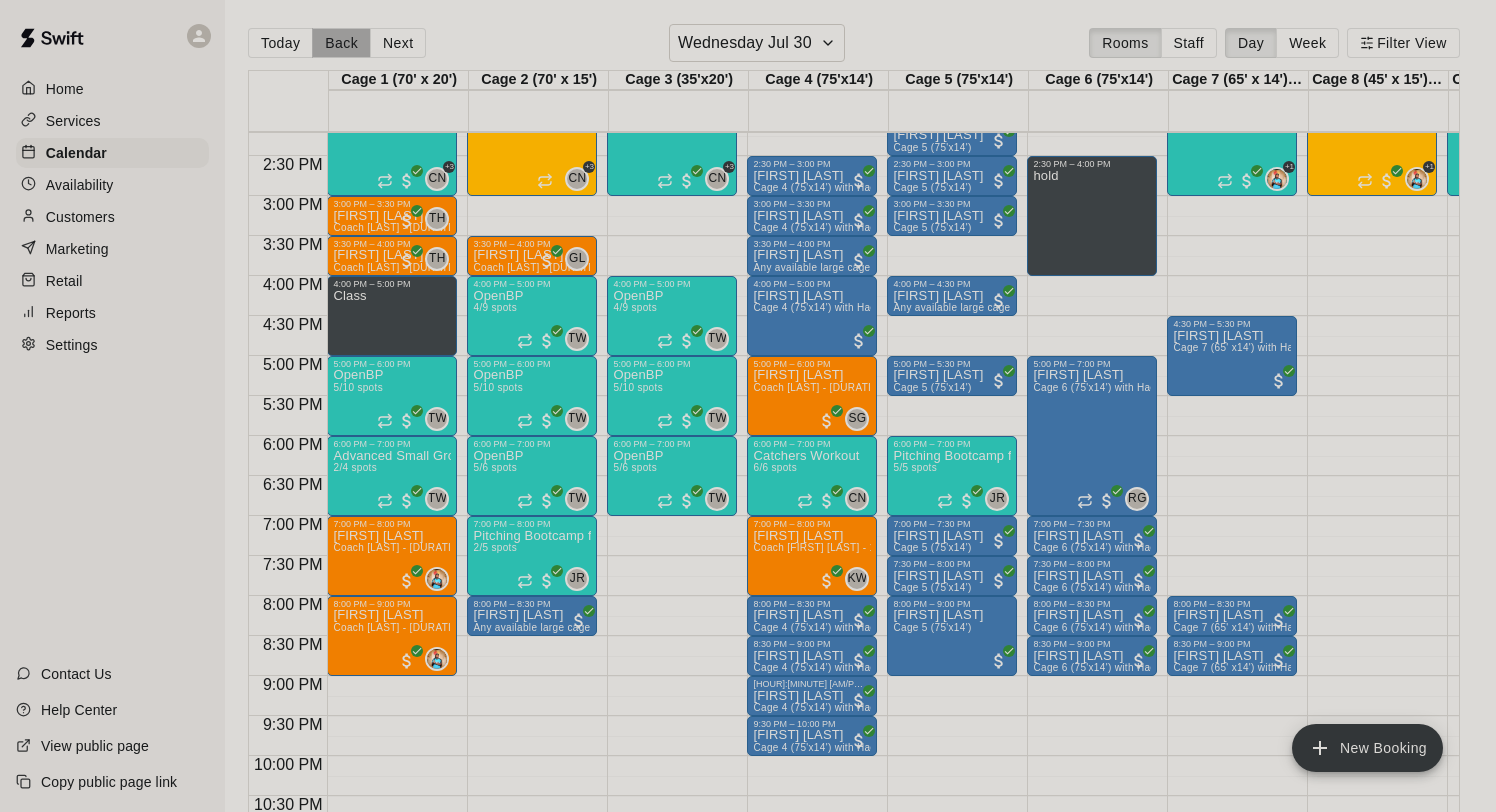 click on "Back" at bounding box center (341, 43) 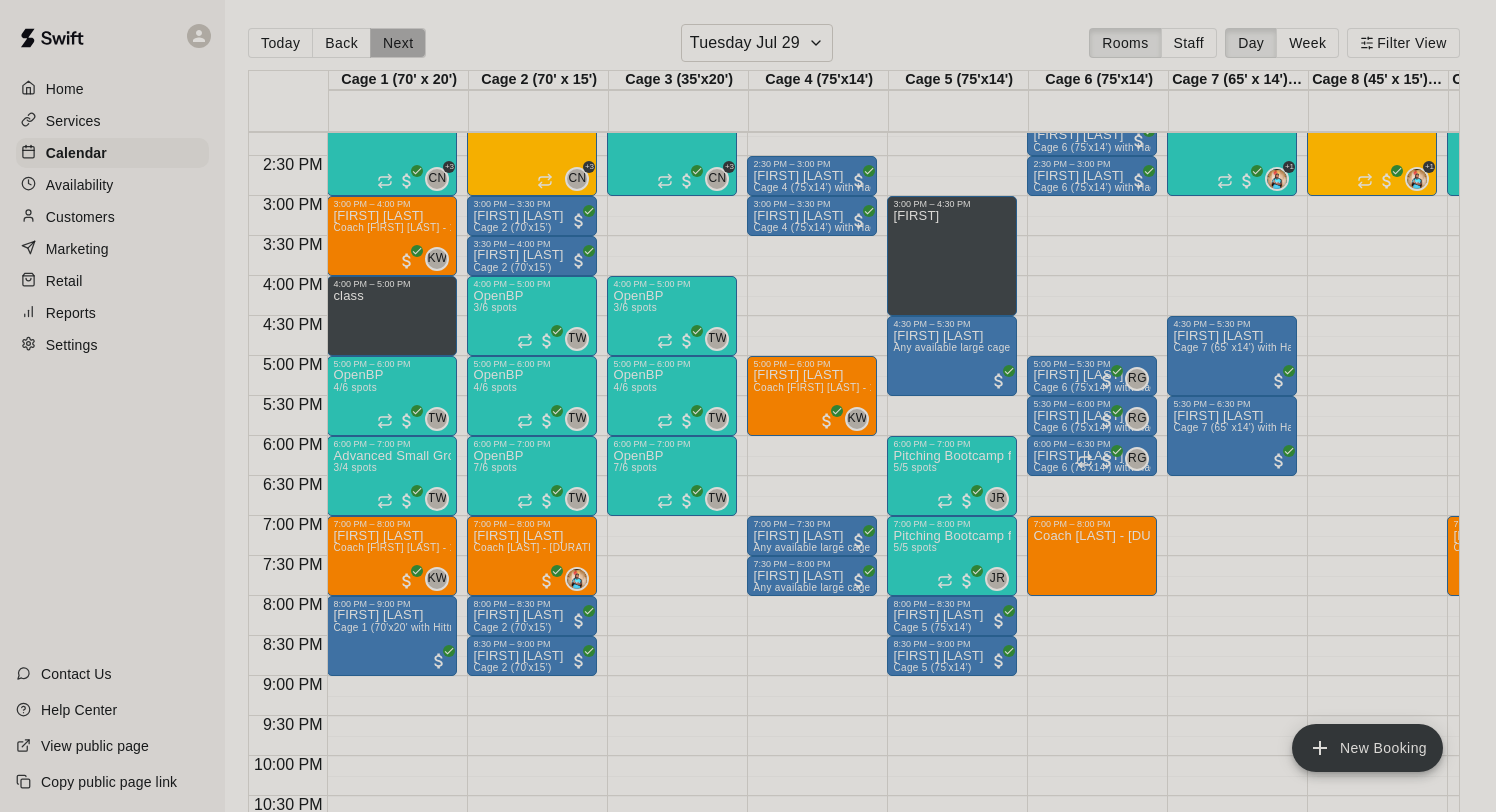 click on "Next" at bounding box center [398, 43] 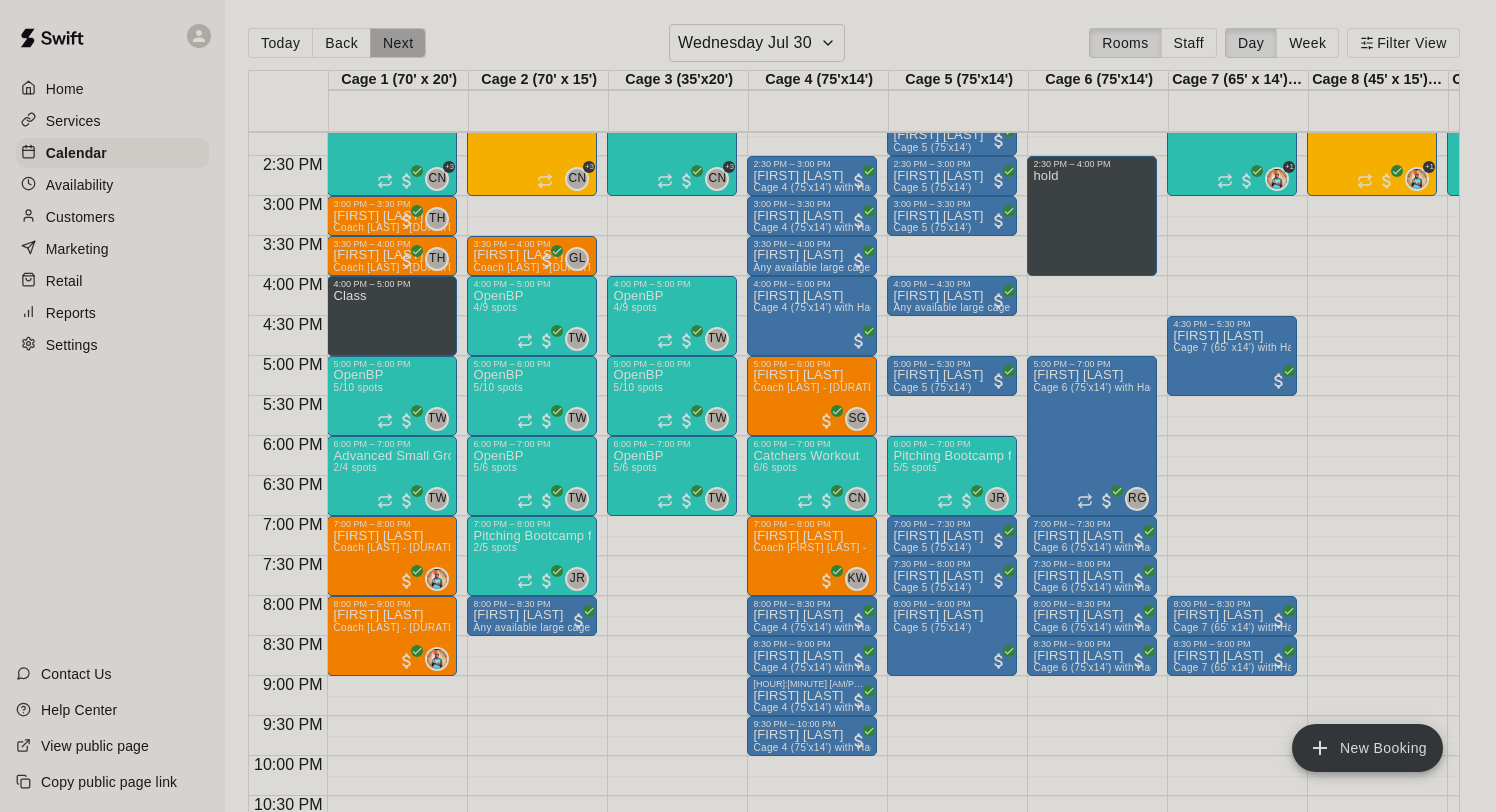 click on "Next" at bounding box center (398, 43) 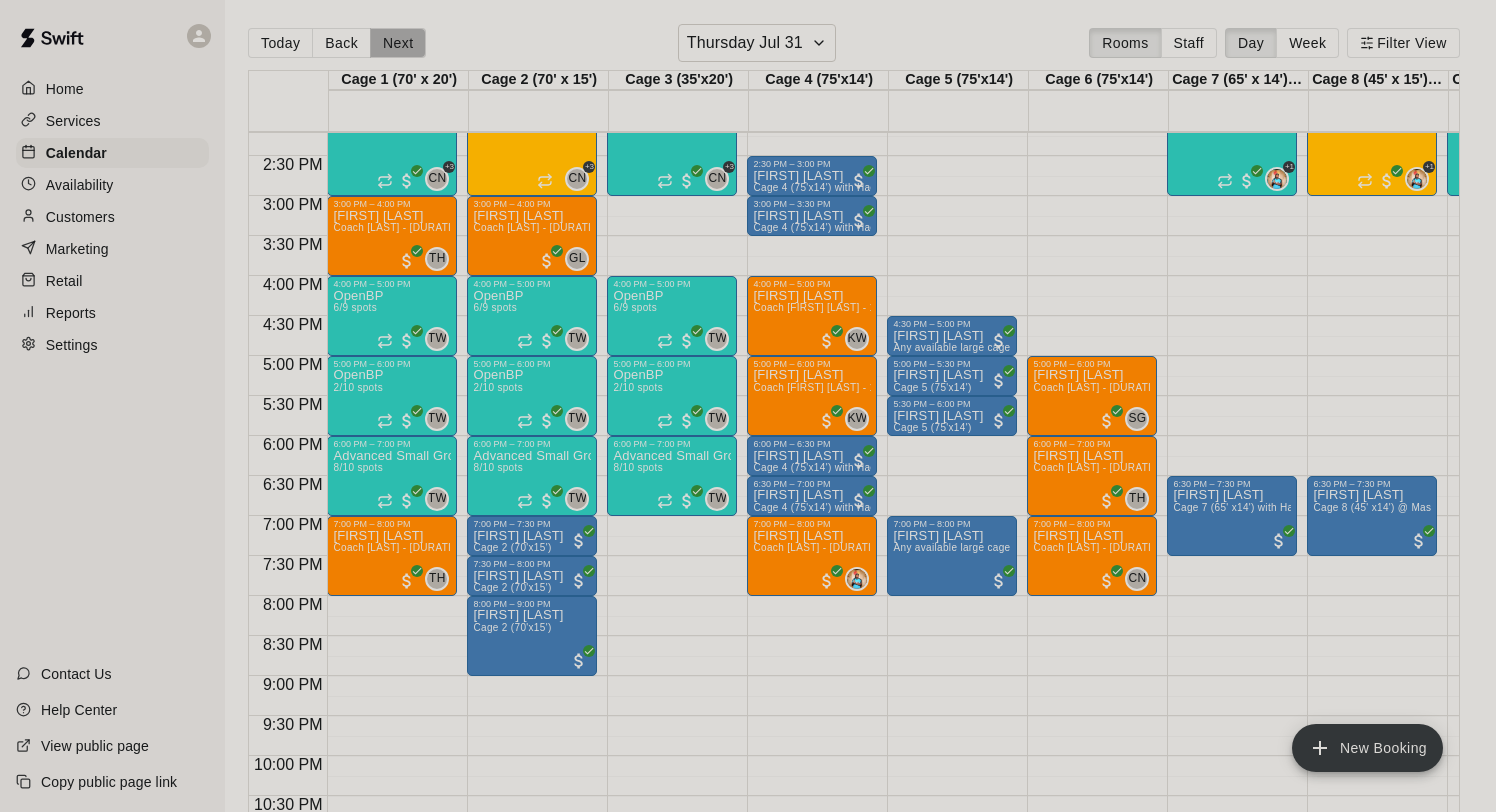 click on "Next" at bounding box center [398, 43] 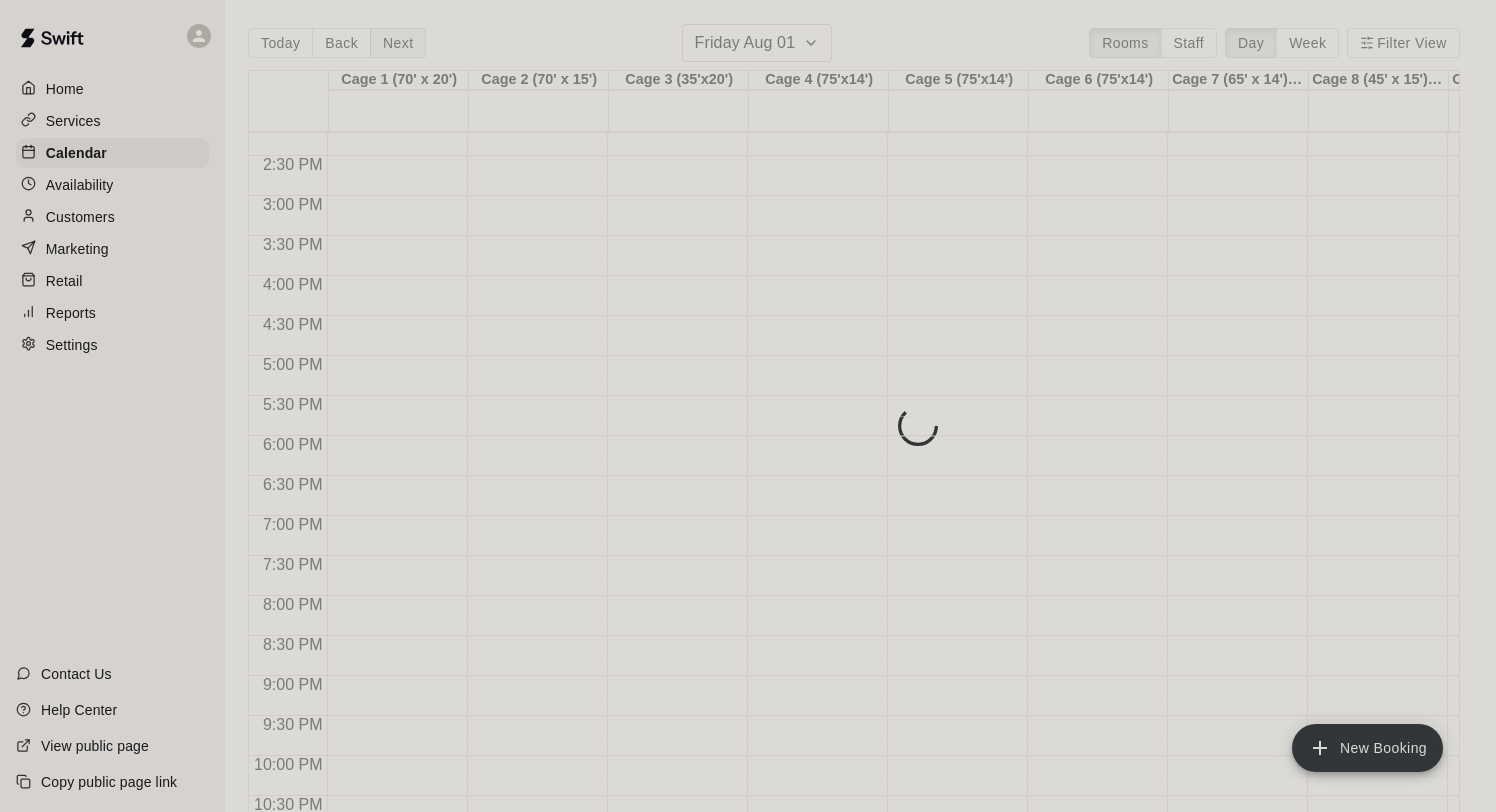 click on "Today Back Next [DAY_OF_WEEK] [MONTH] [DAY] Rooms Staff Day Week Filter View Cage 1 (70' x 20') [DAY] Fri Cage 2 (70' x 15') [DAY] Fri Cage 3 (35'x20') [DAY] Fri Cage 4 (75'x14') [DAY] Fri Cage 5 (75'x14')  [DAY] Fri Cage 6 (75'x14') [DAY] Fri Cage 7 (65' x 14') @ Mashlab Leander  [DAY] Fri Cage 8 (45' x 15') @ Mashlab Leander [DAY] Fri Outdoor Turf @ Mashlab Leander [DAY] Fri 12:00 AM 12:30 AM 1:00 AM 1:30 AM 2:00 AM 2:30 AM 3:00 AM 3:30 AM 4:00 AM 4:30 AM 5:00 AM 5:30 AM 6:00 AM 6:30 AM 7:00 AM 7:30 AM 8:00 AM 8:30 AM 9:00 AM 9:30 AM 10:00 AM 10:30 AM 11:00 AM 11:30 AM 12:00 PM 12:30 PM 1:00 PM 1:30 PM 2:00 PM 2:30 PM 3:00 PM 3:30 PM 4:00 PM 4:30 PM 5:00 PM 5:30 PM 6:00 PM 6:30 PM 7:00 PM 7:30 PM 8:00 PM 8:30 PM 9:00 PM 9:30 PM 10:00 PM 10:30 PM 11:00 PM 11:30 PM" at bounding box center [854, 430] 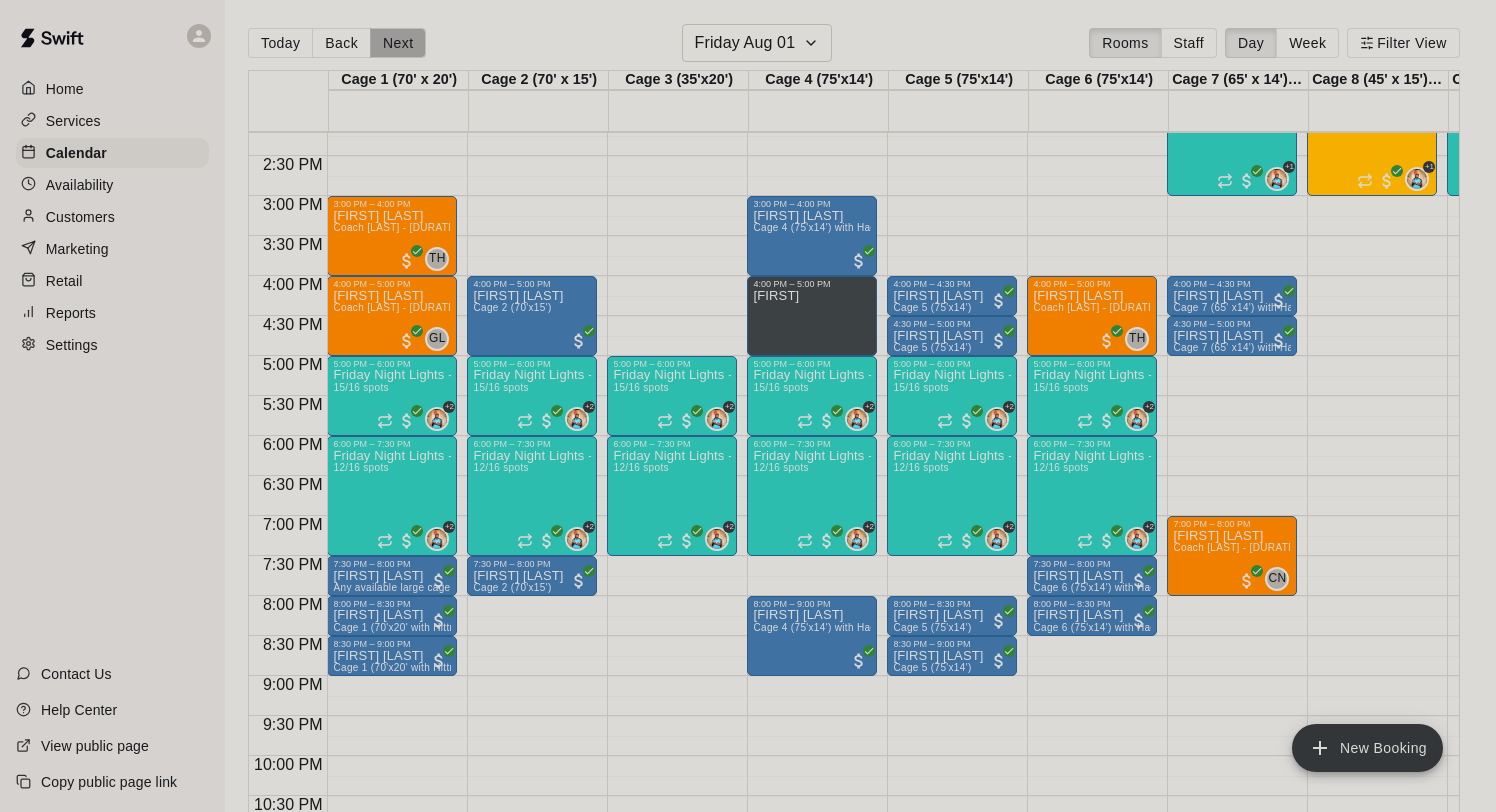 click on "Next" at bounding box center (398, 43) 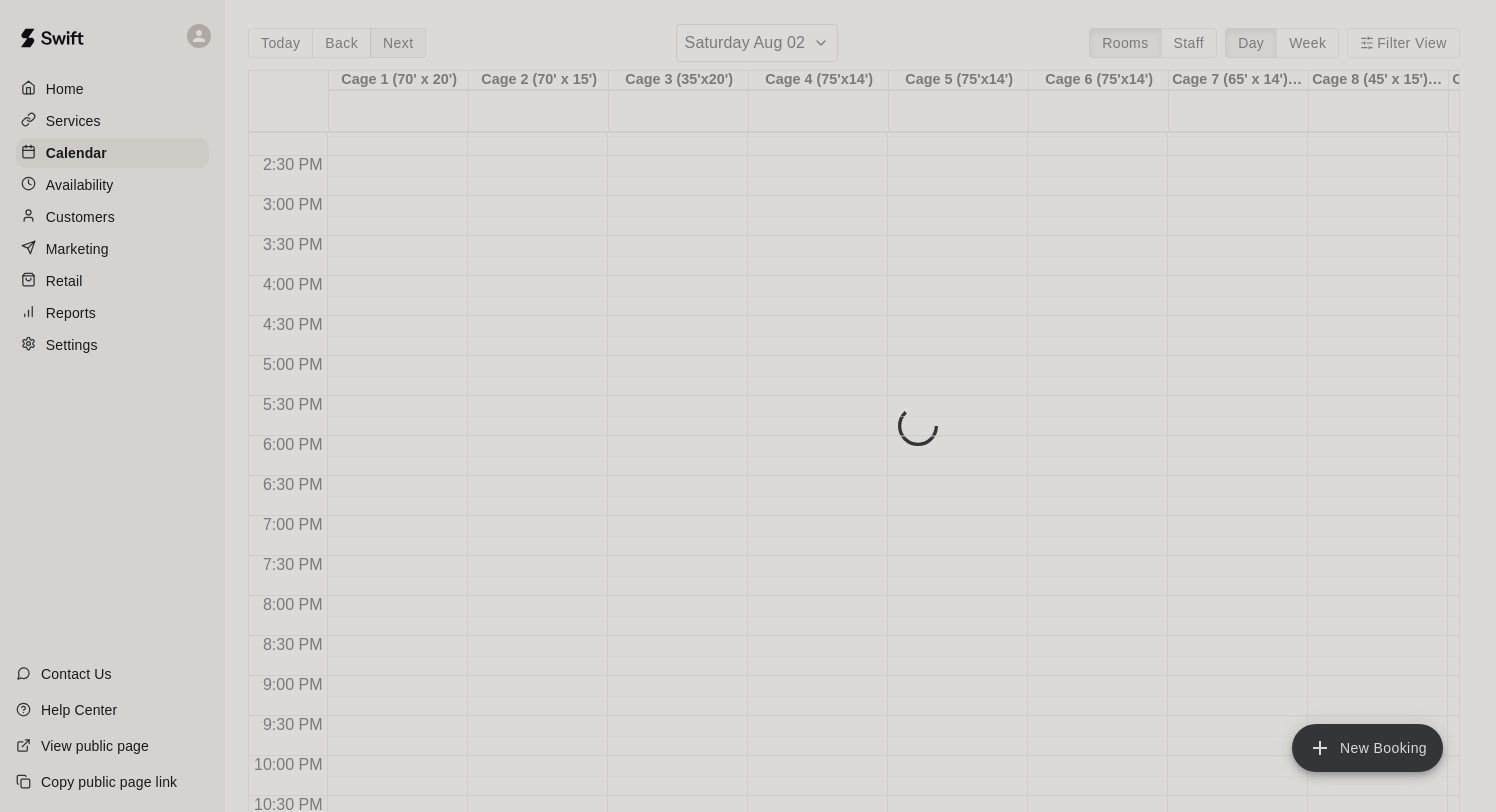 click on "Coaches Private Lessons - 10 hours" at bounding box center (854, 430) 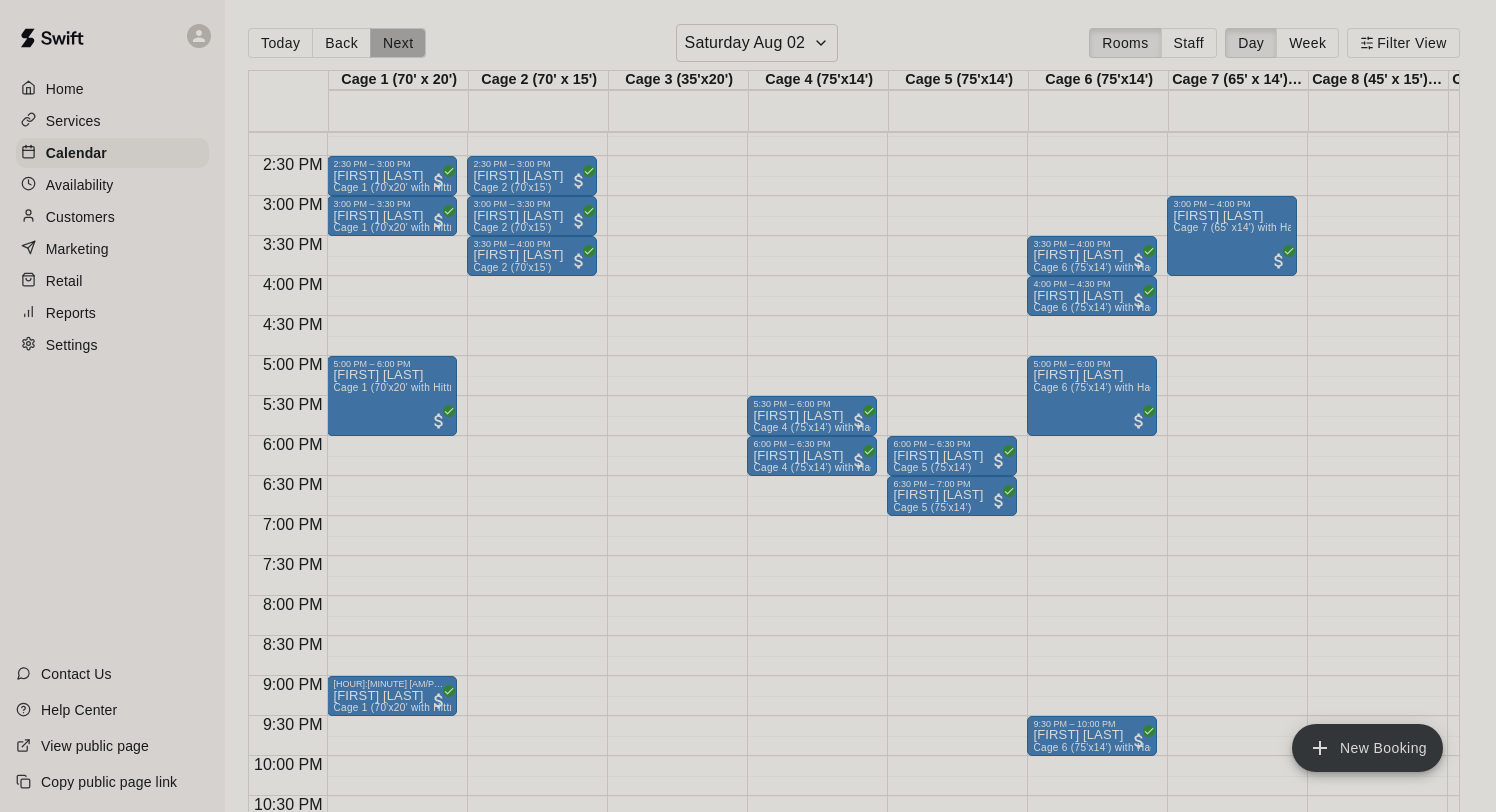 click on "Next" at bounding box center (398, 43) 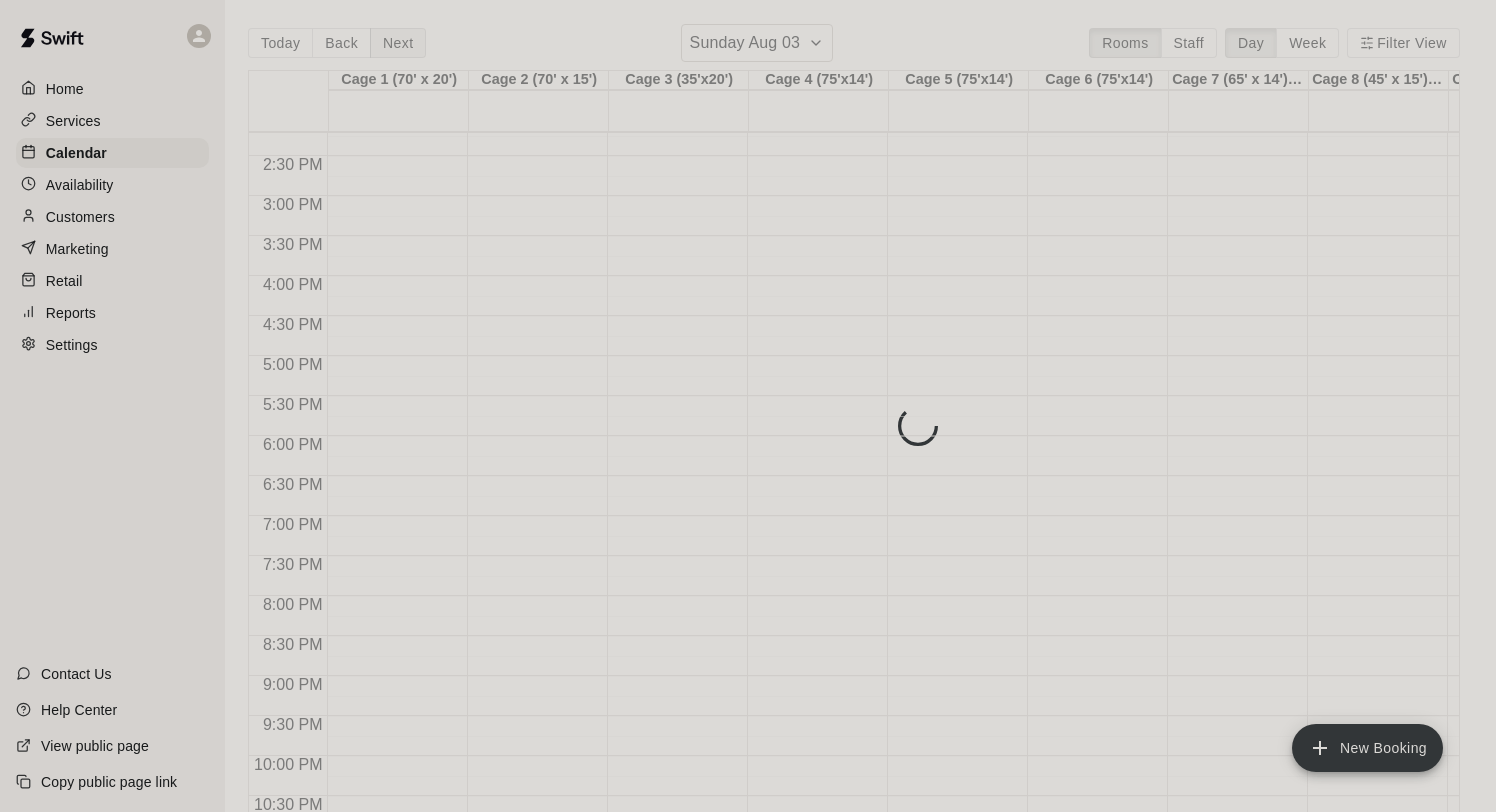 click on "Today Back Next Sunday Aug 03 Rooms Staff Day Week Filter View Cage 1 (70' x 20') 03 Sun Cage 2 (70' x 15') 03 Sun Cage 3 (35'x20') 03 Sun Cage 4 (75'x14') 03 Sun Cage 5 (75'x14')  03 Sun Cage 6 (75'x14') 03 Sun Cage 7 (65' x 14') @ Mashlab Leander  03 Sun Cage 8 (45' x 15') @ Mashlab Leander 03 Sun Outdoor Turf @ Mashlab Leander 03 Sun 12:00 AM 12:30 AM 1:00 AM 1:30 AM 2:00 AM 2:30 AM 3:00 AM 3:30 AM 4:00 AM 4:30 AM 5:00 AM 5:30 AM 6:00 AM 6:30 AM 7:00 AM 7:30 AM 8:00 AM 8:30 AM 9:00 AM 9:30 AM 10:00 AM 10:30 AM 11:00 AM 11:30 AM 12:00 PM 12:30 PM 1:00 PM 1:30 PM 2:00 PM 2:30 PM 3:00 PM 3:30 PM 4:00 PM 4:30 PM 5:00 PM 5:30 PM 6:00 PM 6:30 PM 7:00 PM 7:30 PM 8:00 PM 8:30 PM 9:00 PM 9:30 PM 10:00 PM 10:30 PM 11:00 PM 11:30 PM 11:45 PM – 11:59 PM Closed 11:45 PM – 11:59 PM Closed 11:45 PM – 11:59 PM Closed 11:45 PM – 11:59 PM Closed 11:45 PM – 11:59 PM Closed 11:45 PM – 11:59 PM Closed 12:00 AM – 7:00 AM Closed 11:00 PM – 11:59 PM Closed 12:00 AM – 7:00 AM Closed 11:00 PM – 11:59 PM Closed" at bounding box center (854, 430) 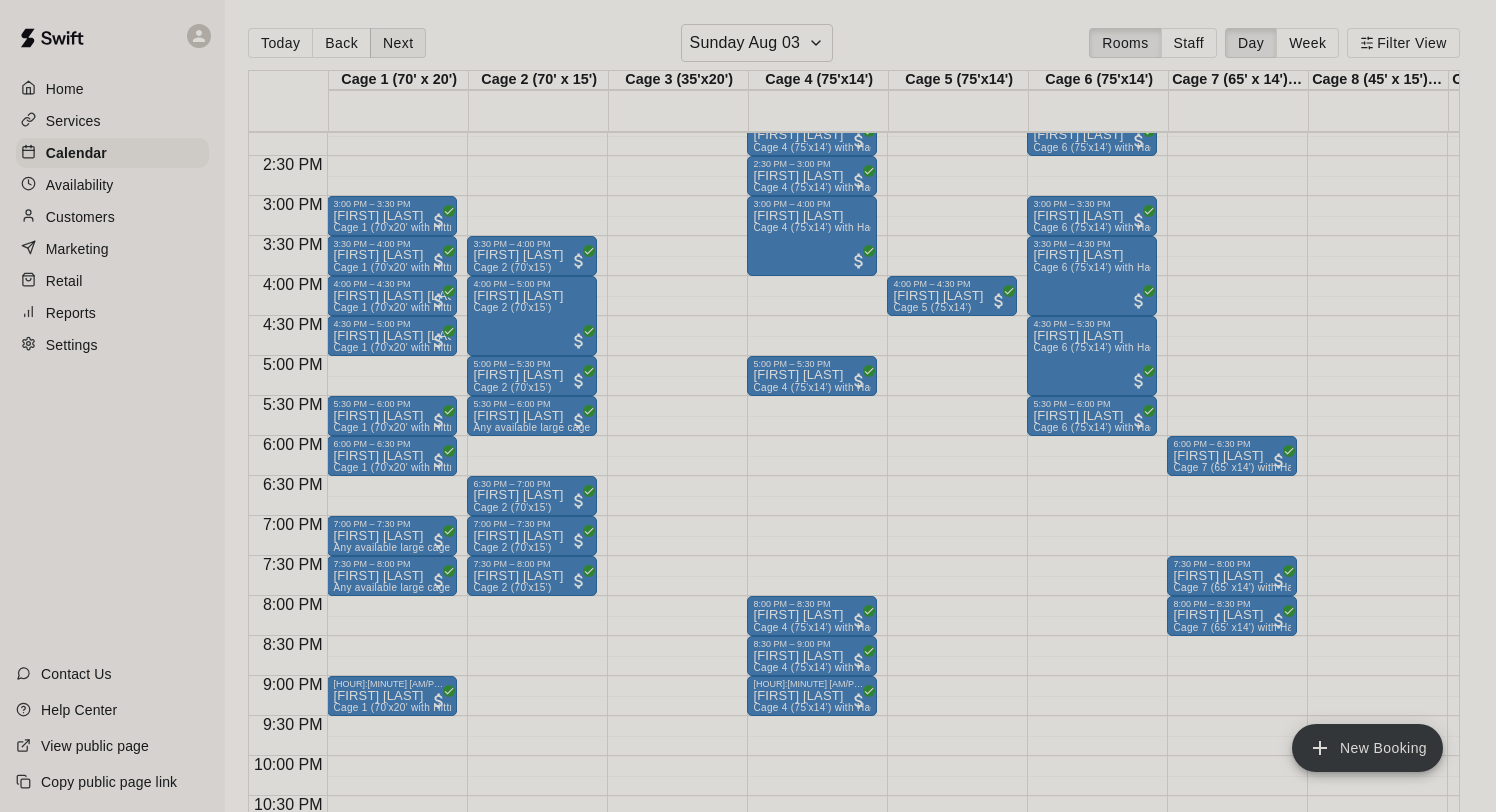 click on "Next" at bounding box center (398, 43) 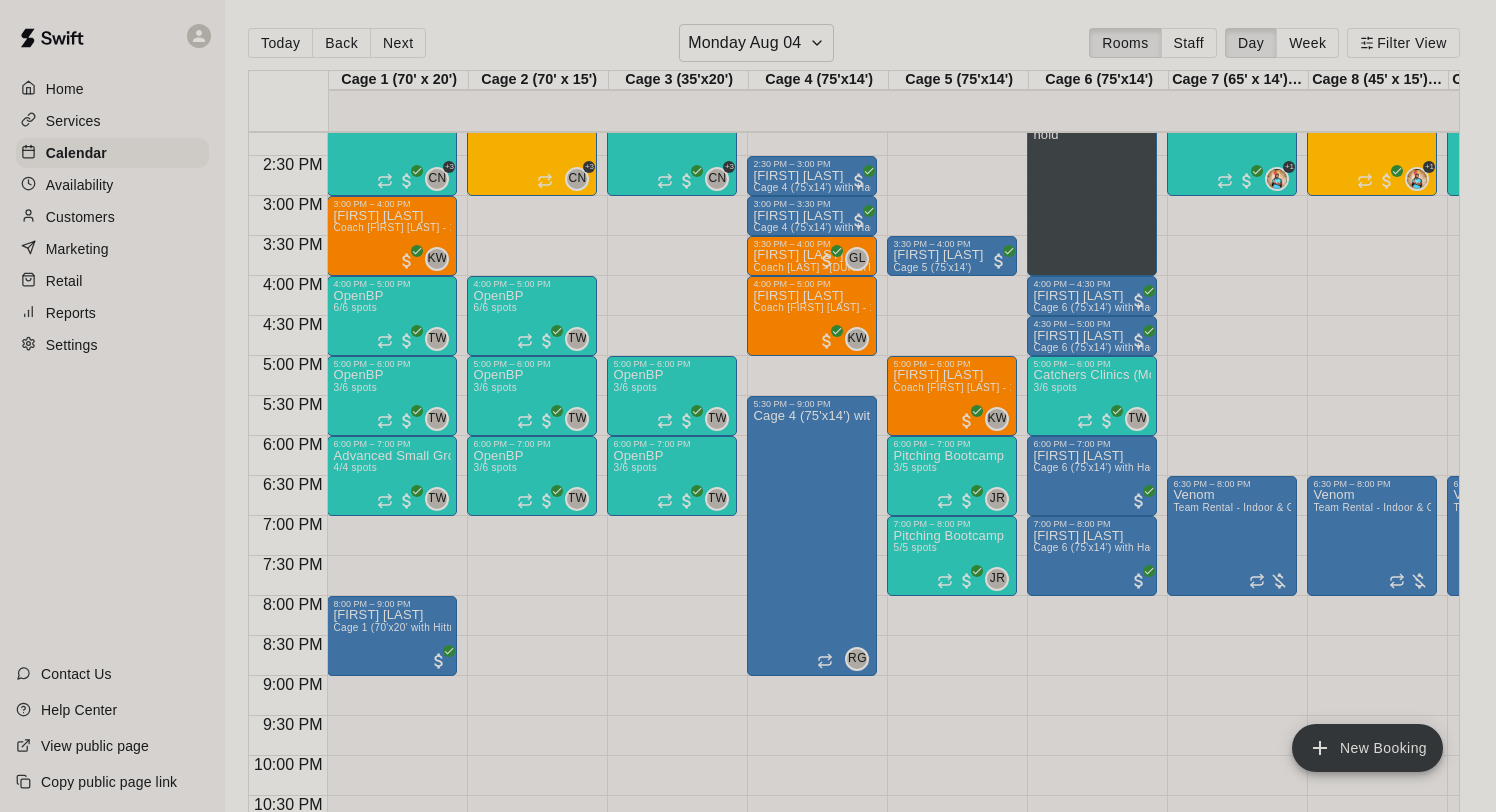 click on "Customers" at bounding box center [80, 217] 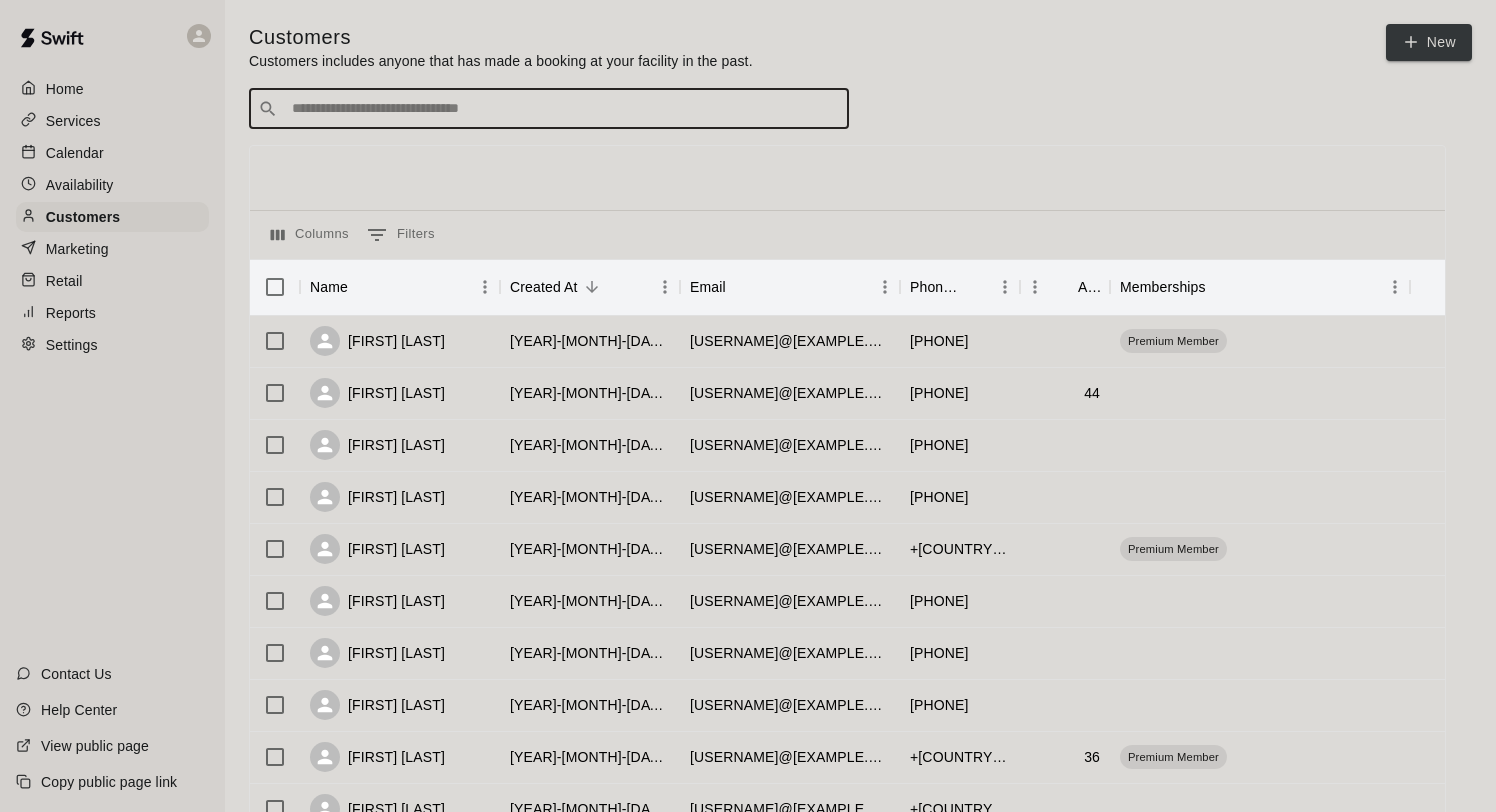 click at bounding box center [563, 109] 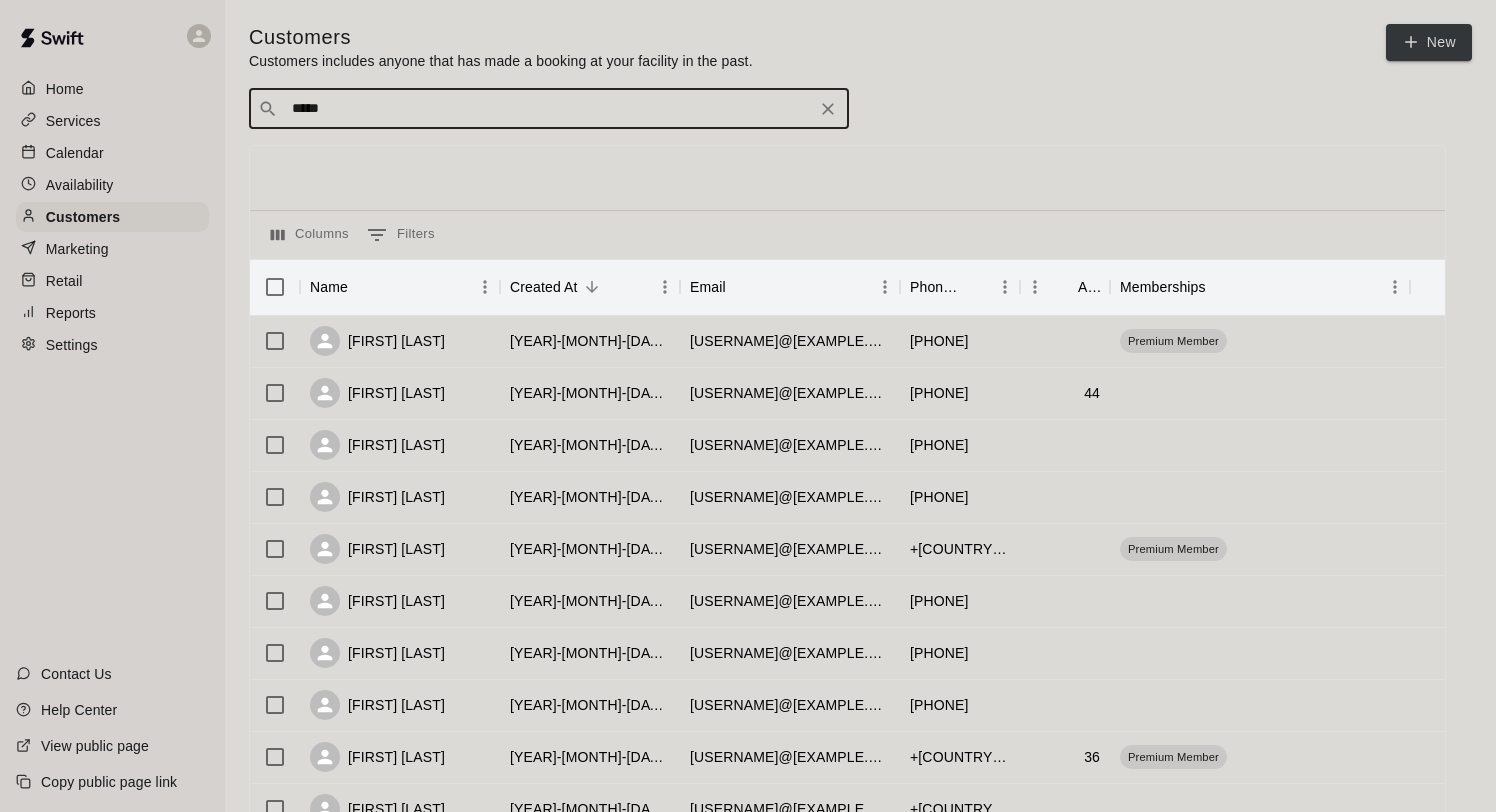 type on "******" 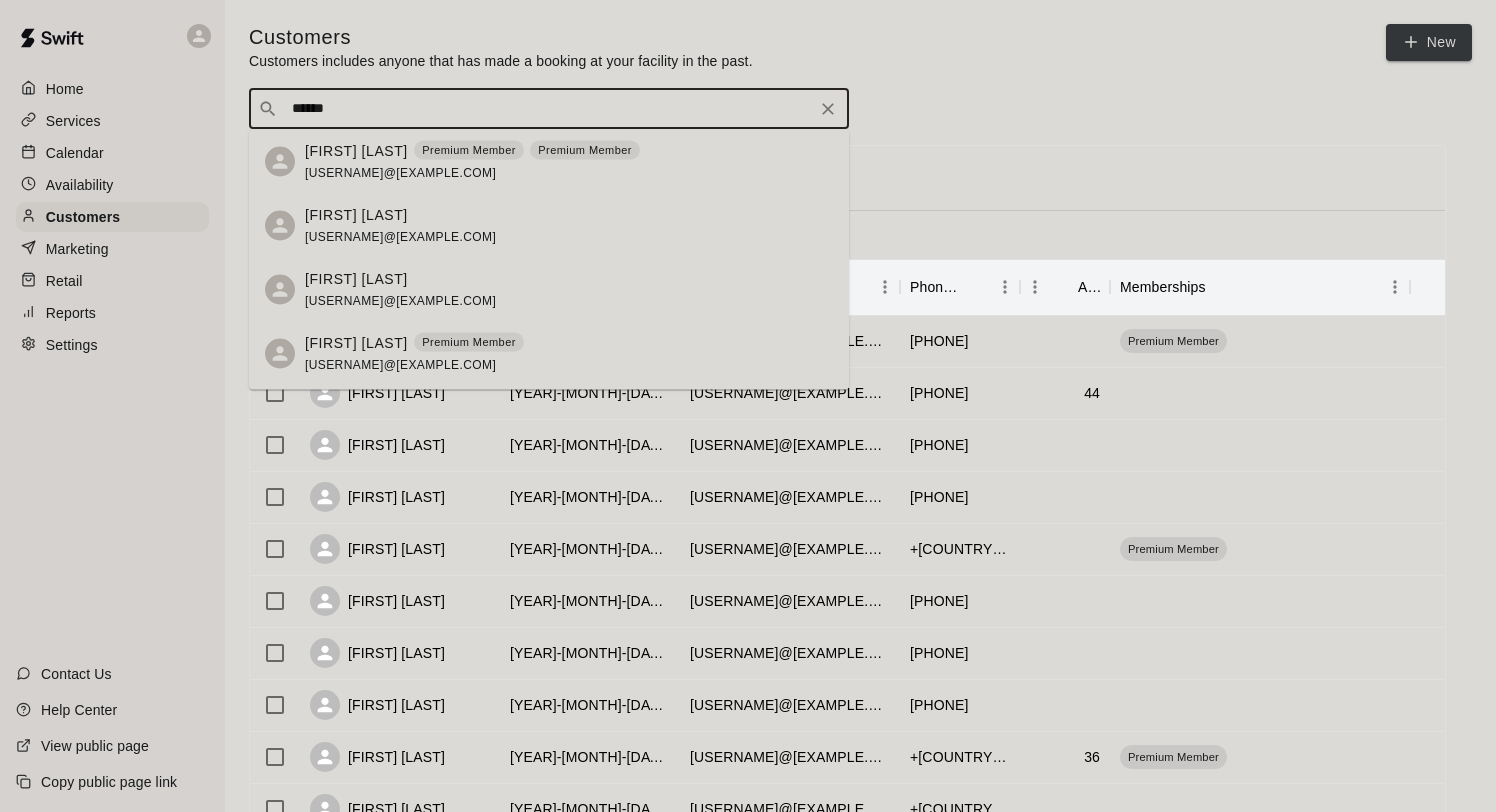click on "[FIRST] [LAST]" at bounding box center (356, 278) 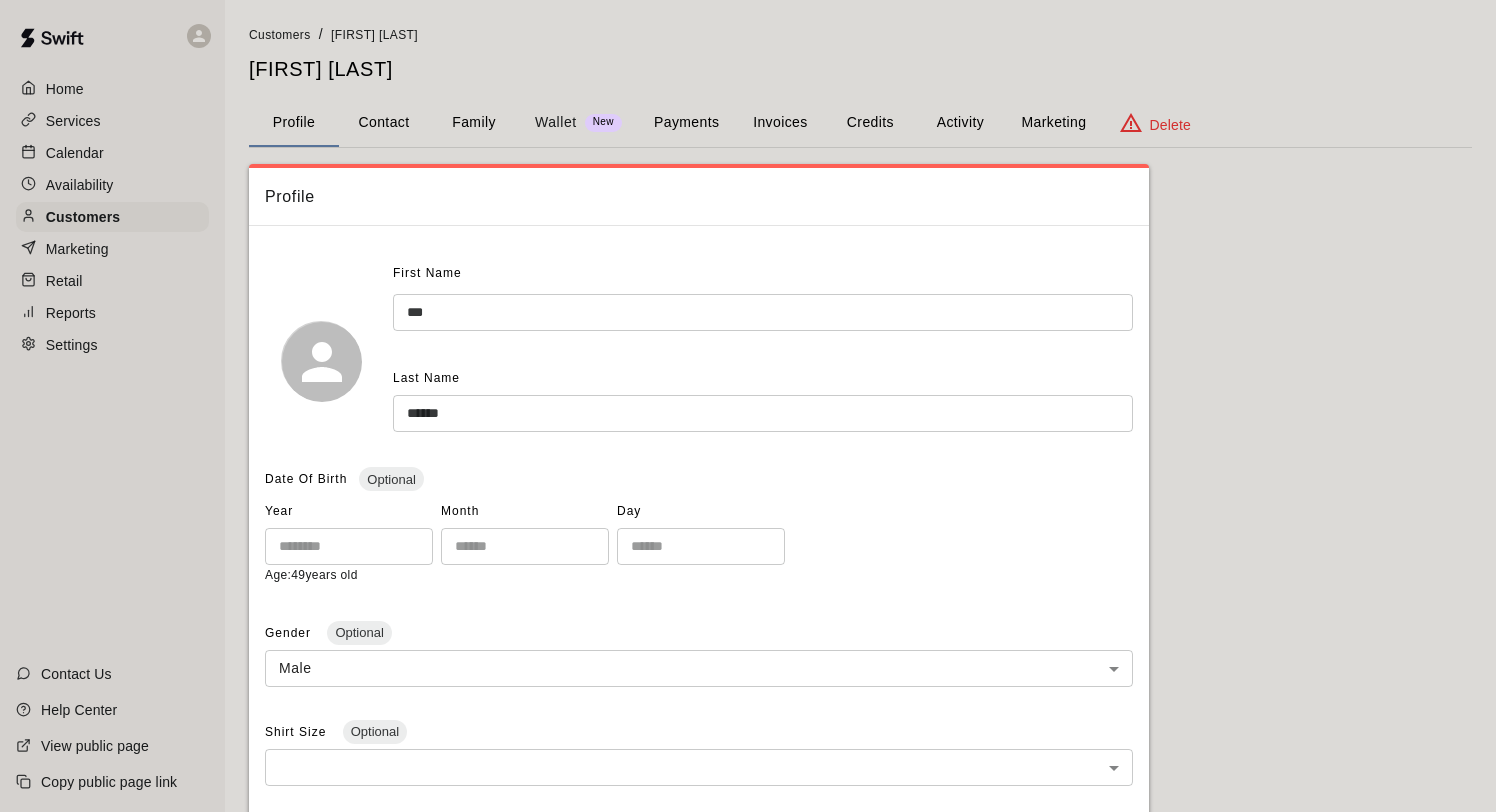 click on "Credits" at bounding box center [870, 123] 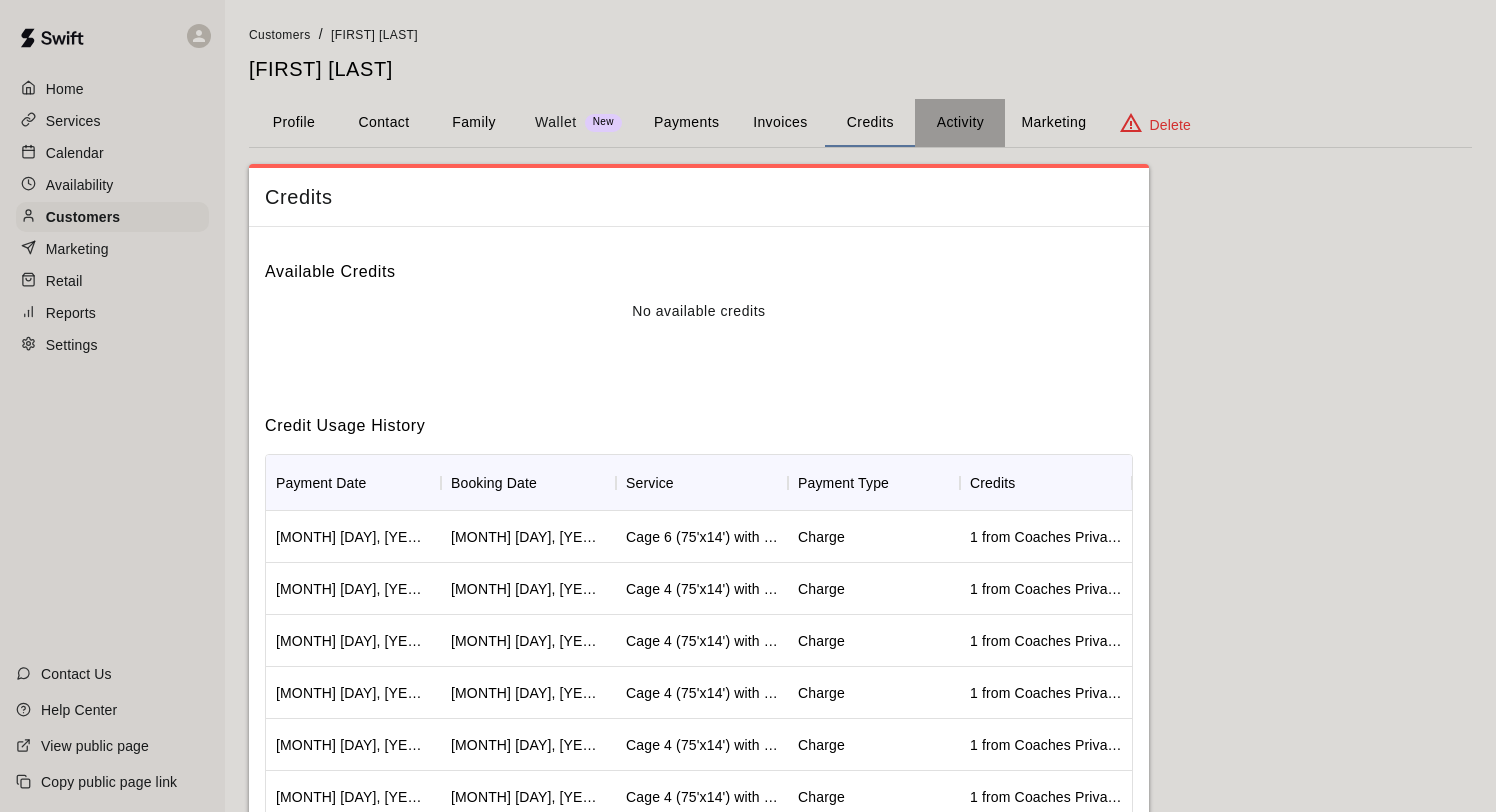 click on "Activity" at bounding box center [960, 123] 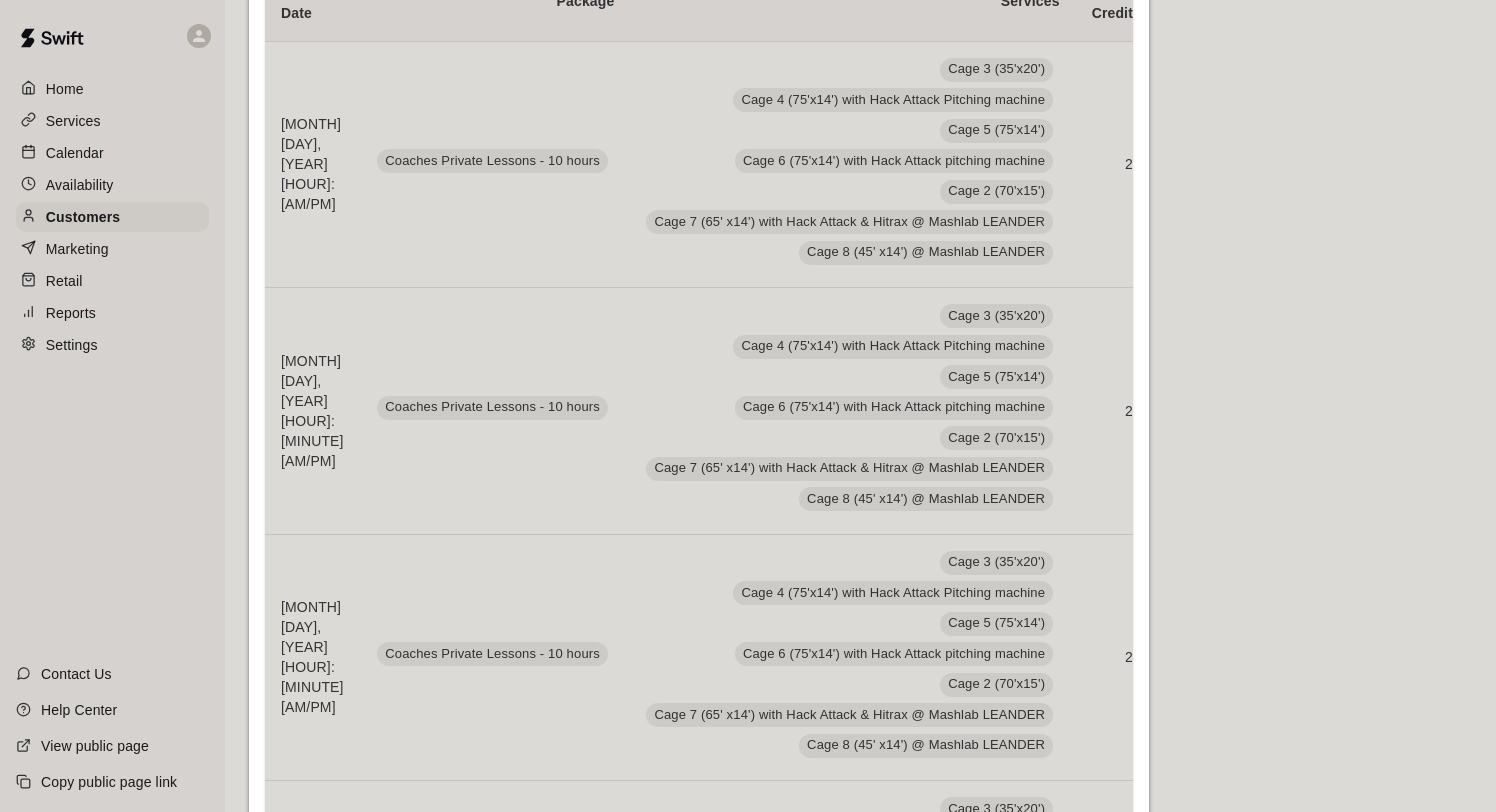 scroll, scrollTop: 431, scrollLeft: 0, axis: vertical 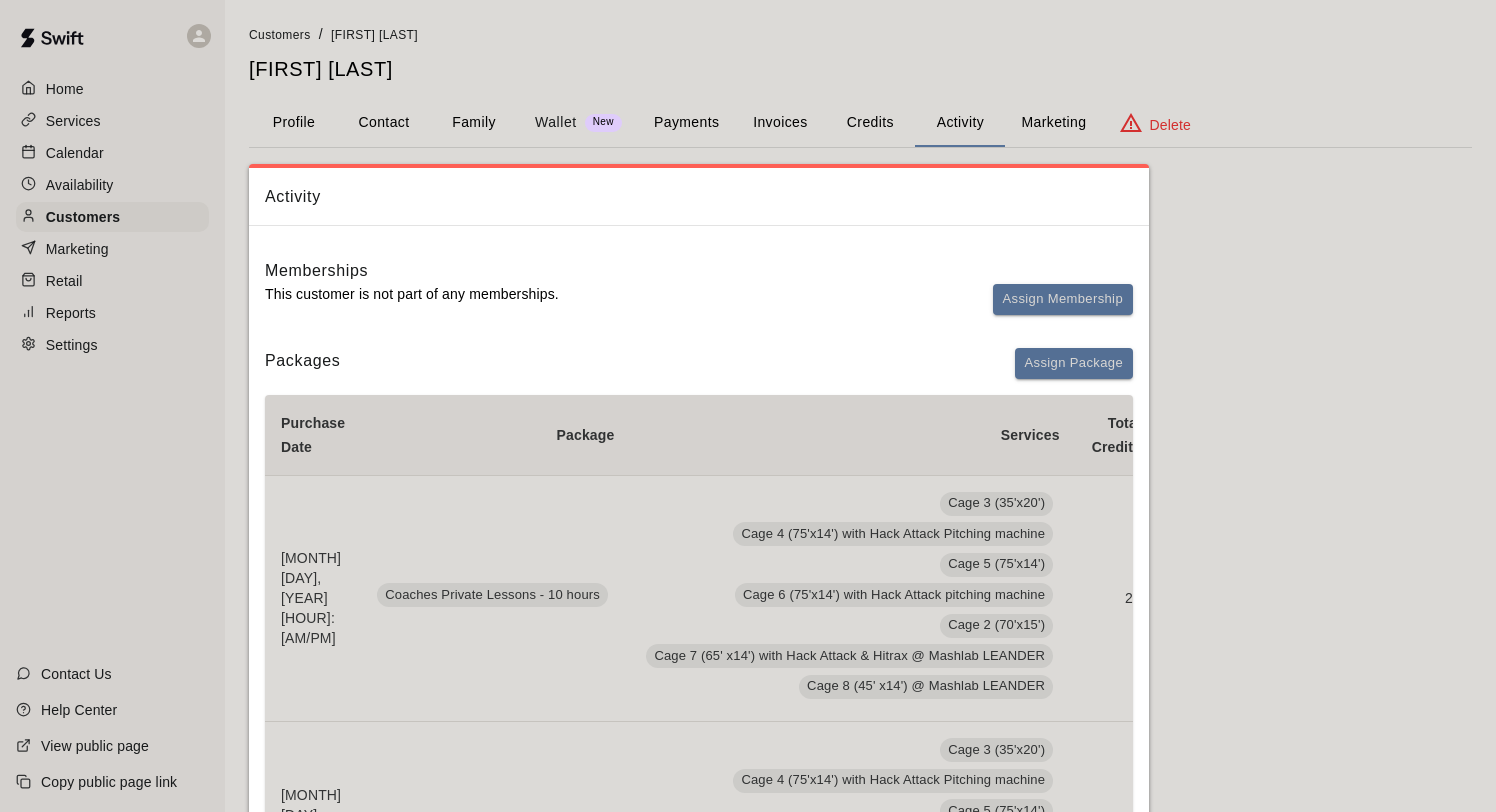 click on "Home" at bounding box center [65, 89] 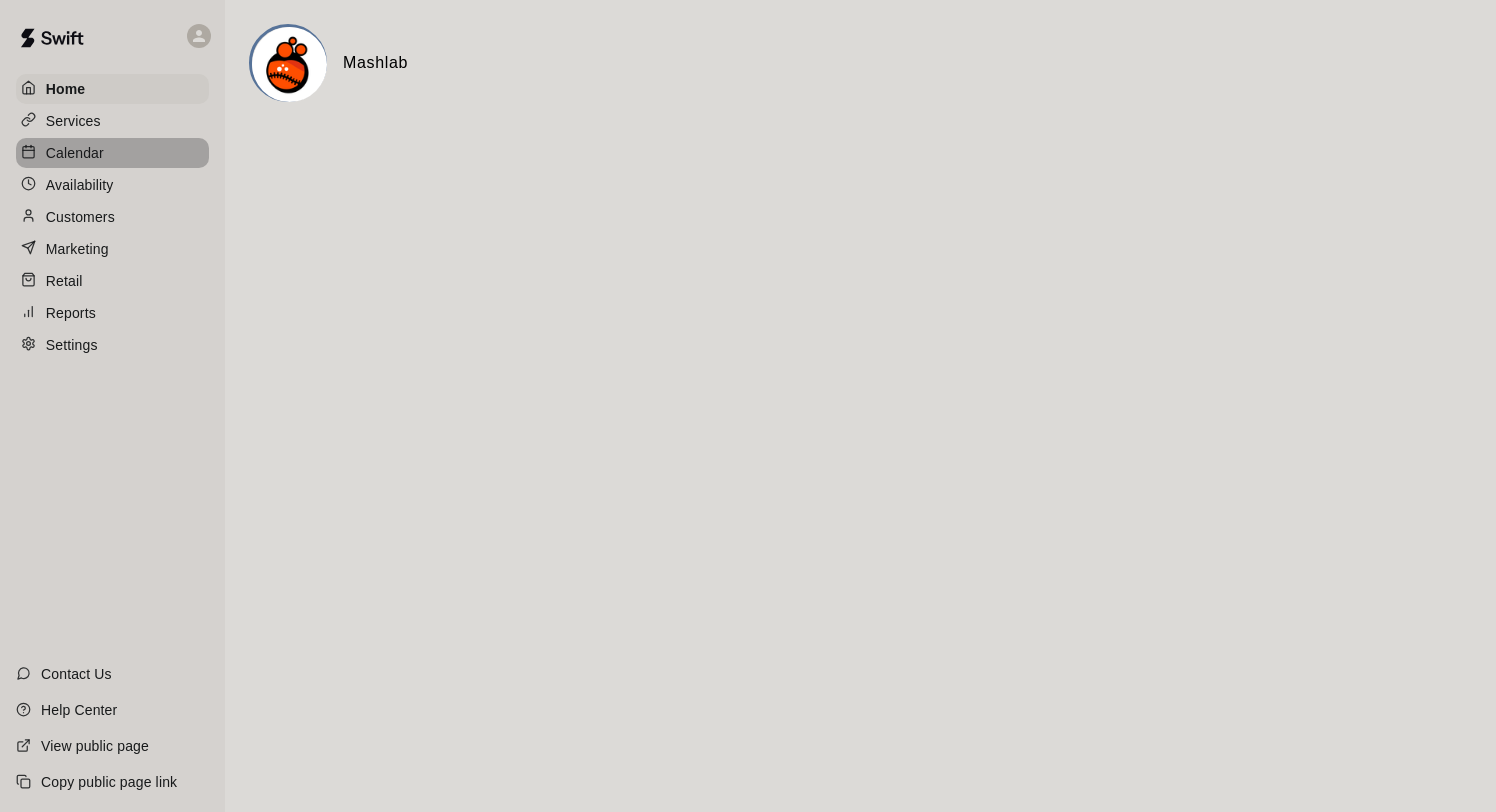 click on "Calendar" at bounding box center (75, 153) 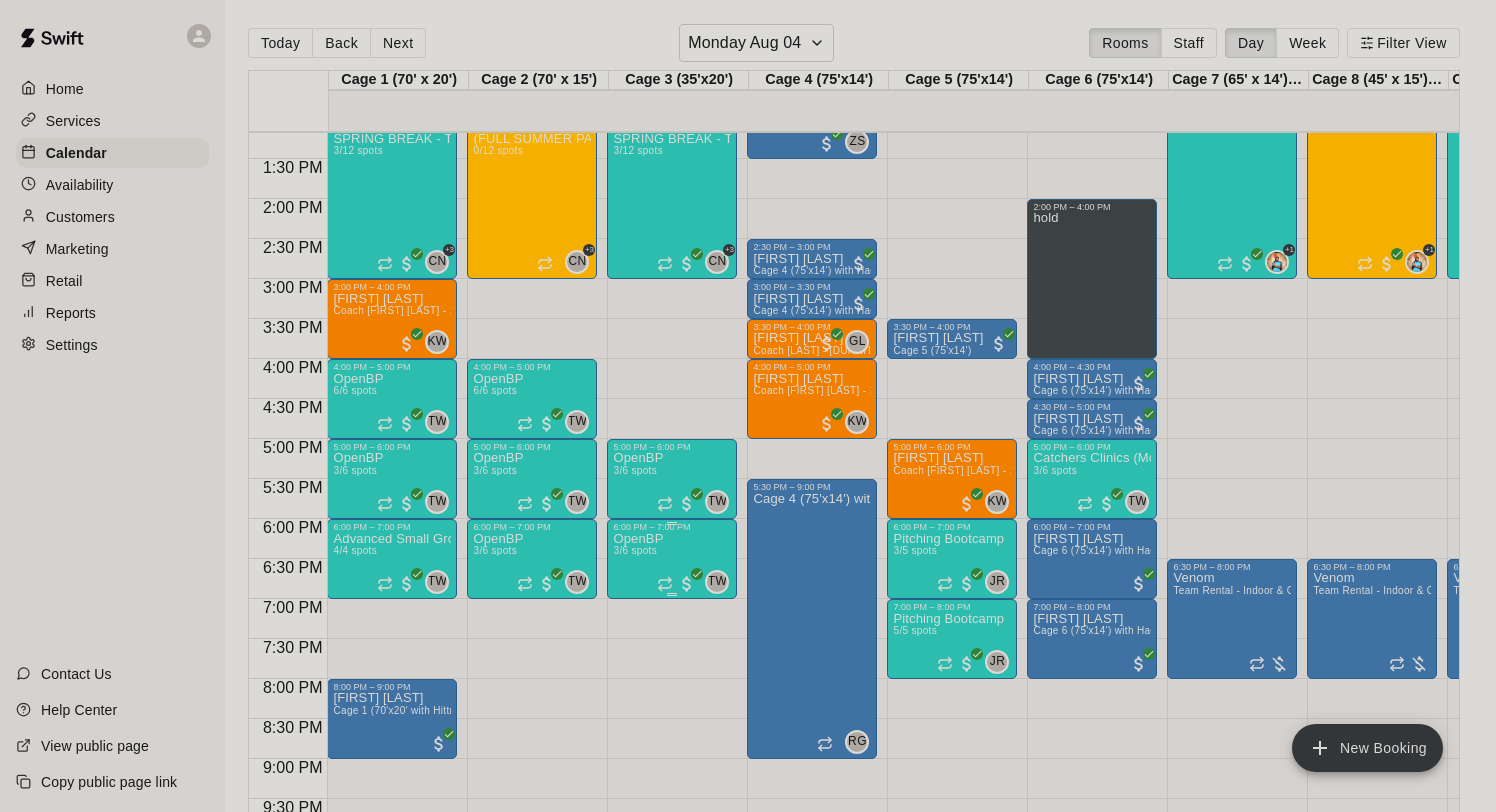 scroll, scrollTop: 1045, scrollLeft: 25, axis: both 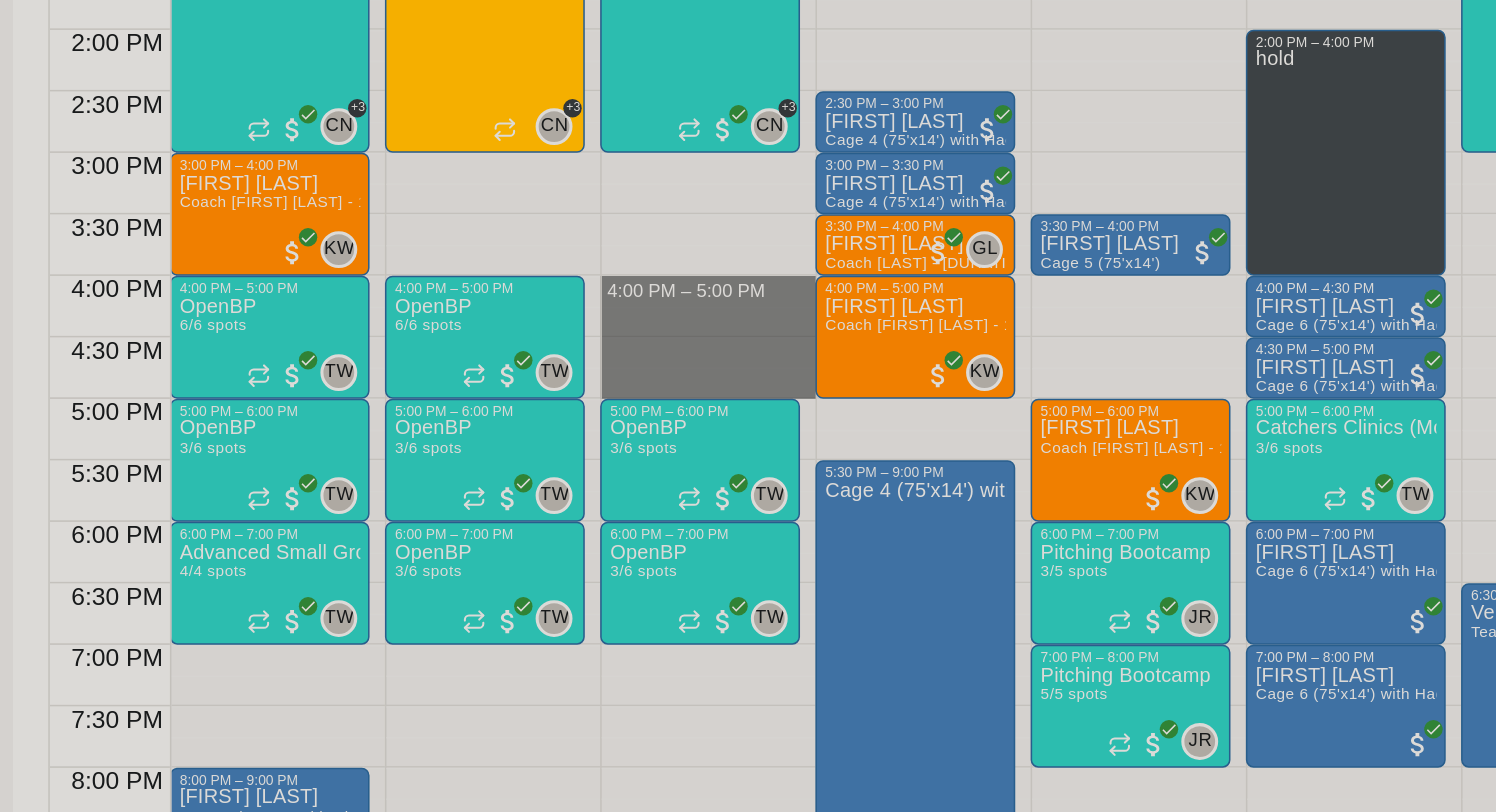 drag, startPoint x: 645, startPoint y: 376, endPoint x: 644, endPoint y: 434, distance: 58.00862 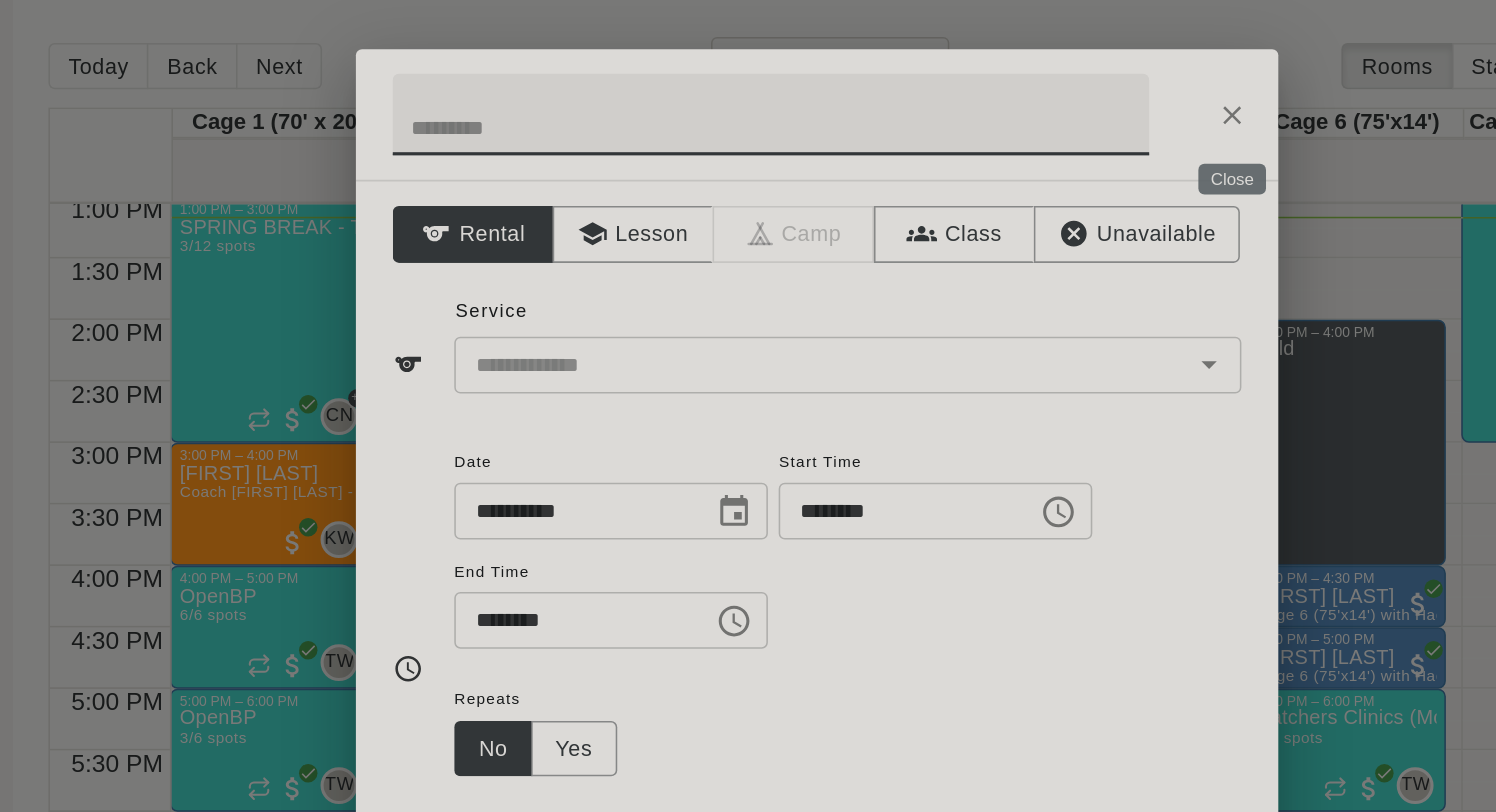 click 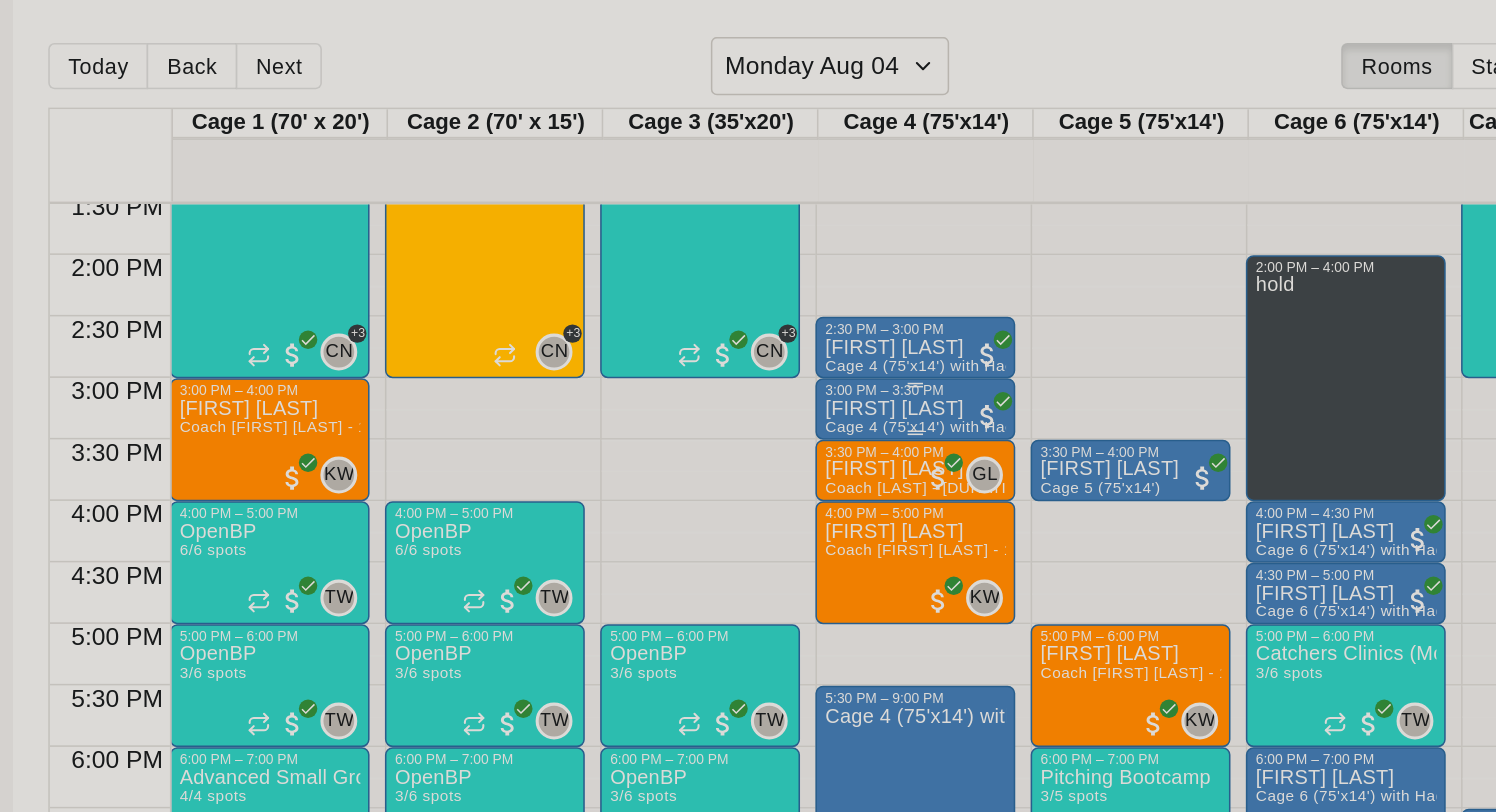 scroll, scrollTop: 1099, scrollLeft: 0, axis: vertical 